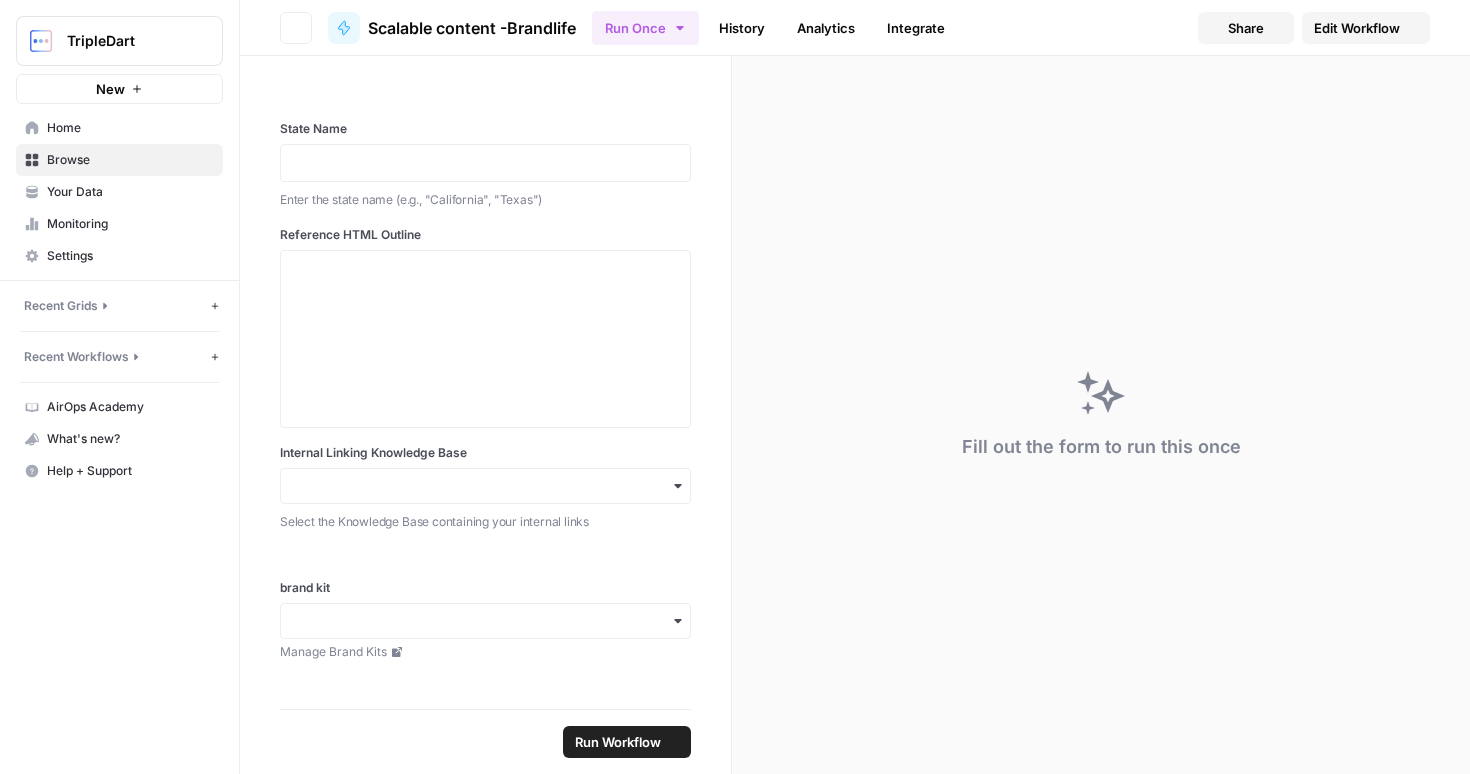 scroll, scrollTop: 0, scrollLeft: 0, axis: both 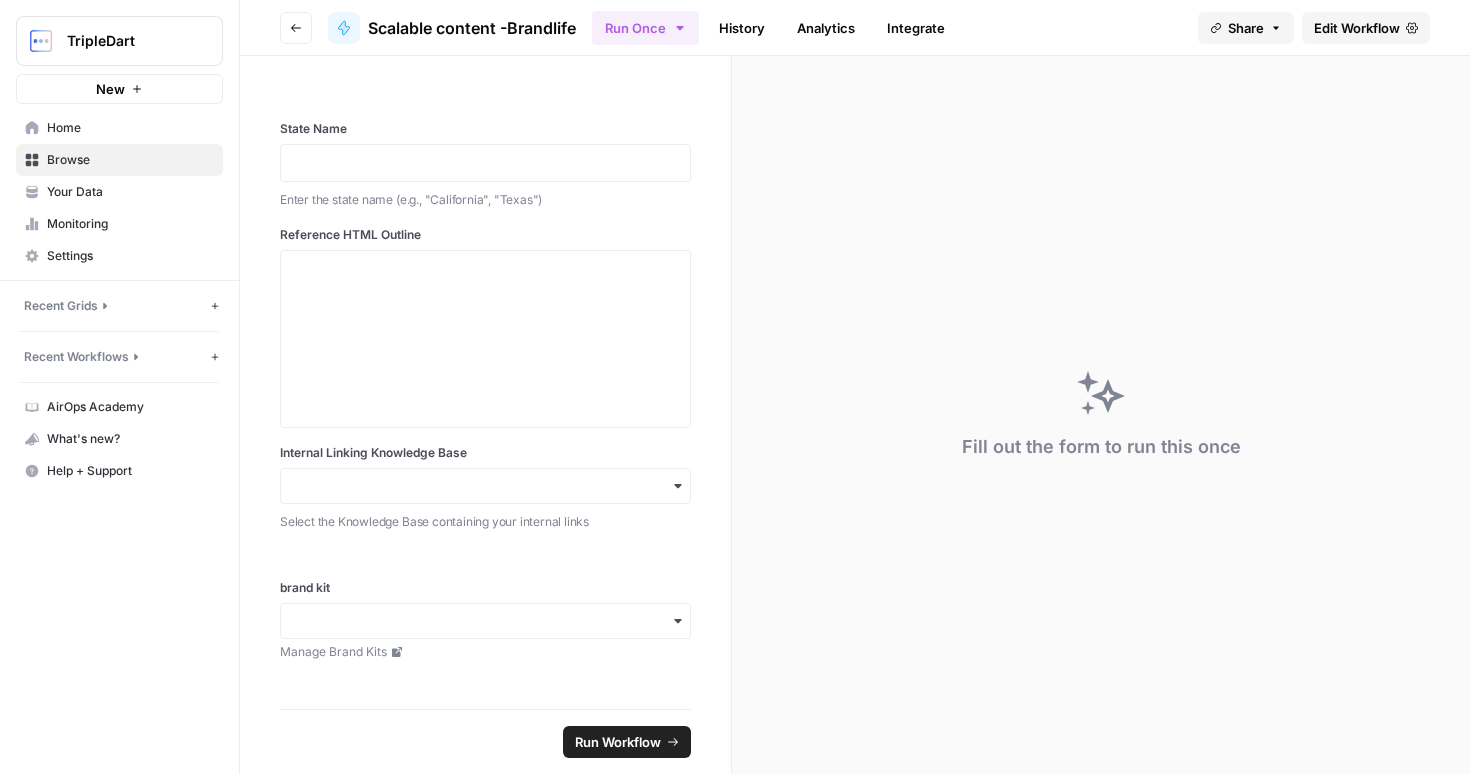 click on "Go back" at bounding box center [296, 28] 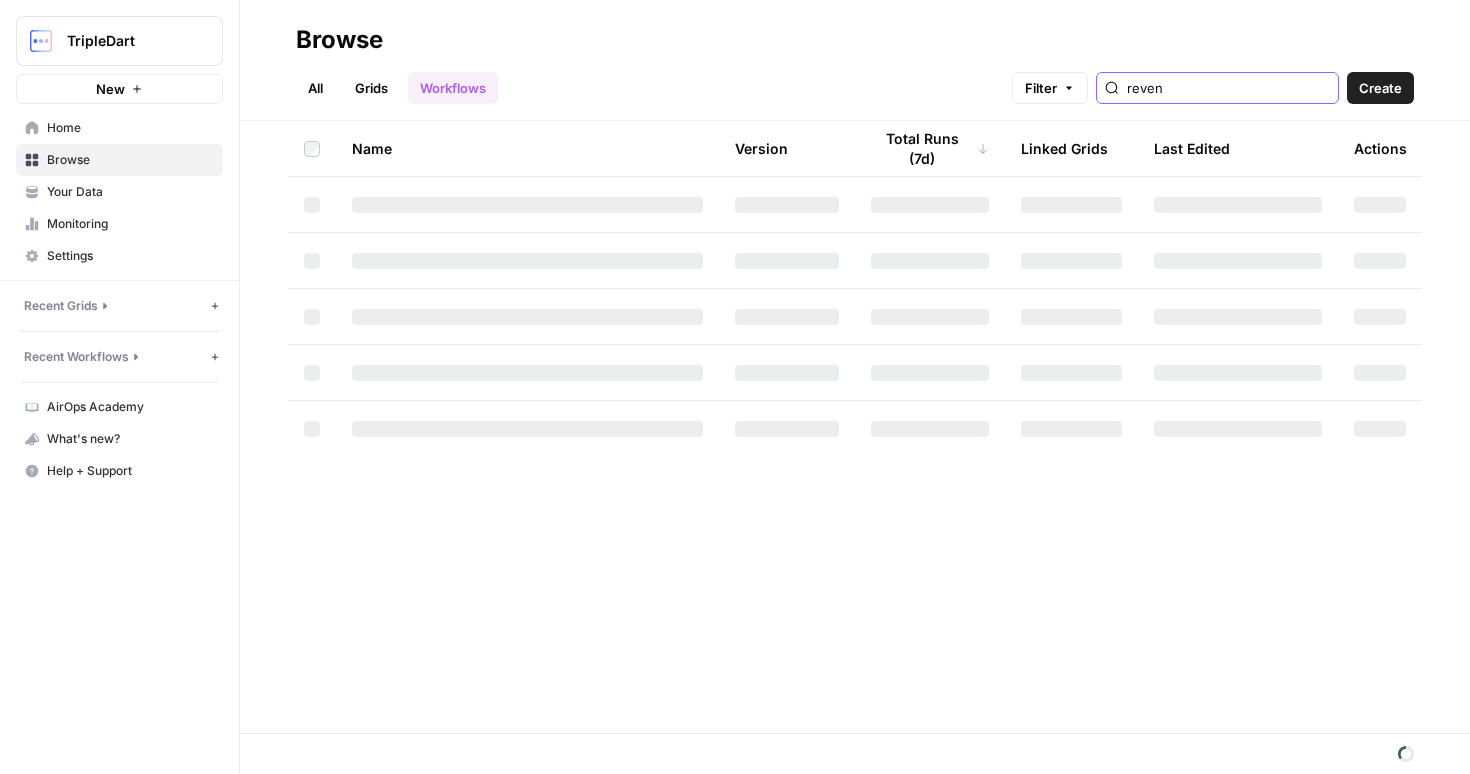 click on "reven" at bounding box center [1228, 88] 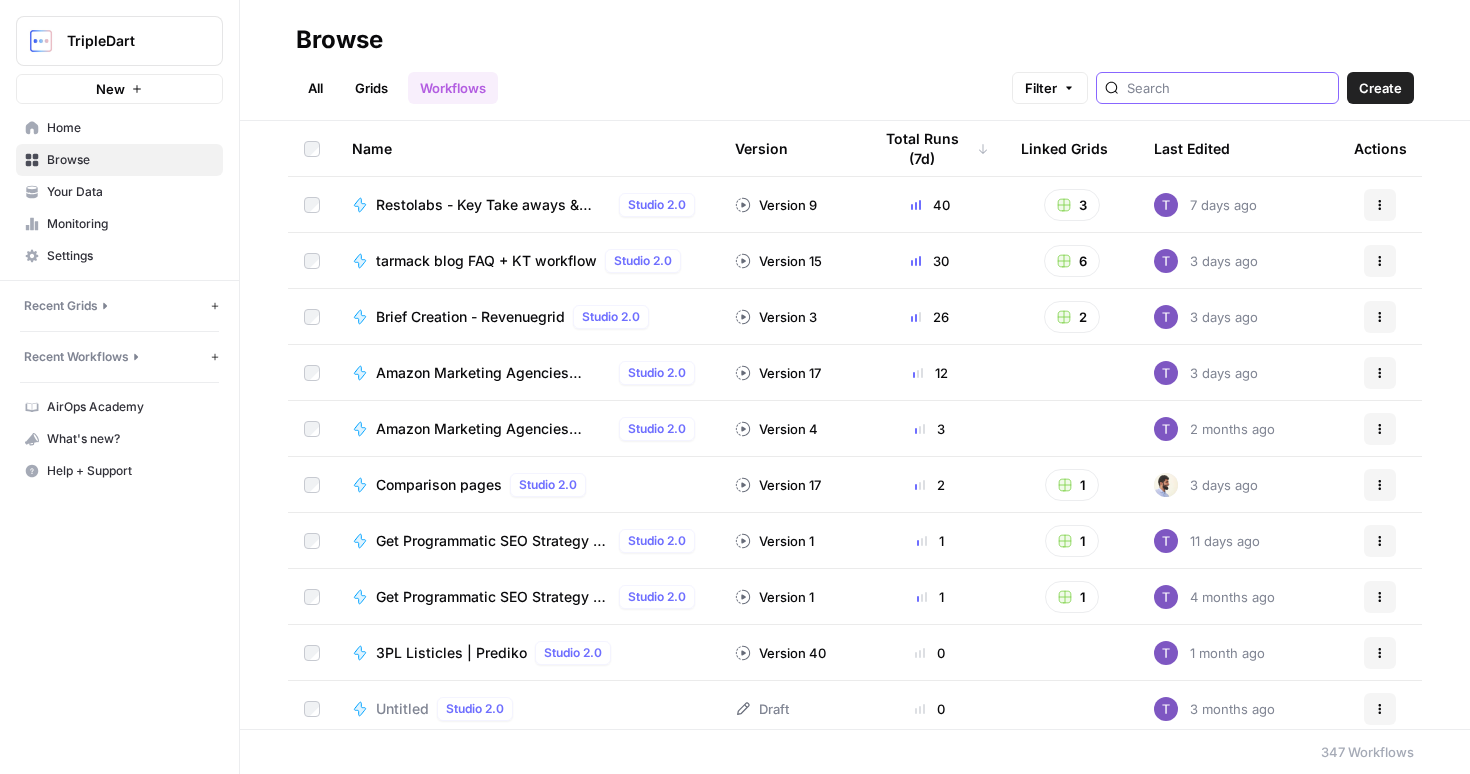 type 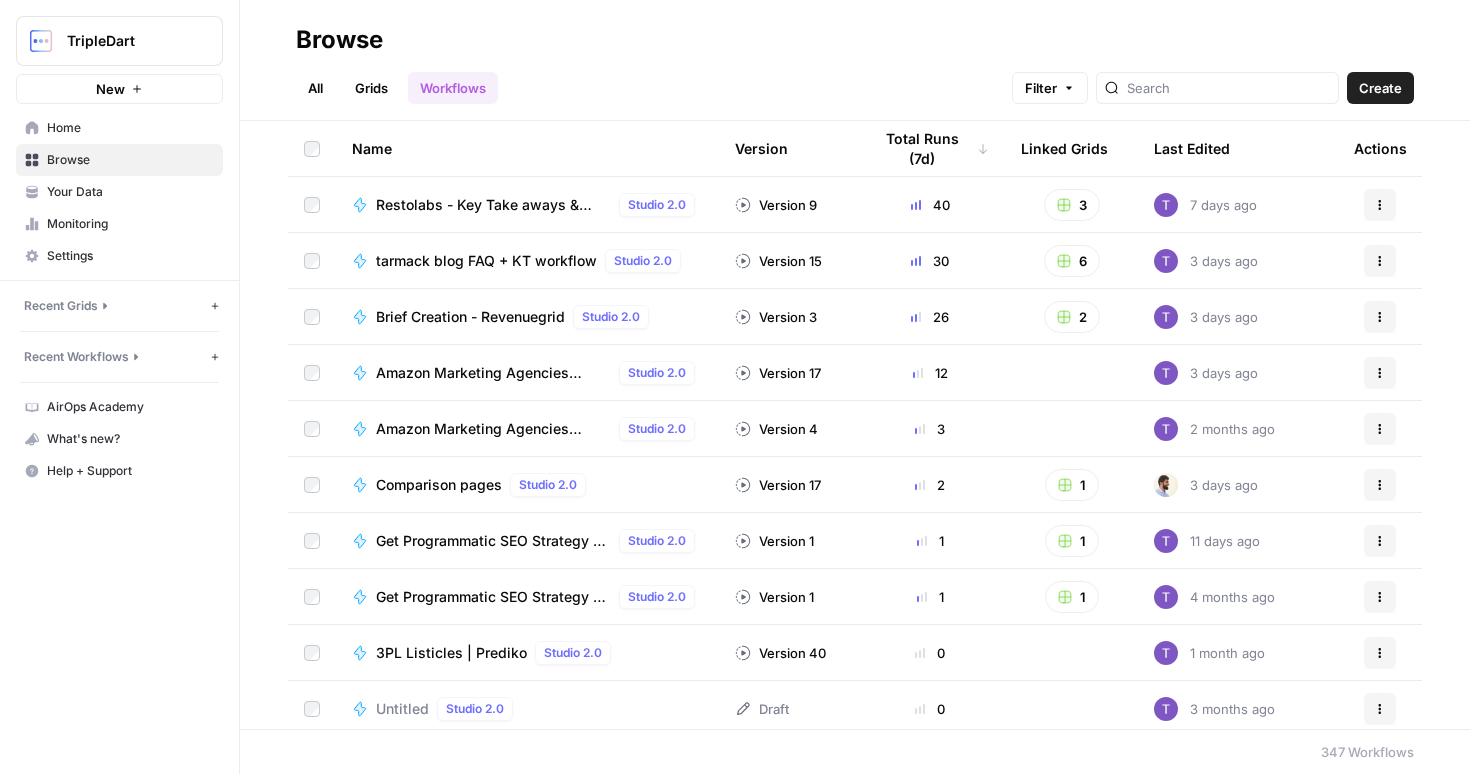 click on "Your Data" at bounding box center [130, 192] 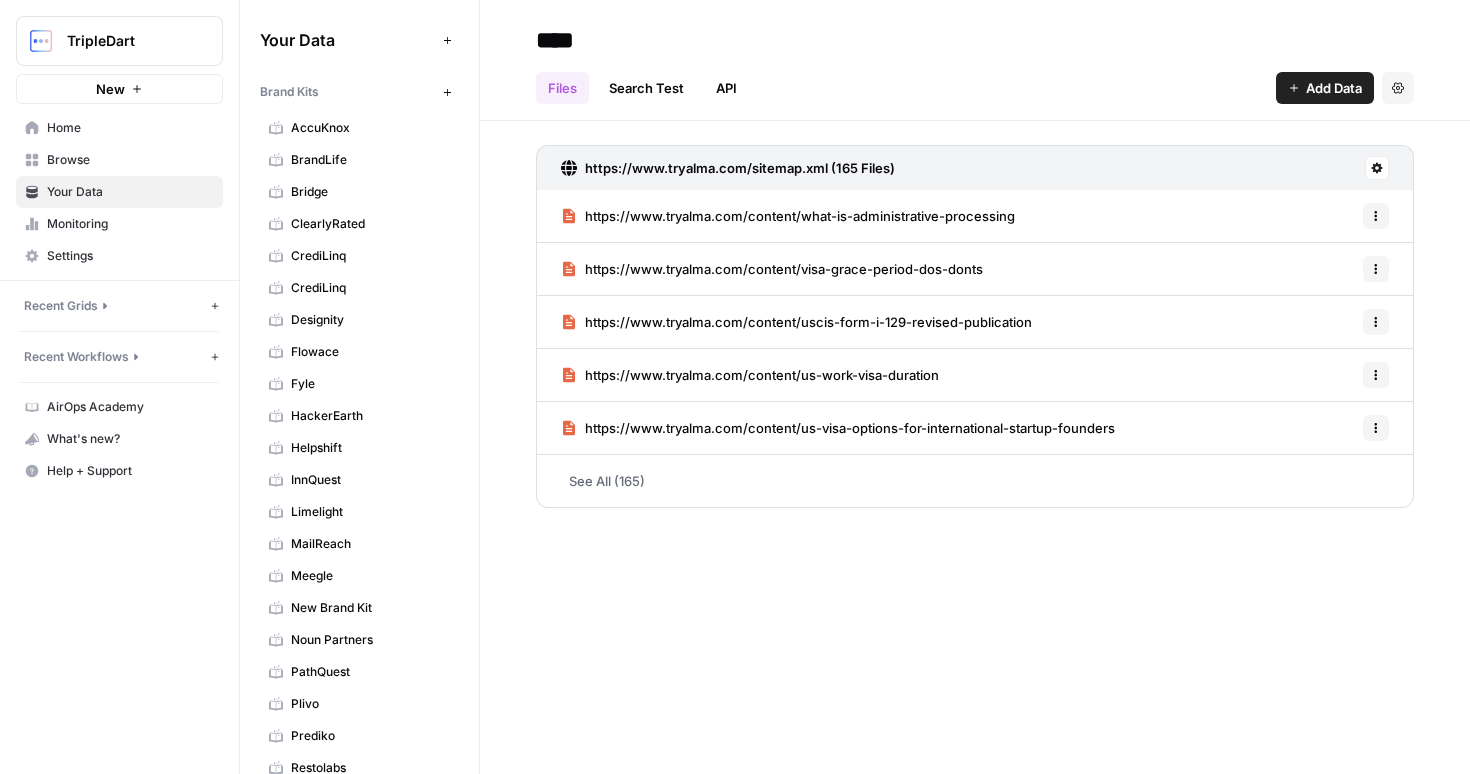 click on "Browse" at bounding box center (119, 160) 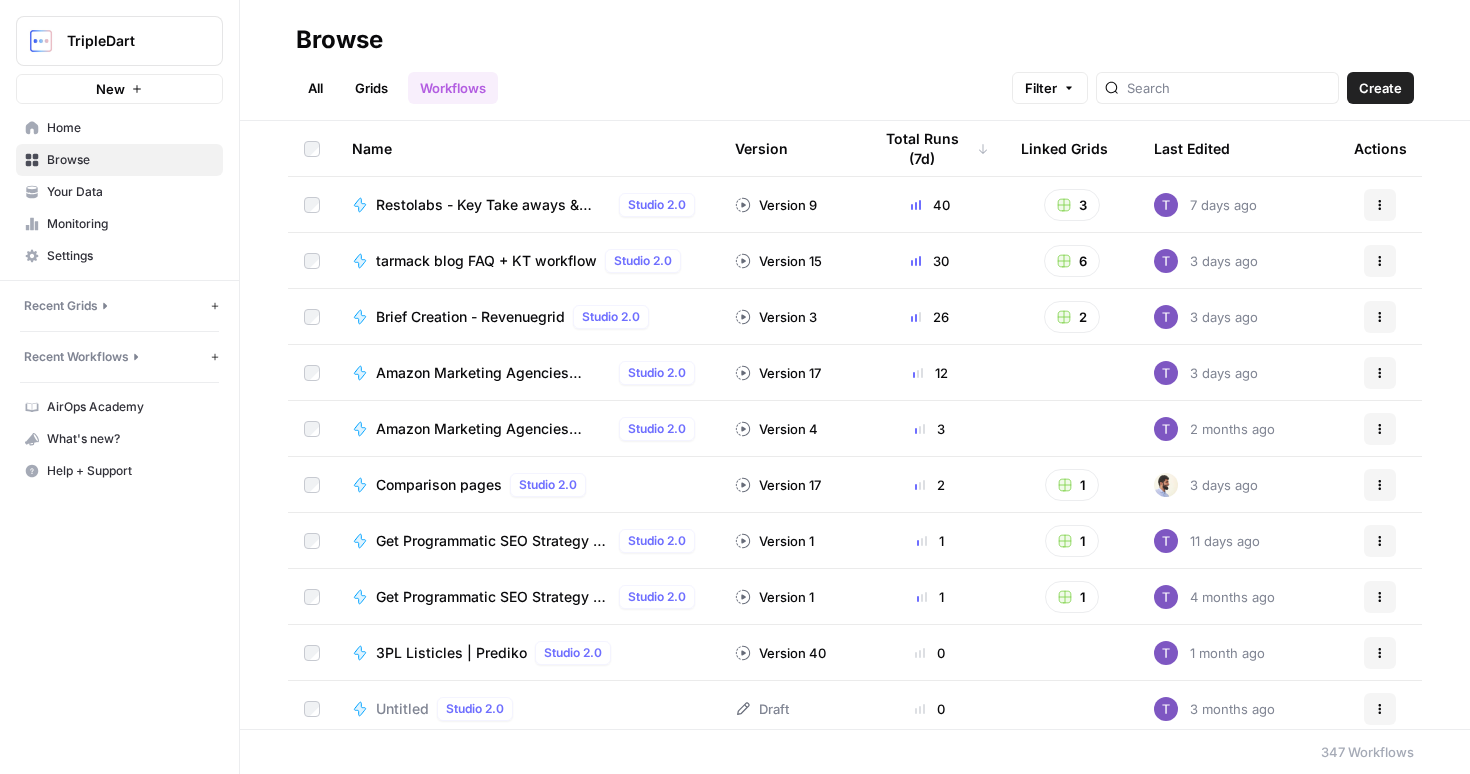 click on "Grids" at bounding box center (371, 88) 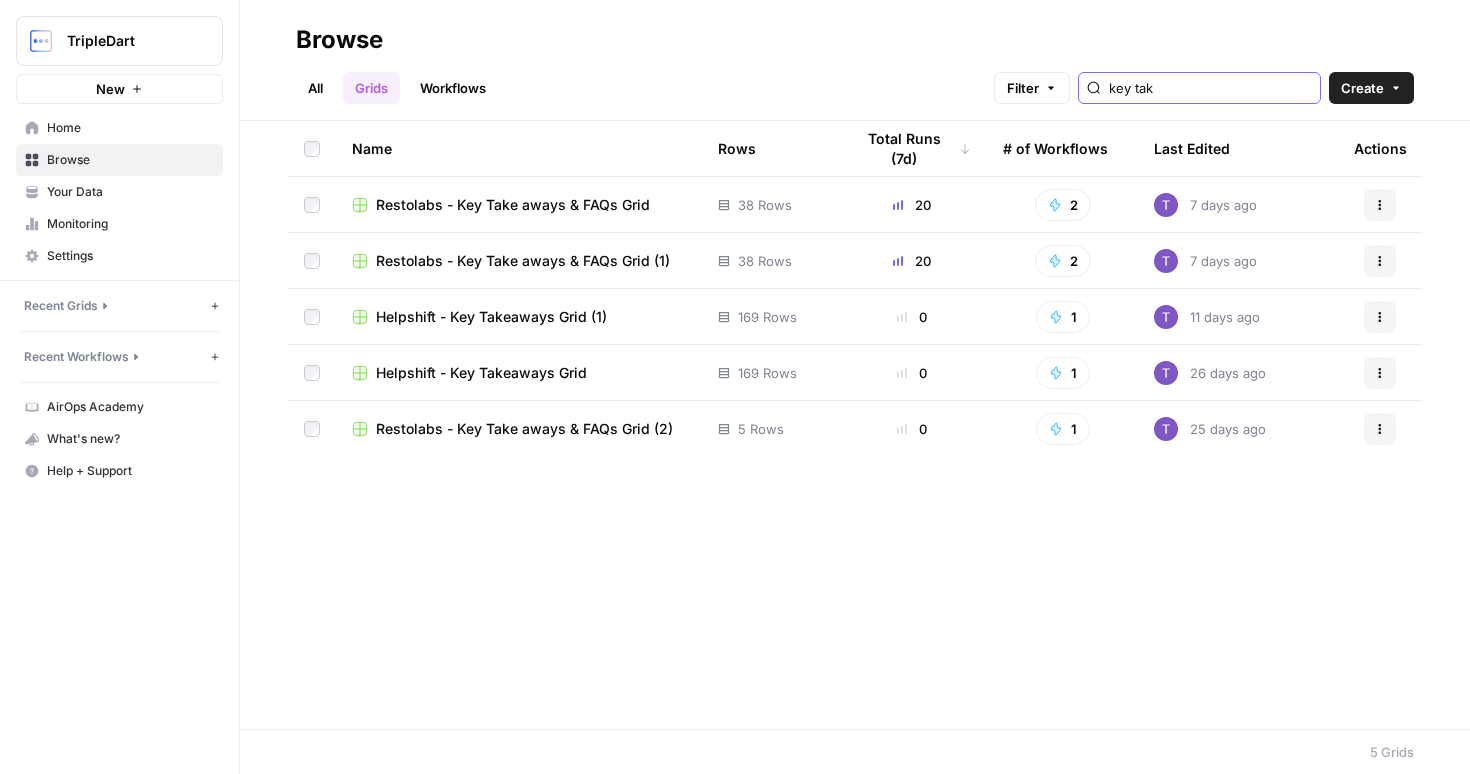 click on "key tak" at bounding box center [1210, 88] 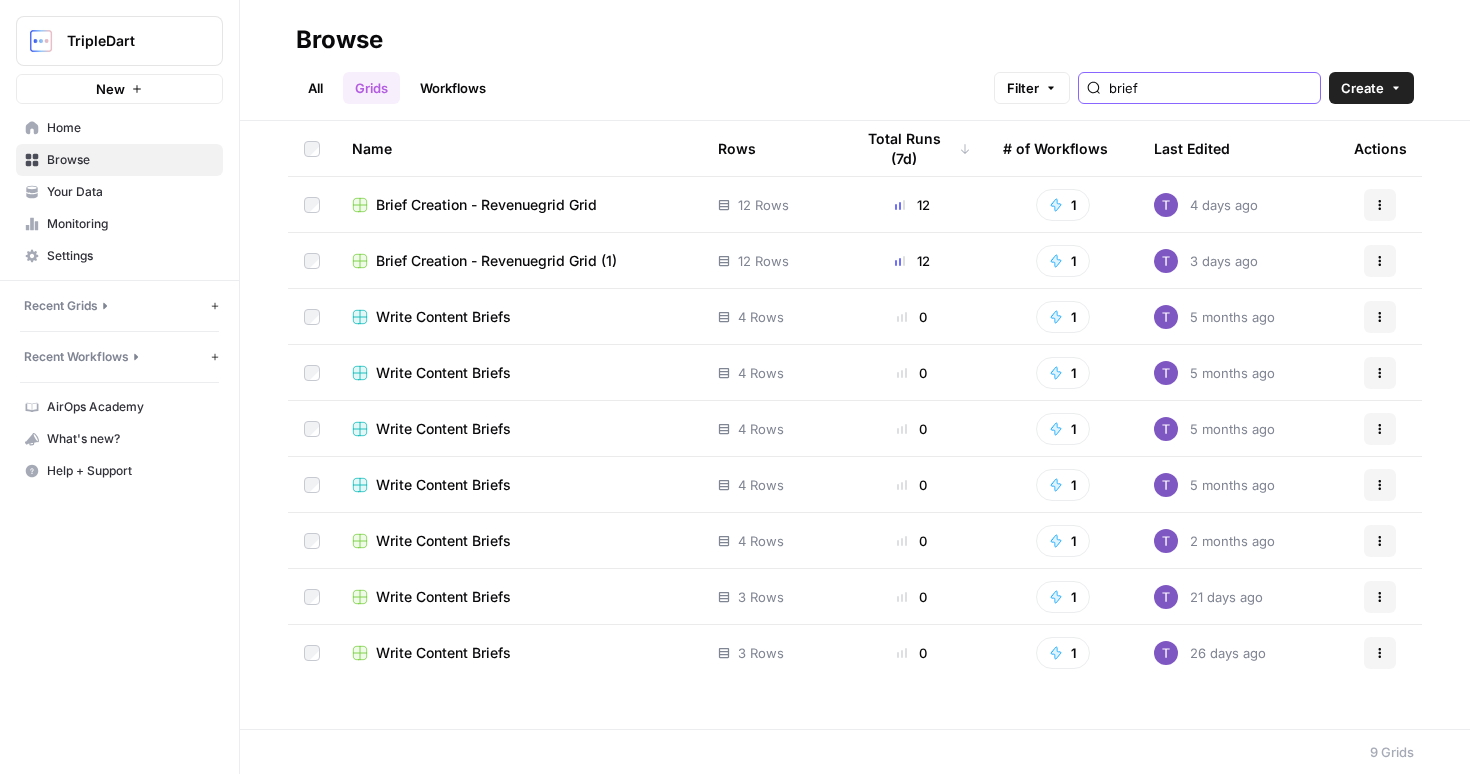 type on "brief" 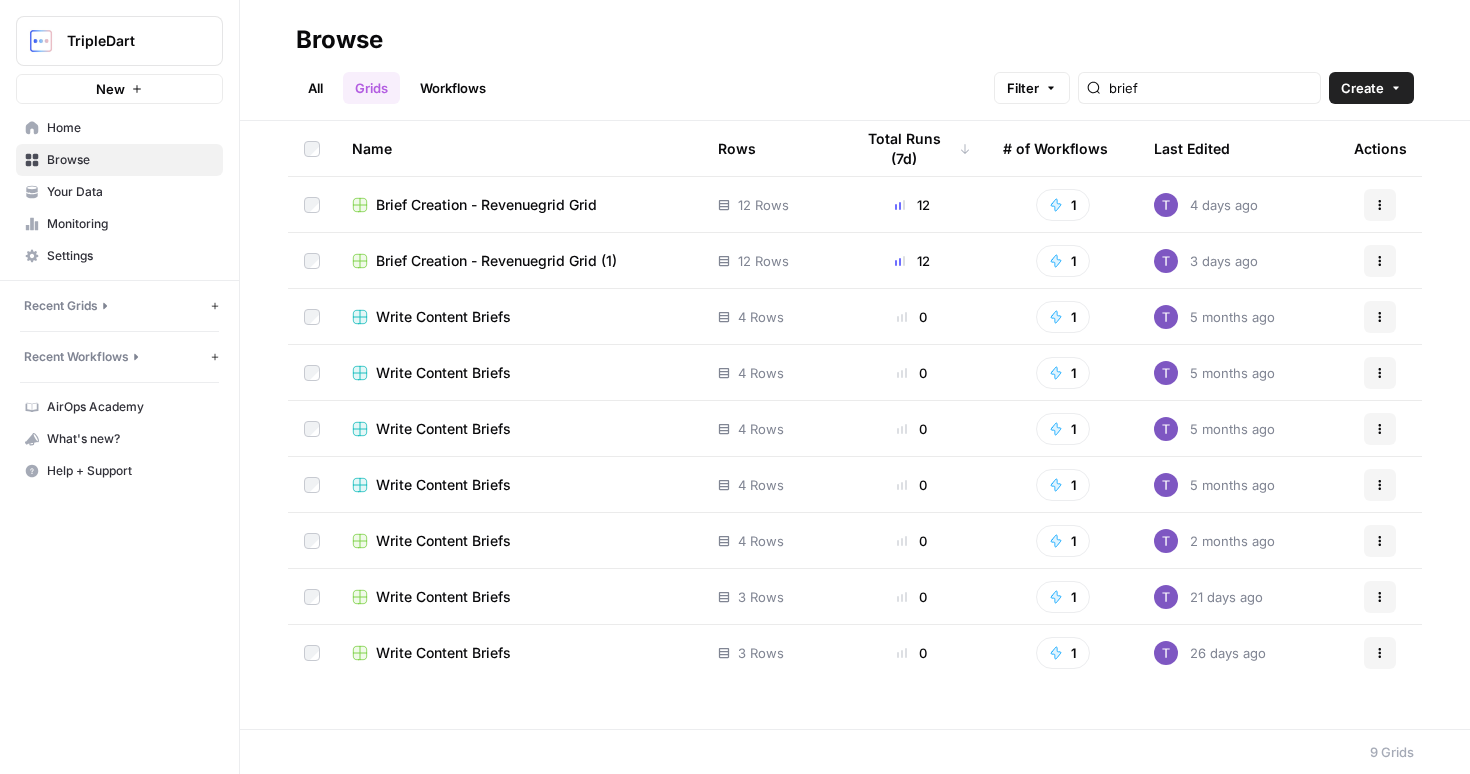 click on "Brief Creation  - Revenuegrid Grid" at bounding box center (486, 205) 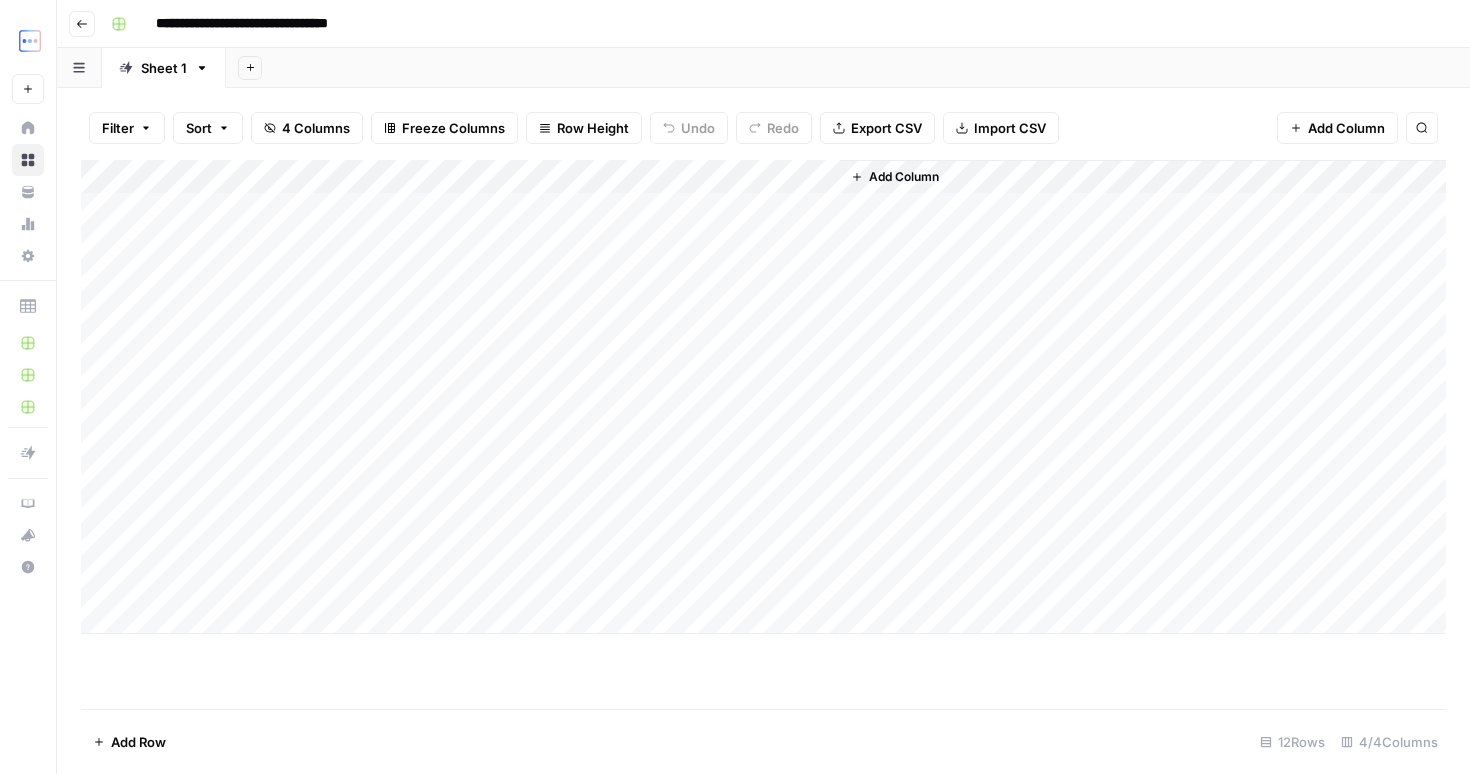 click on "Go back" at bounding box center (82, 24) 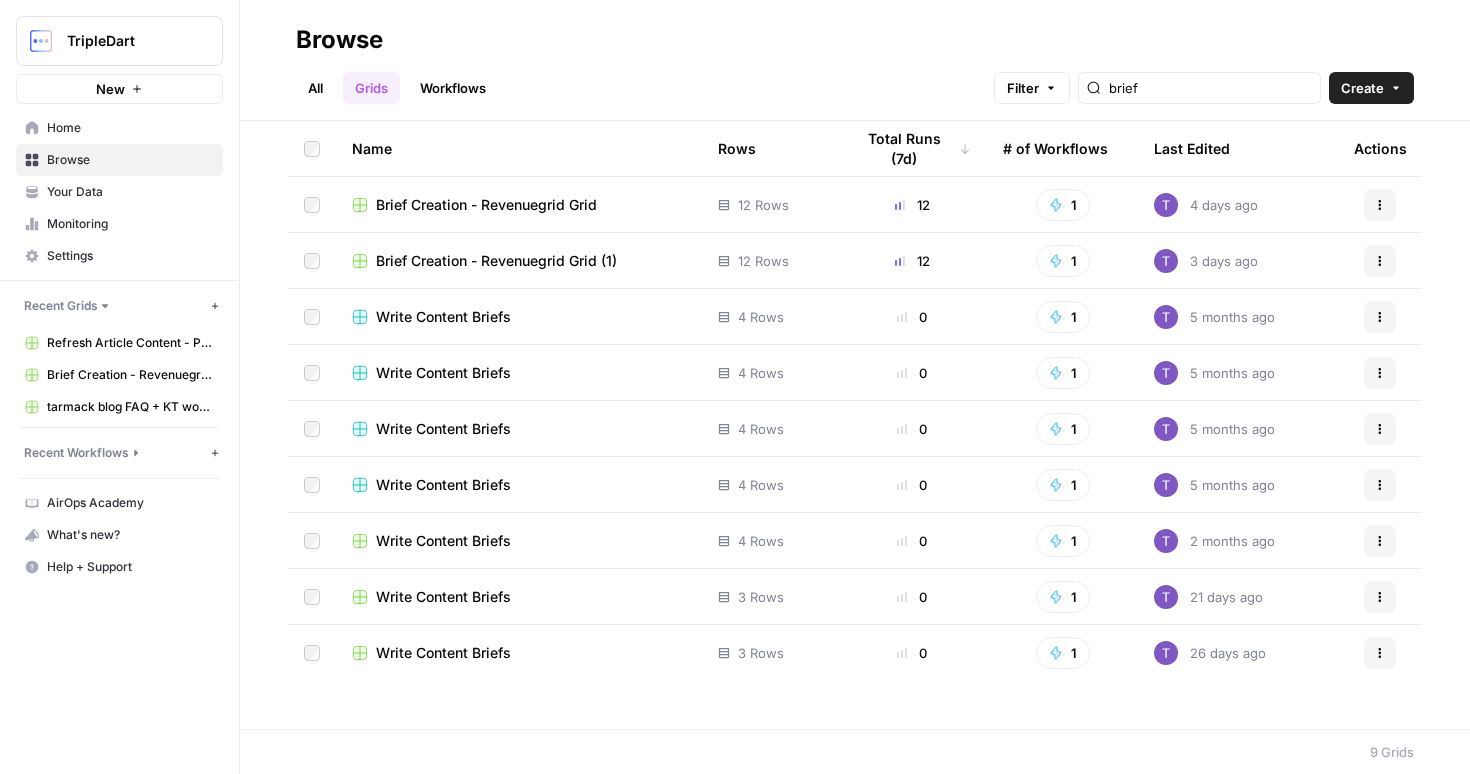 click on "Brief Creation  - Revenuegrid Grid (1)" at bounding box center (496, 261) 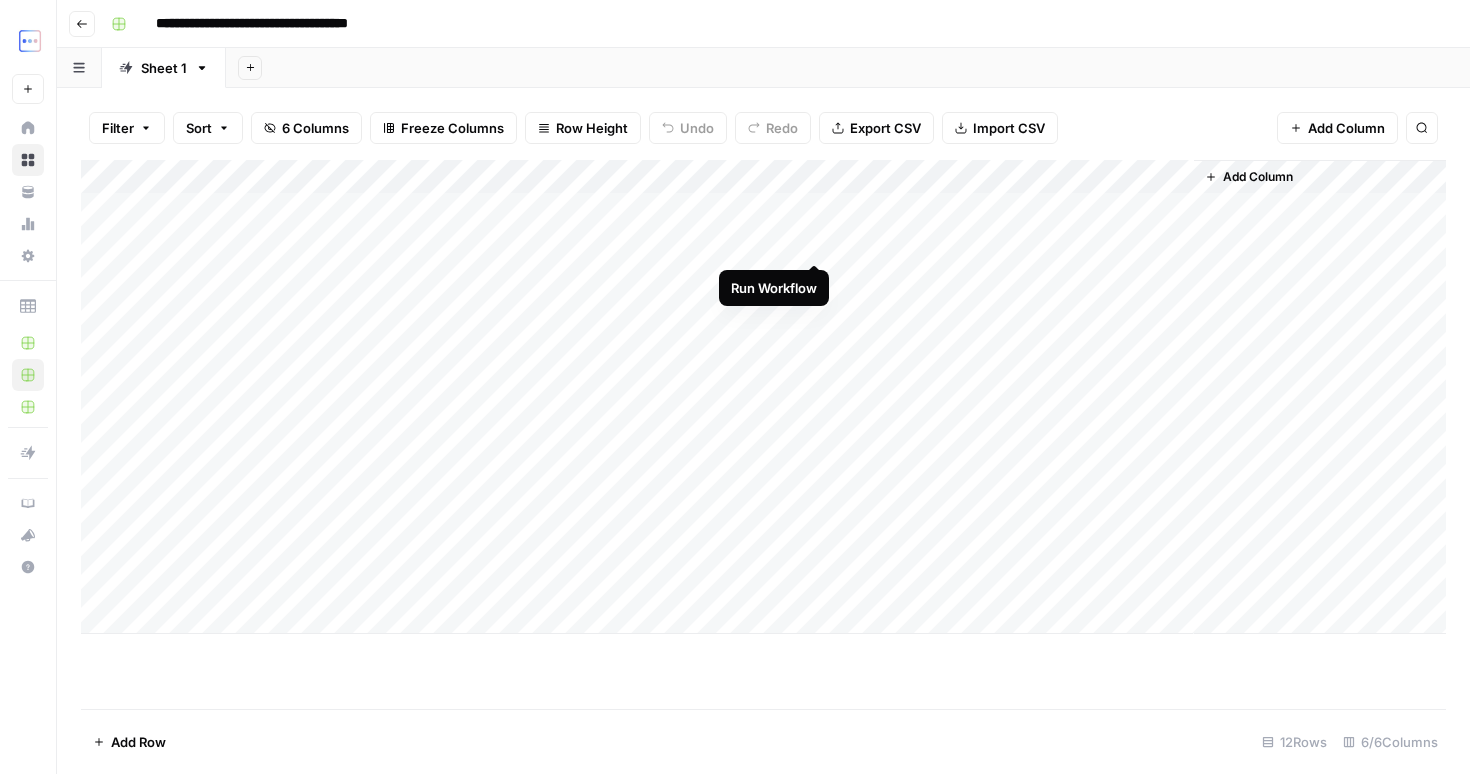 click on "Add Column" at bounding box center (763, 397) 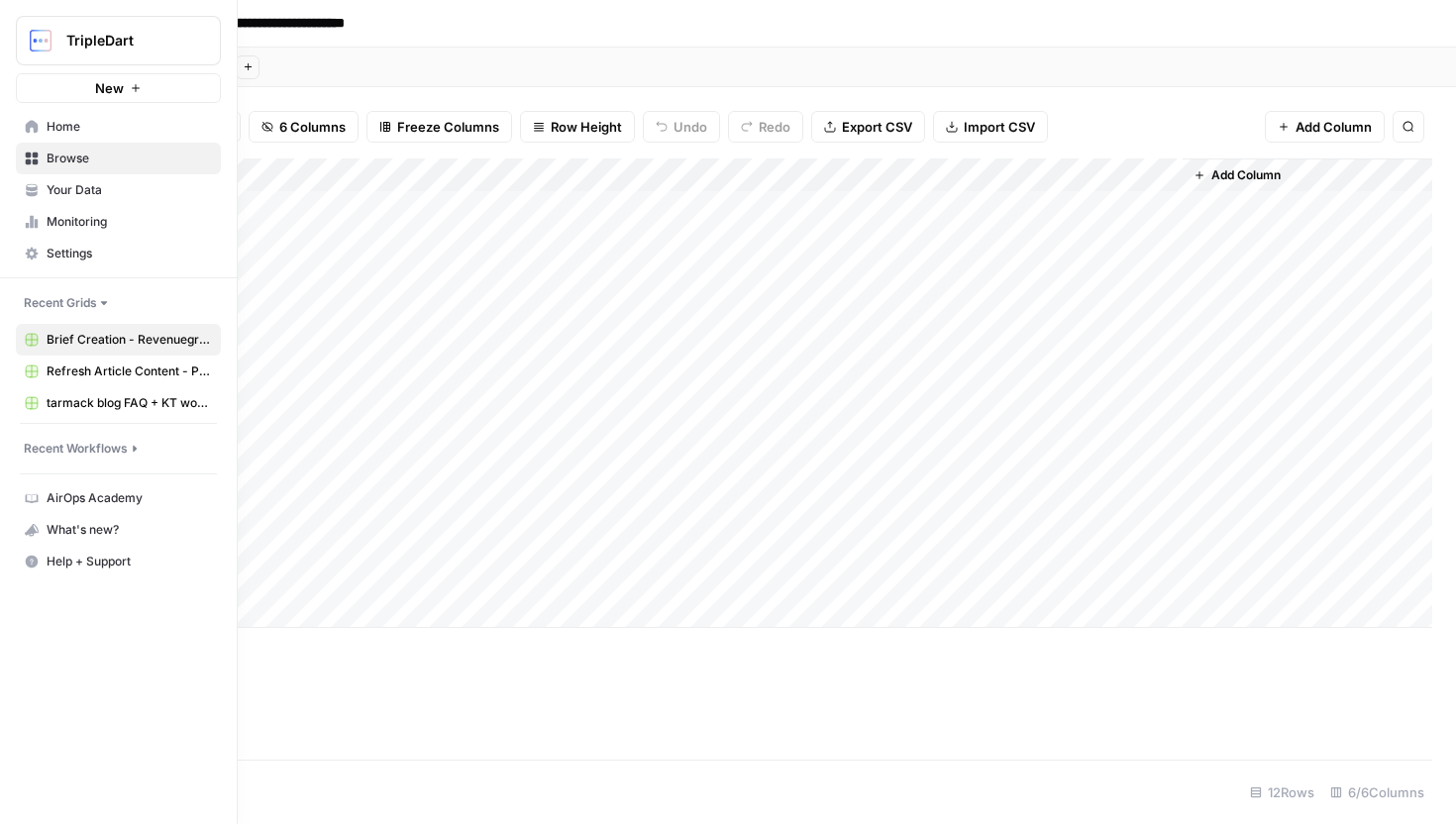 click 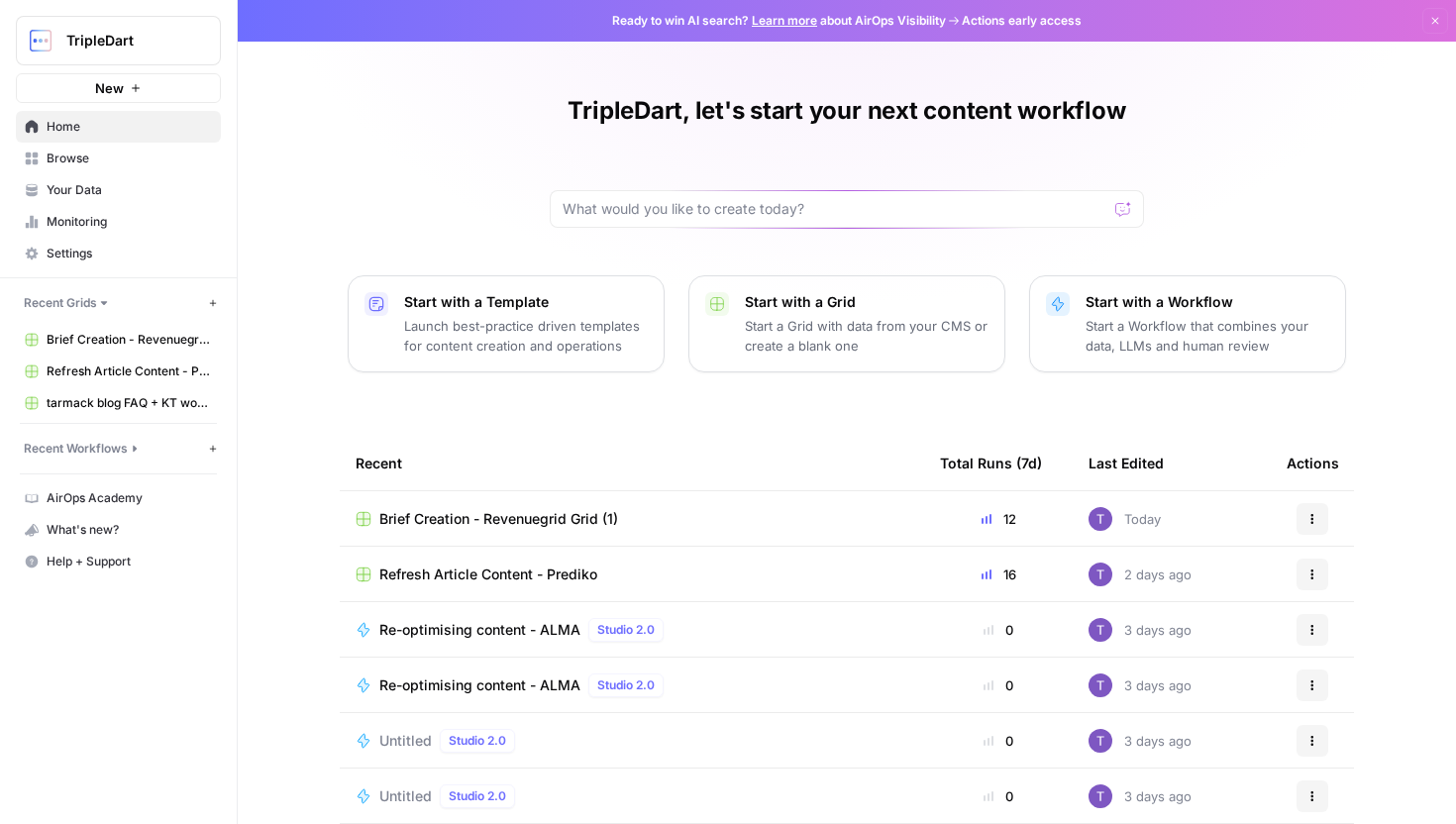 click on "Monitoring" at bounding box center [129, 222] 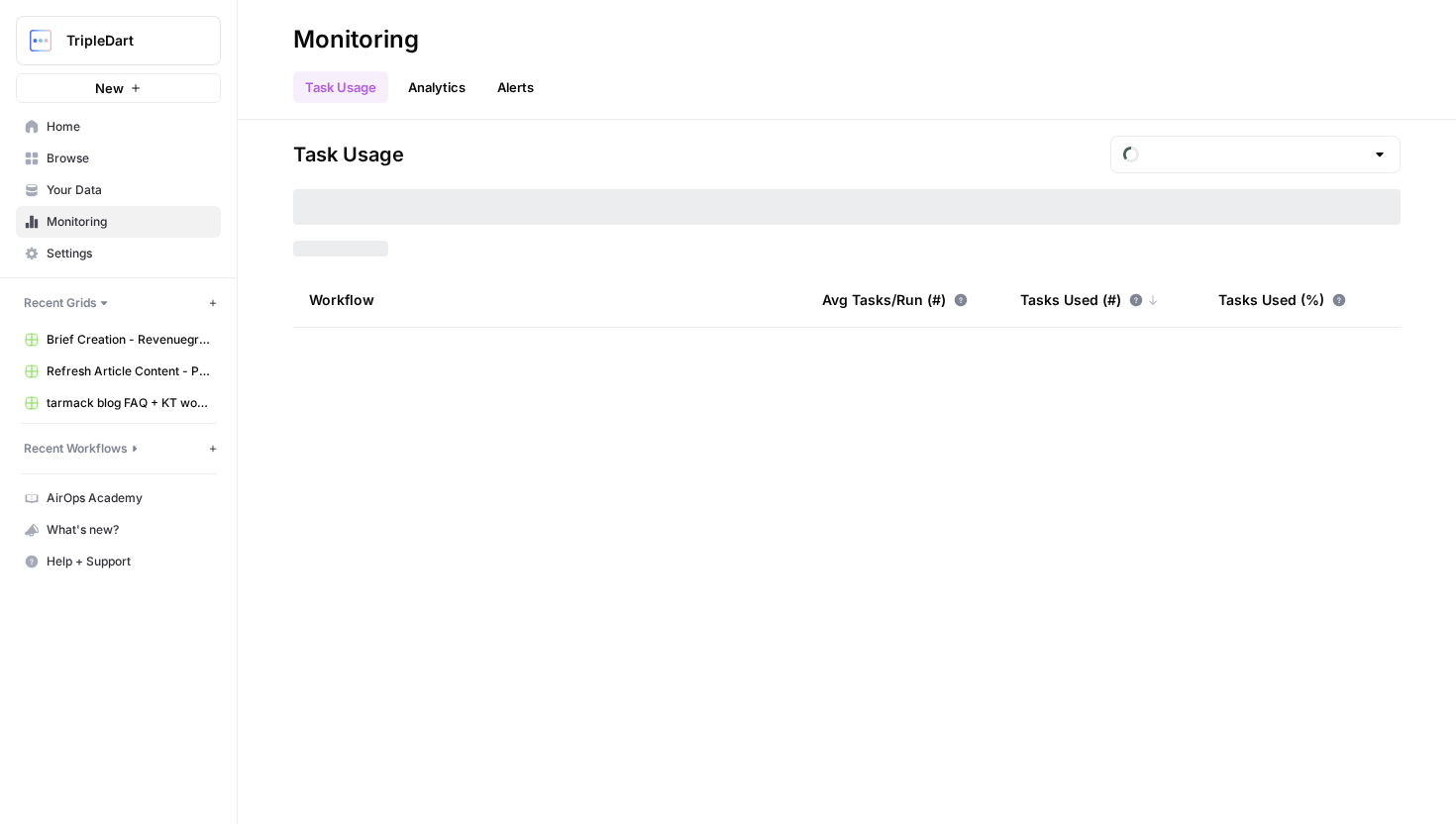 type on "August Tasks" 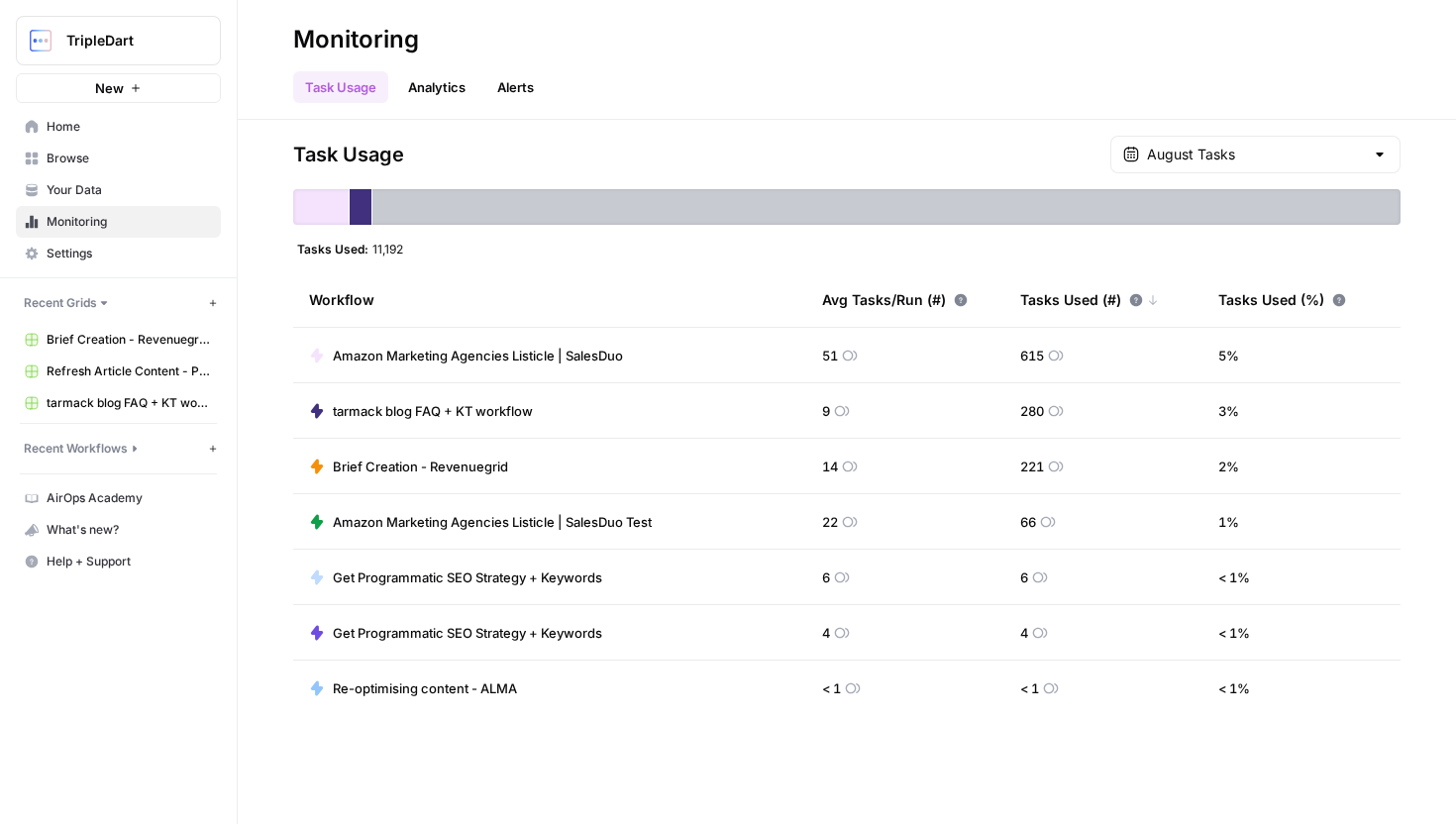 click on "Amazon Marketing Agencies Listicle | SalesDuo" at bounding box center (477, 356) 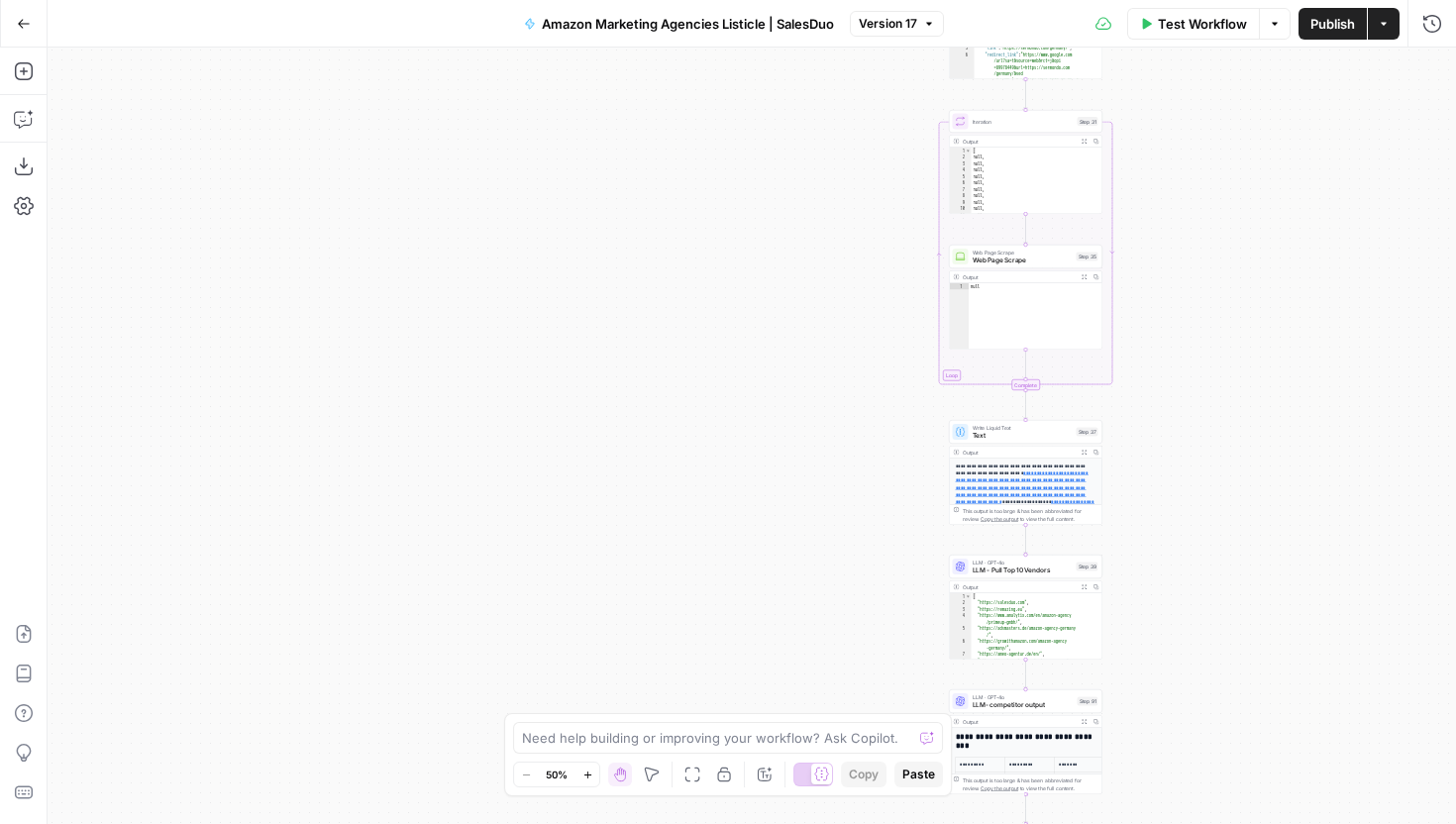 click on "Go Back" at bounding box center [24, 24] 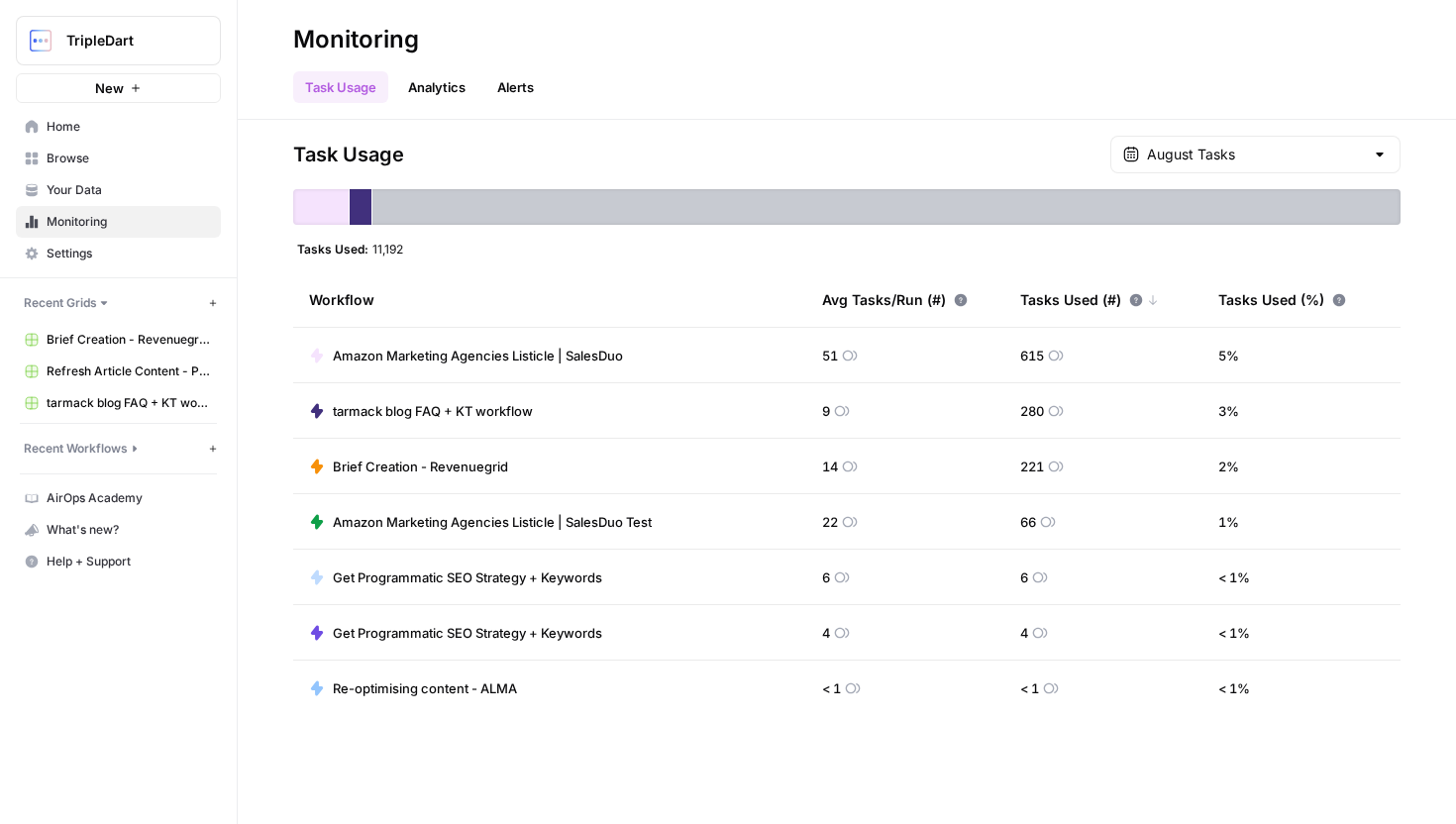 drag, startPoint x: 354, startPoint y: 244, endPoint x: 205, endPoint y: 223, distance: 150.47259 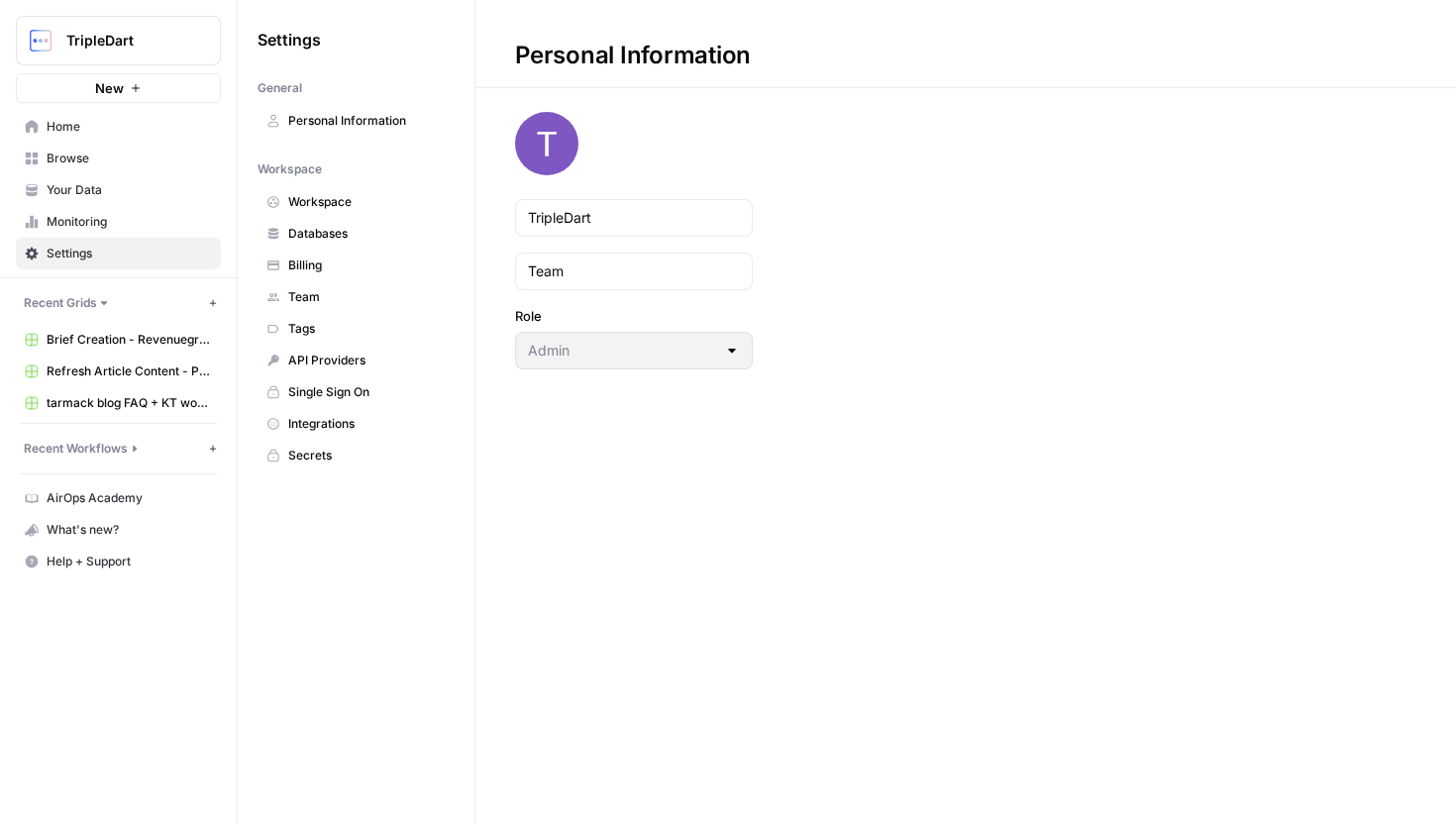 click on "Billing" at bounding box center [366, 265] 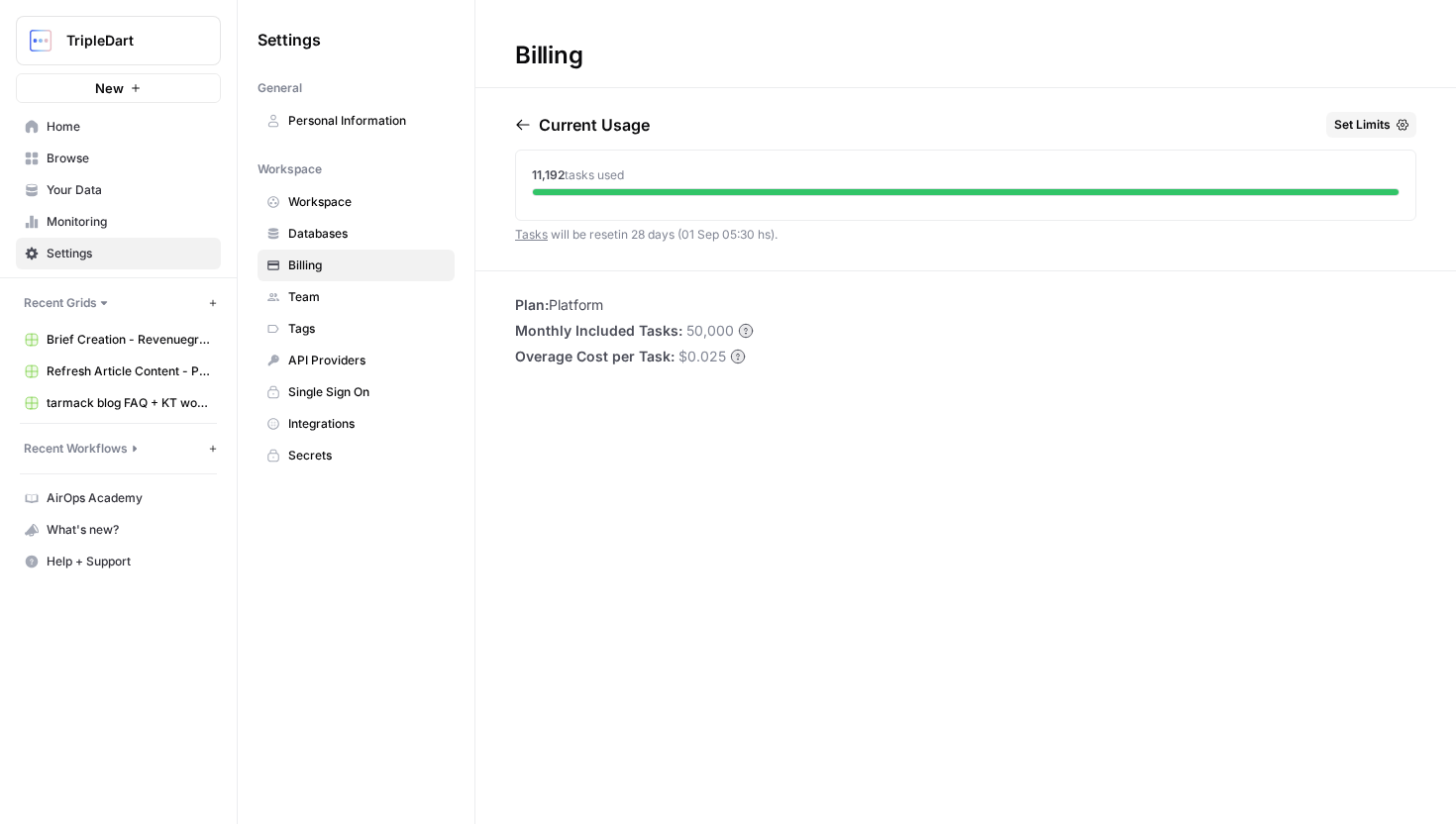 drag, startPoint x: 531, startPoint y: 177, endPoint x: 401, endPoint y: 184, distance: 130.18833 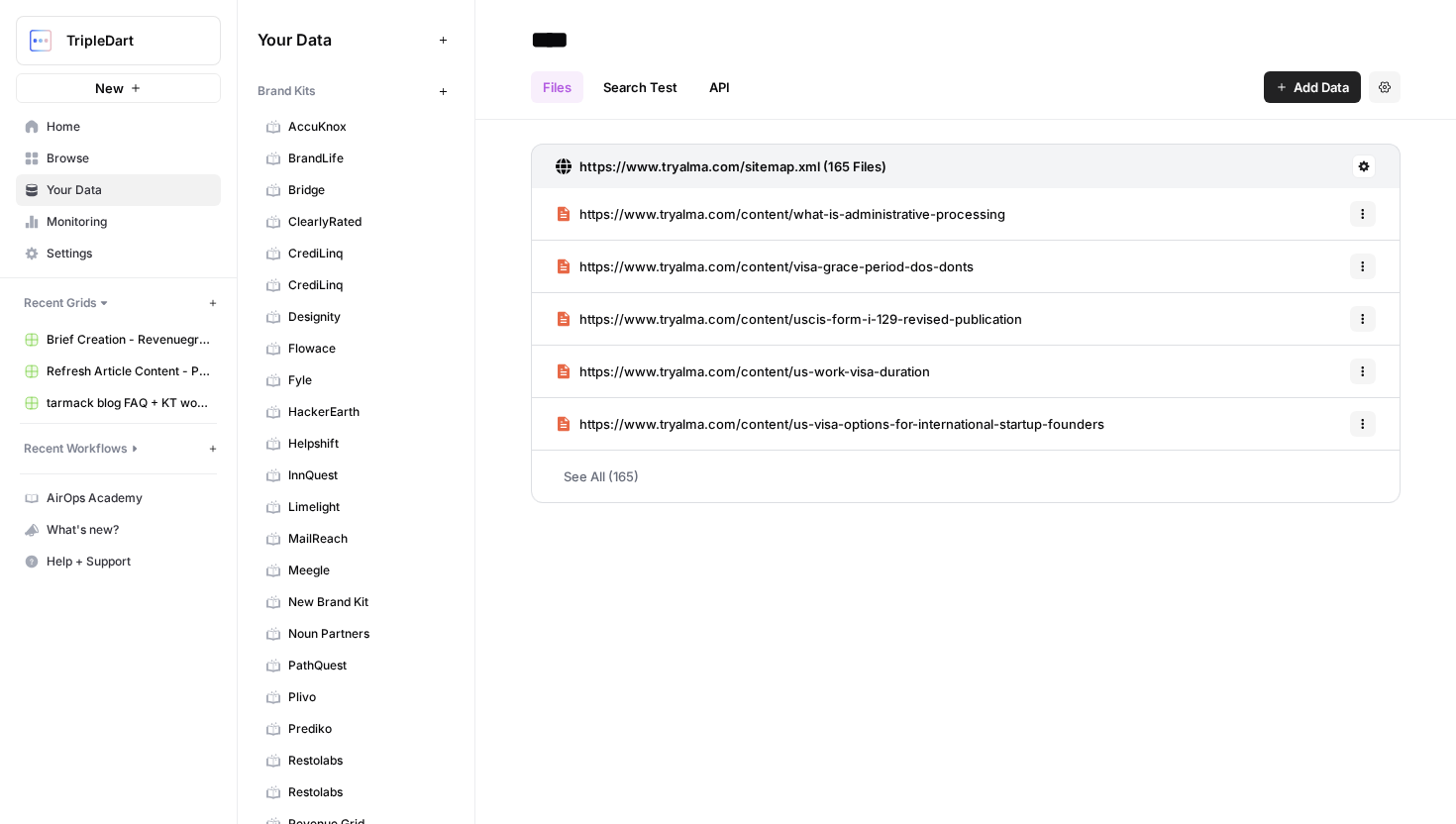 click on "Browse" at bounding box center [129, 158] 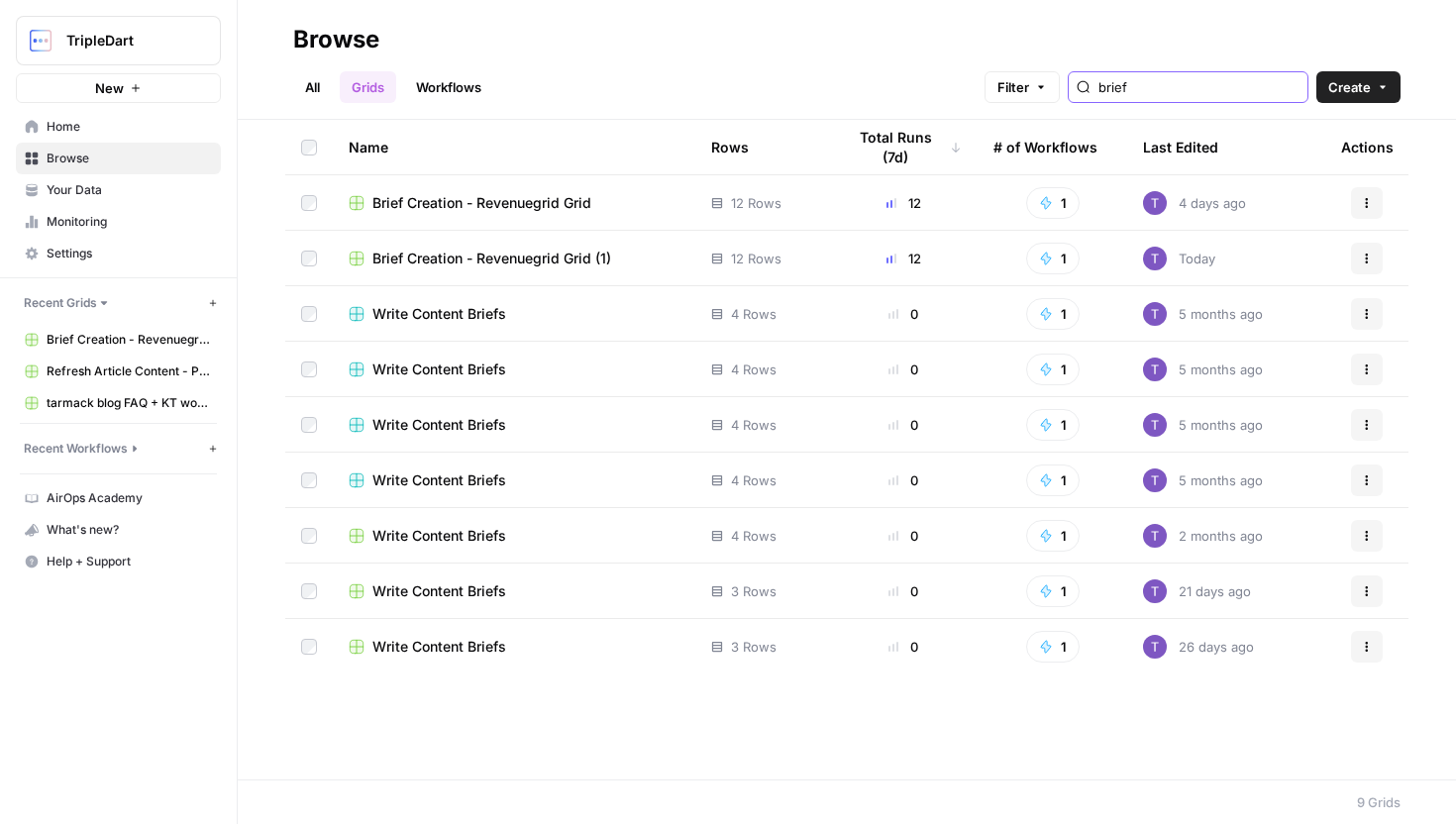 click on "brief" at bounding box center (1198, 87) 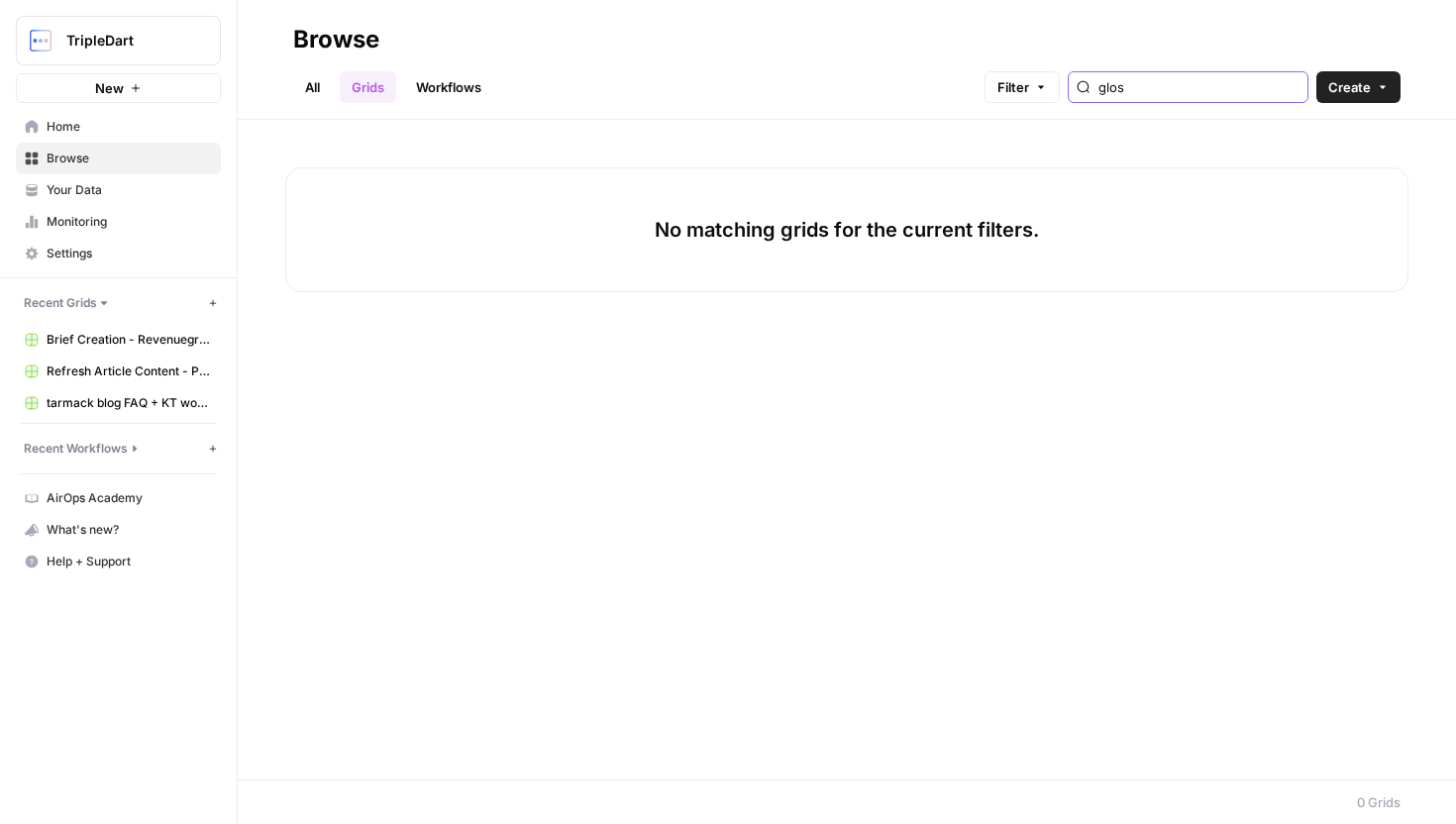 type on "glos" 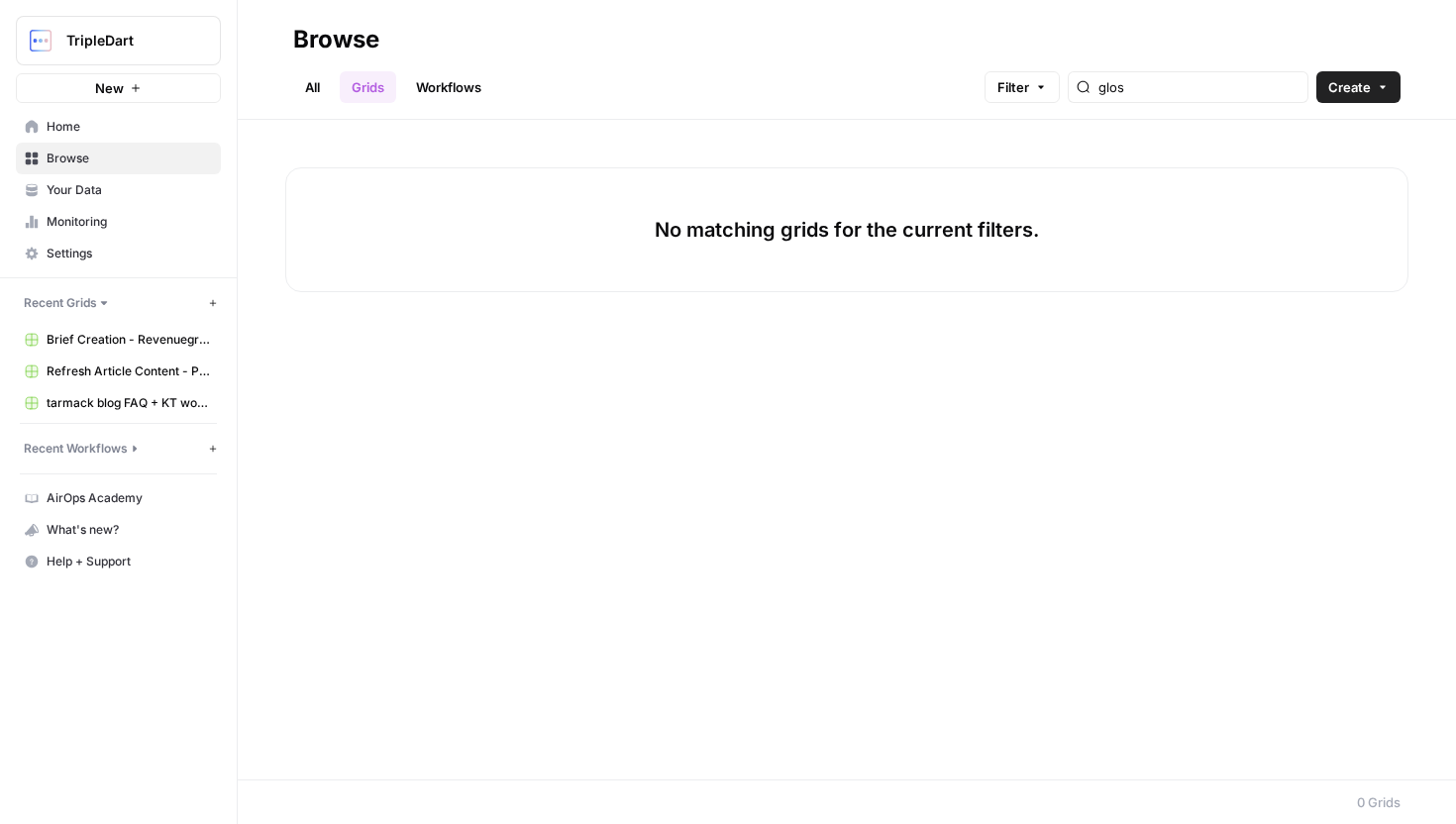 click on "Browse All Grids Workflows Filter glos Create" at bounding box center [847, 59] 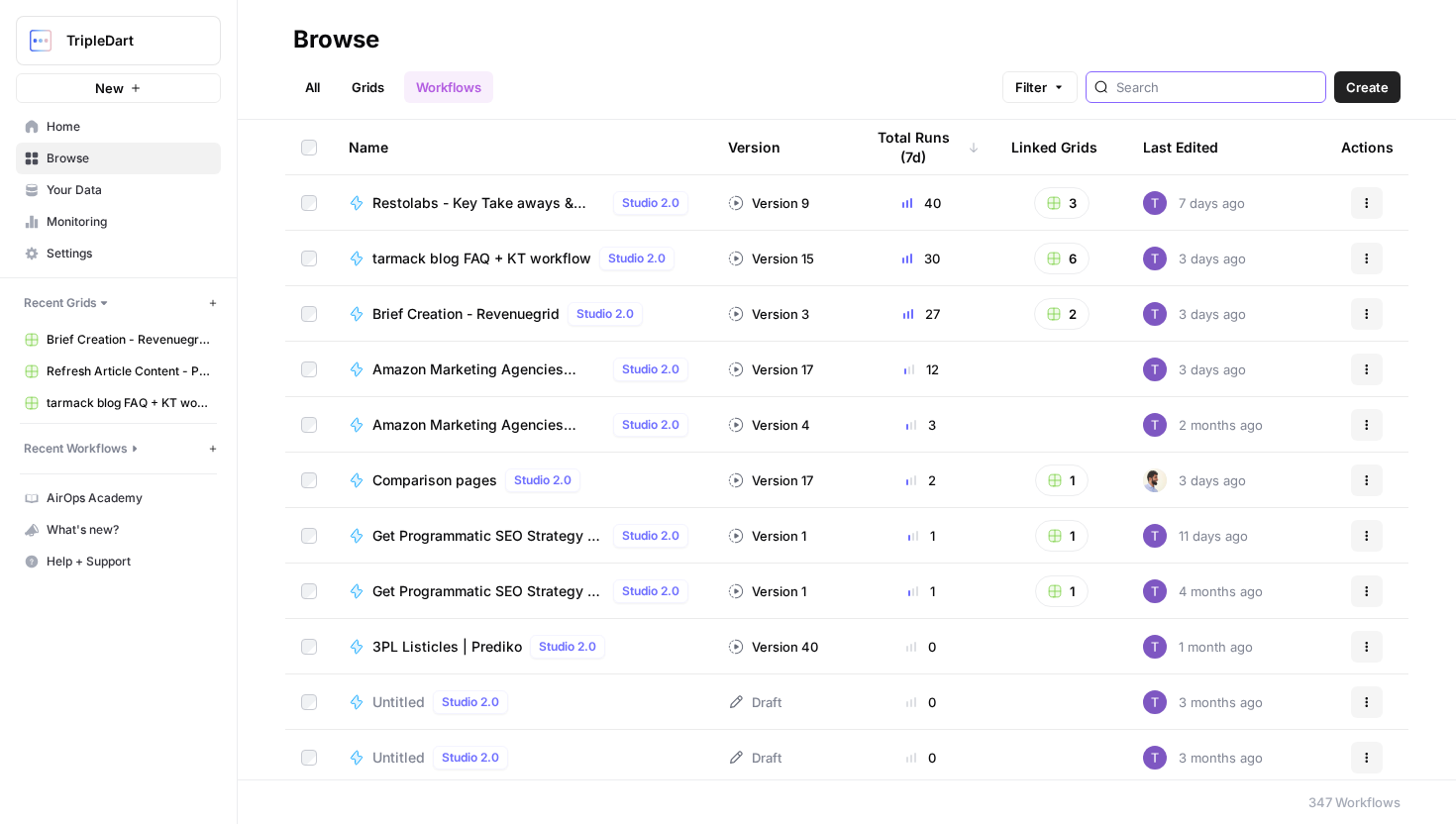 click at bounding box center (1216, 87) 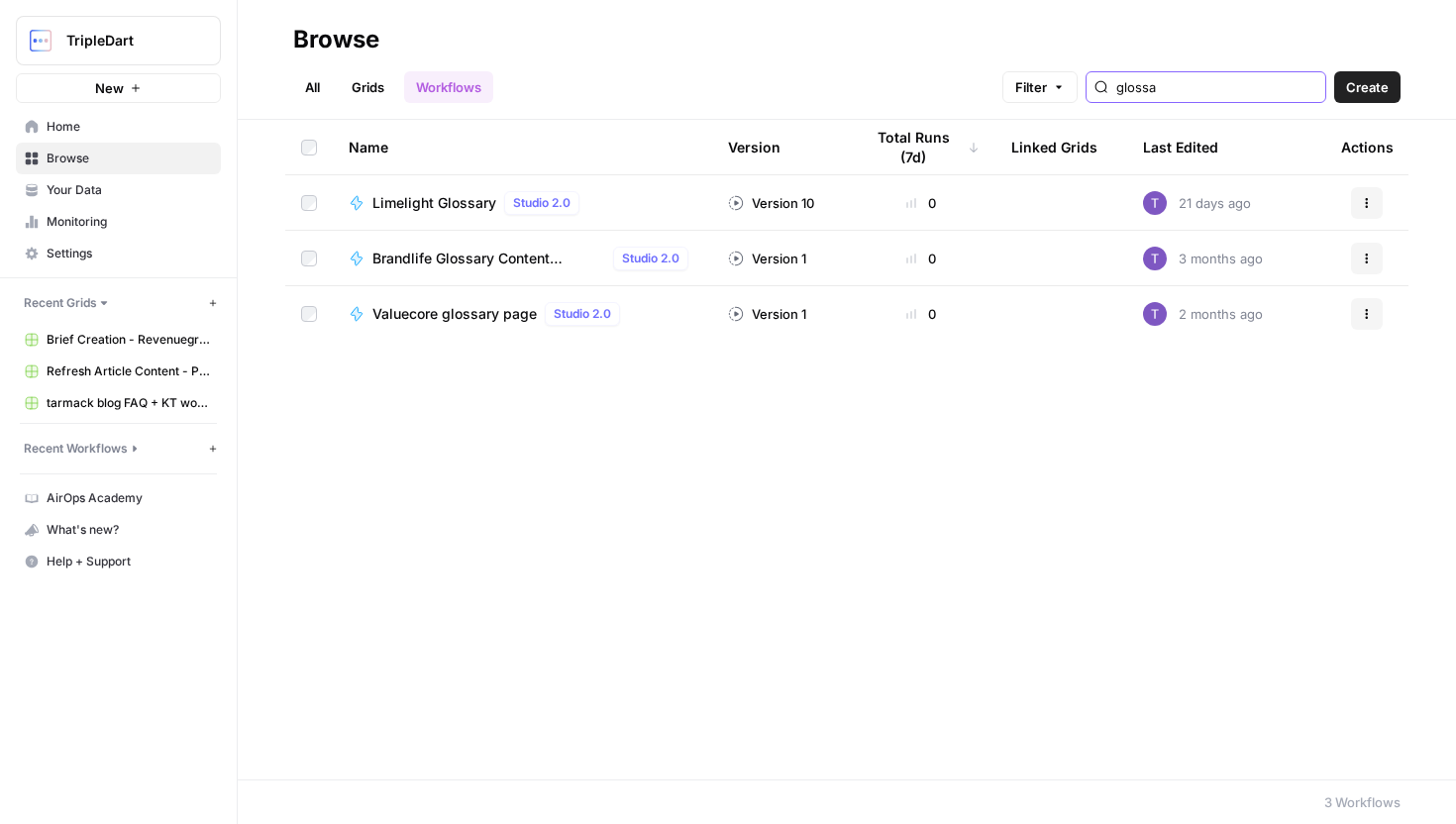 type on "glossa" 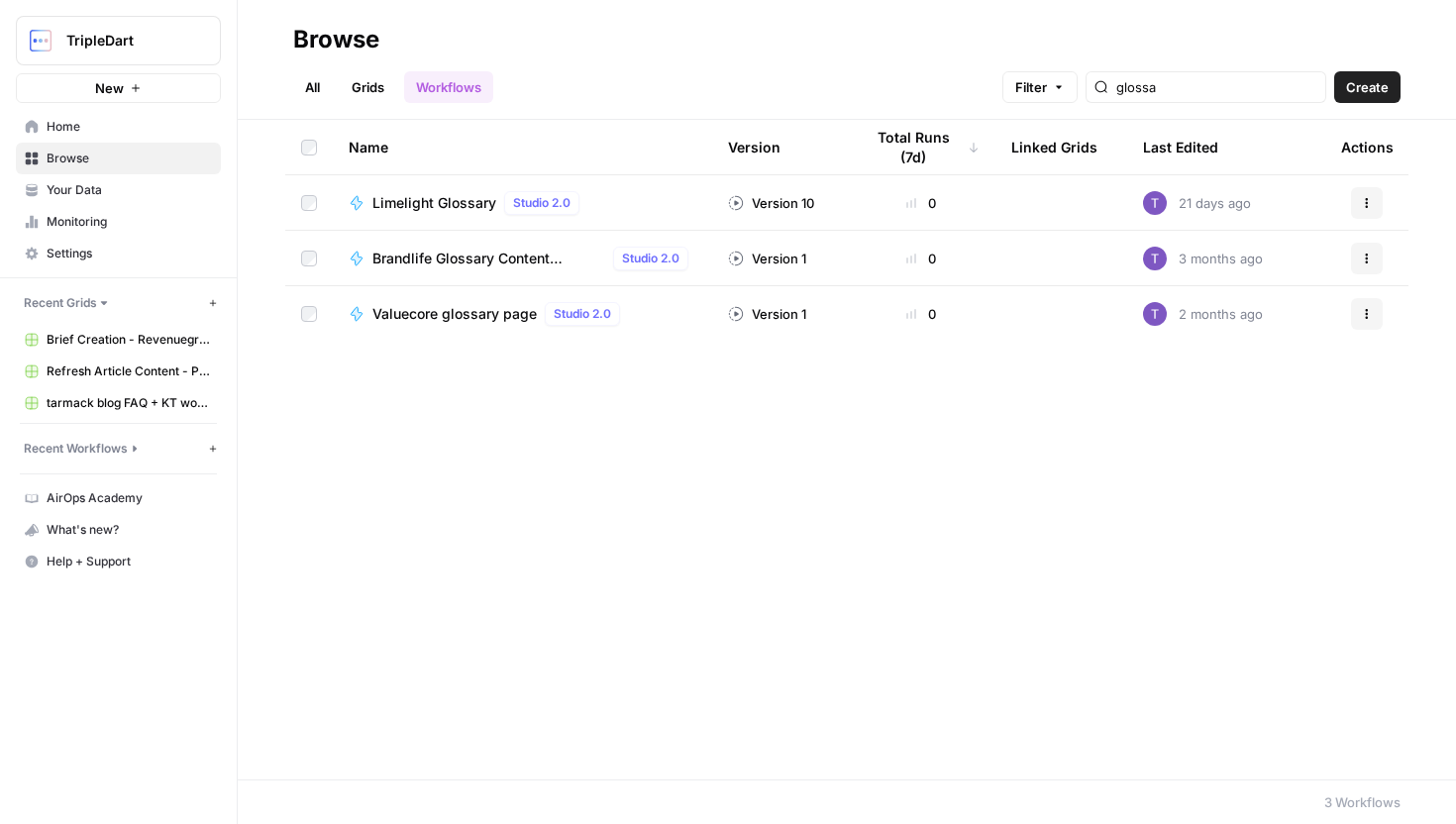 click on "Brandlife Glossary Content Production" at bounding box center [488, 258] 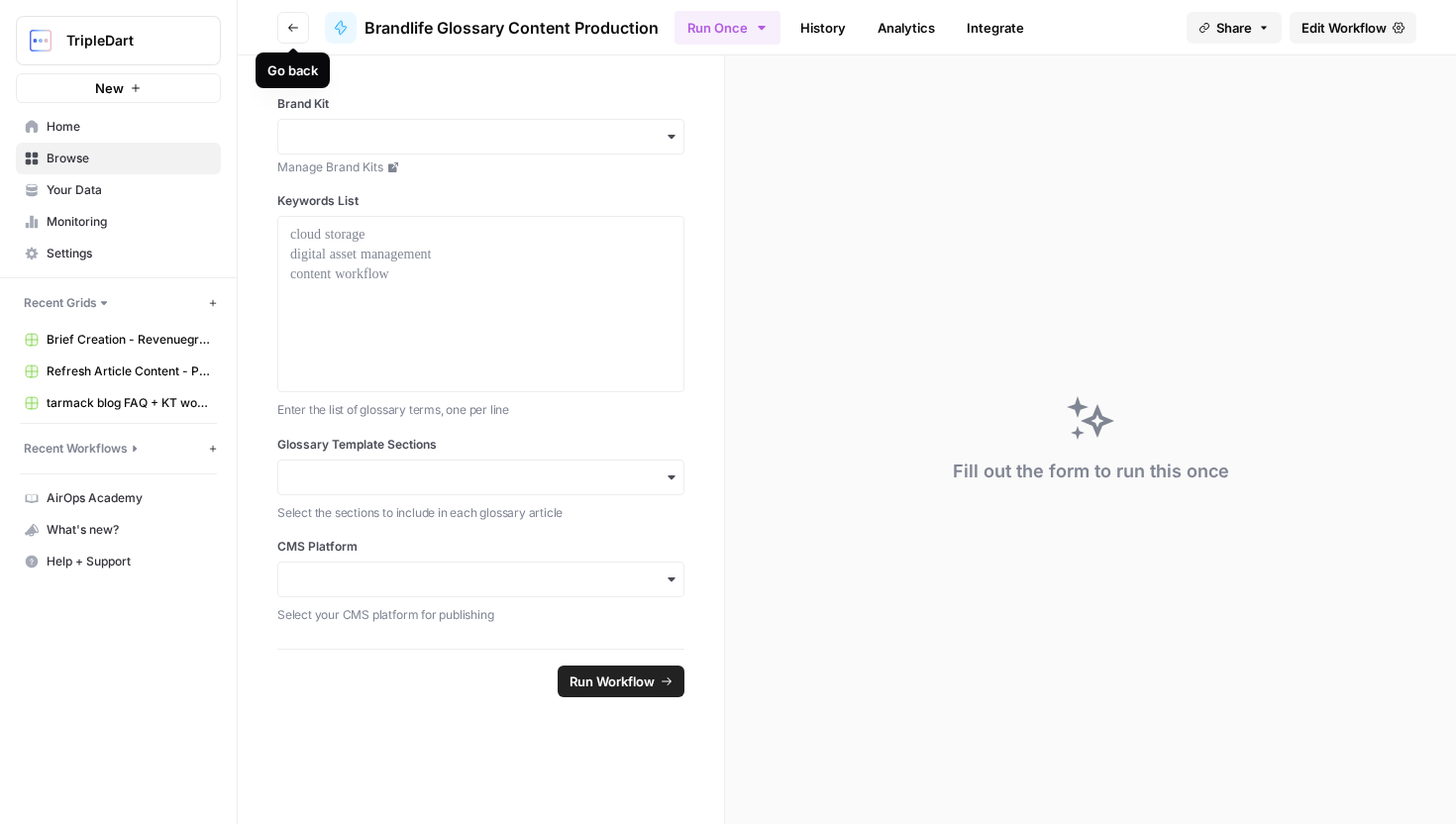 click on "Go back" at bounding box center (293, 28) 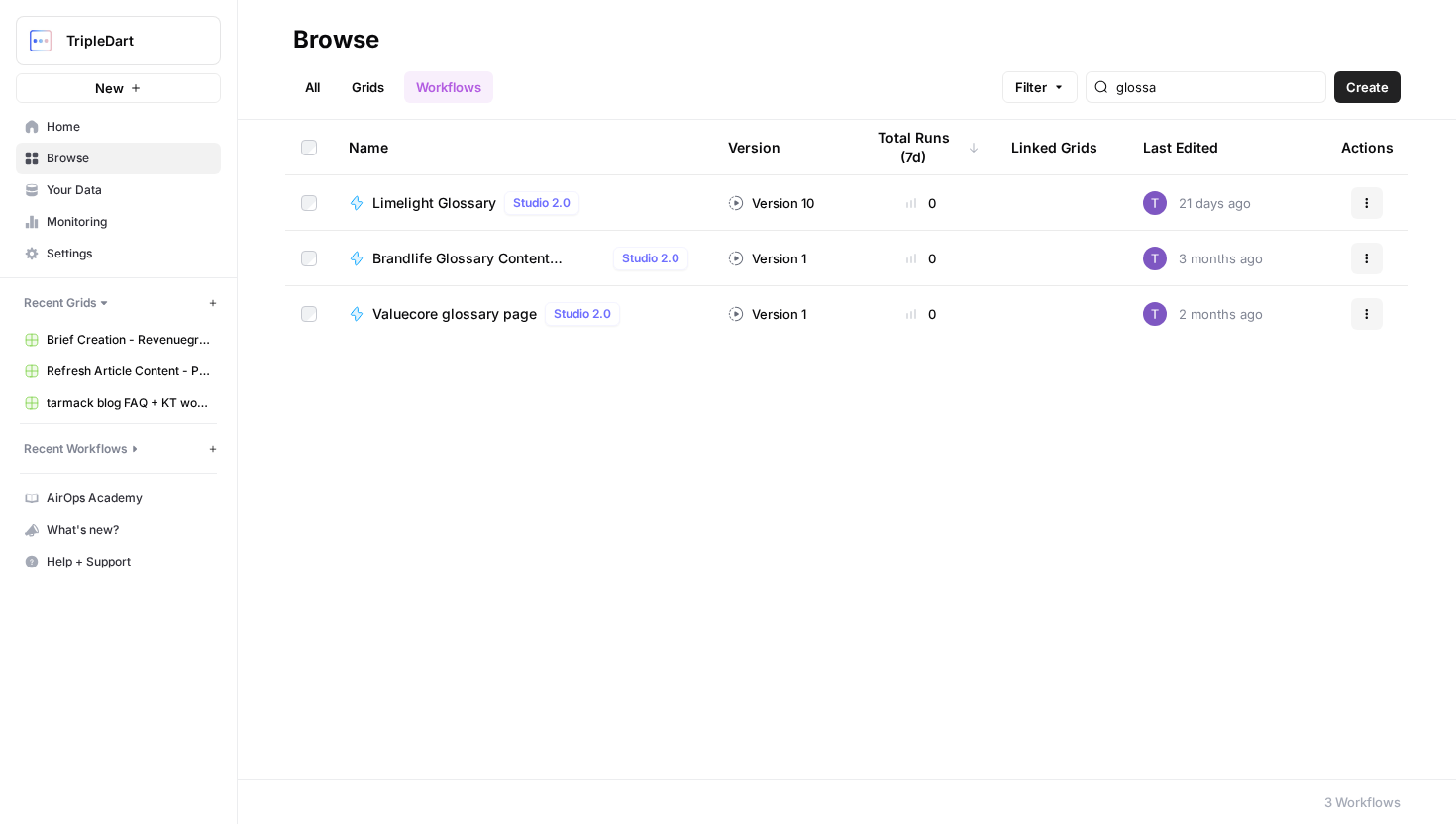 click on "Limelight Glossary" at bounding box center (434, 203) 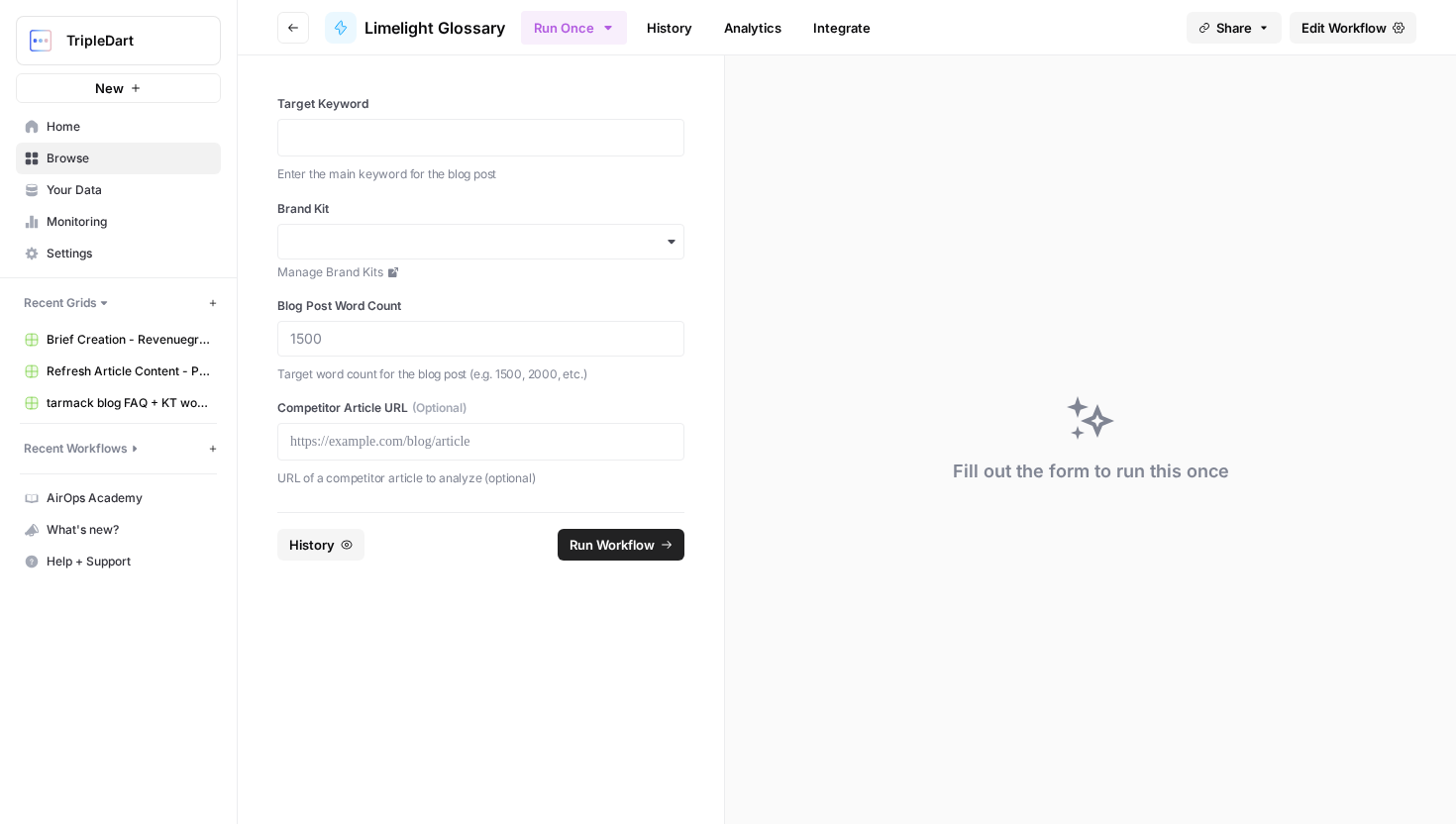 click on "Edit Workflow" at bounding box center (1353, 28) 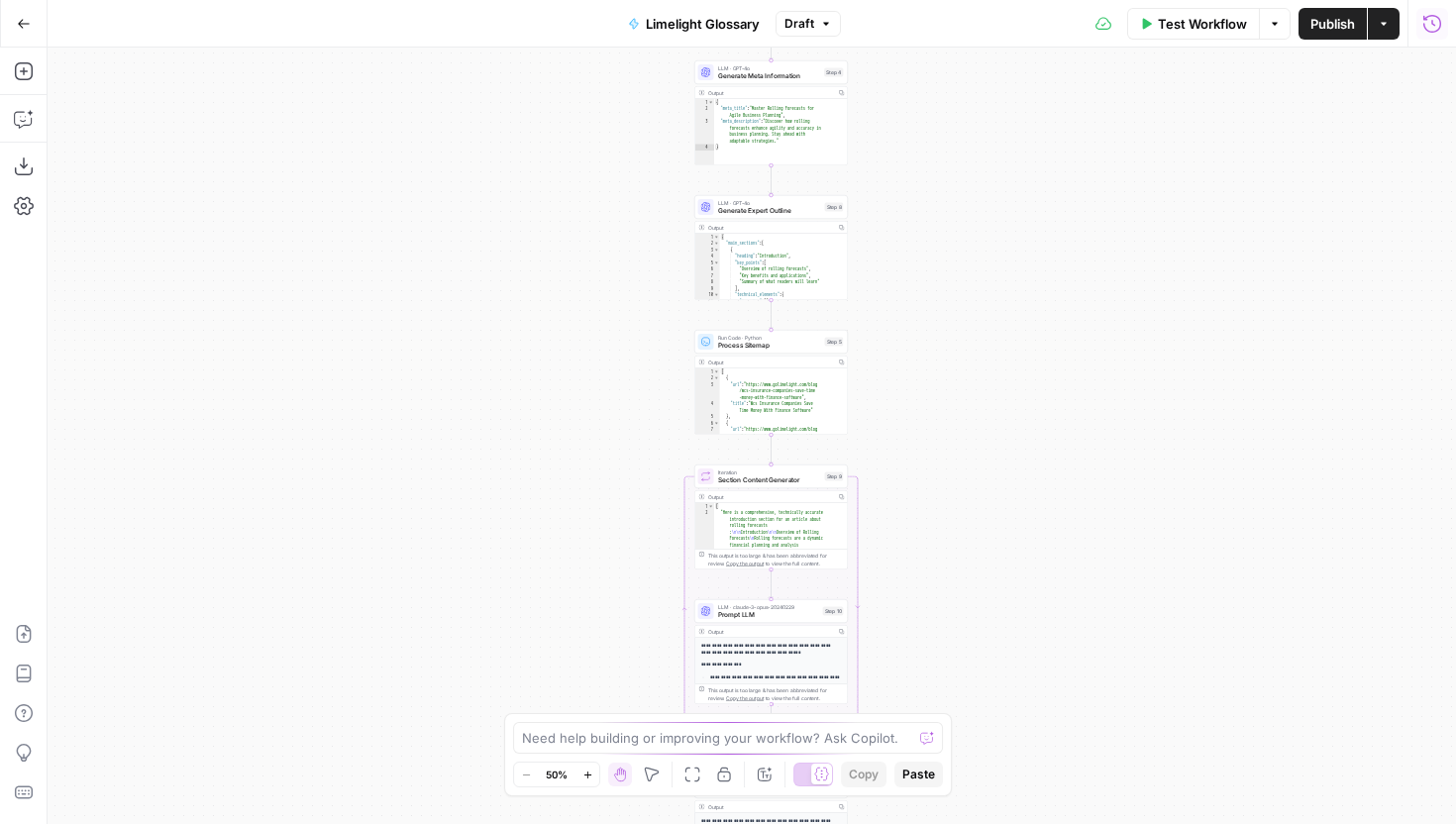 click 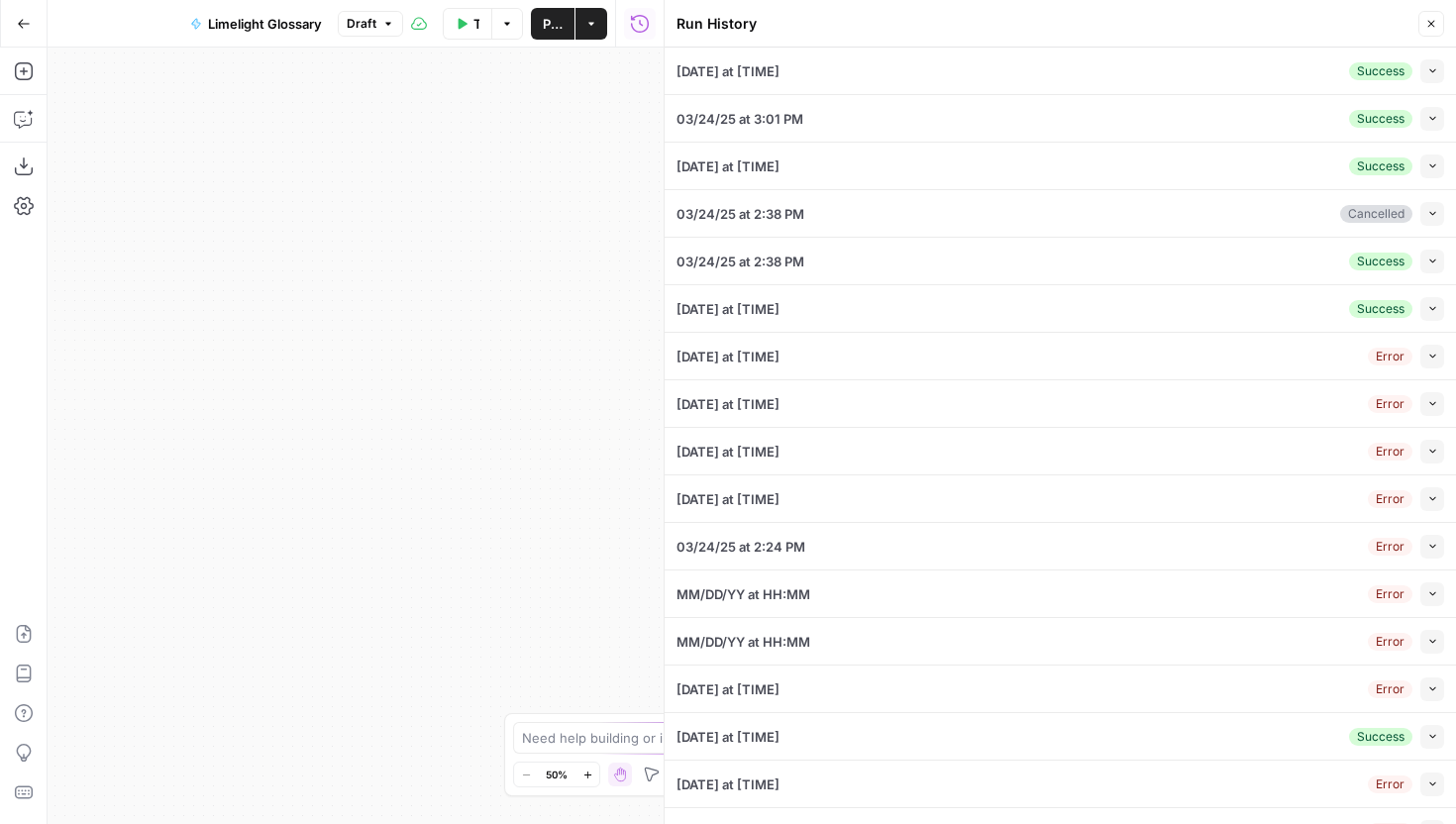 click on "Collapse" at bounding box center [1432, 71] 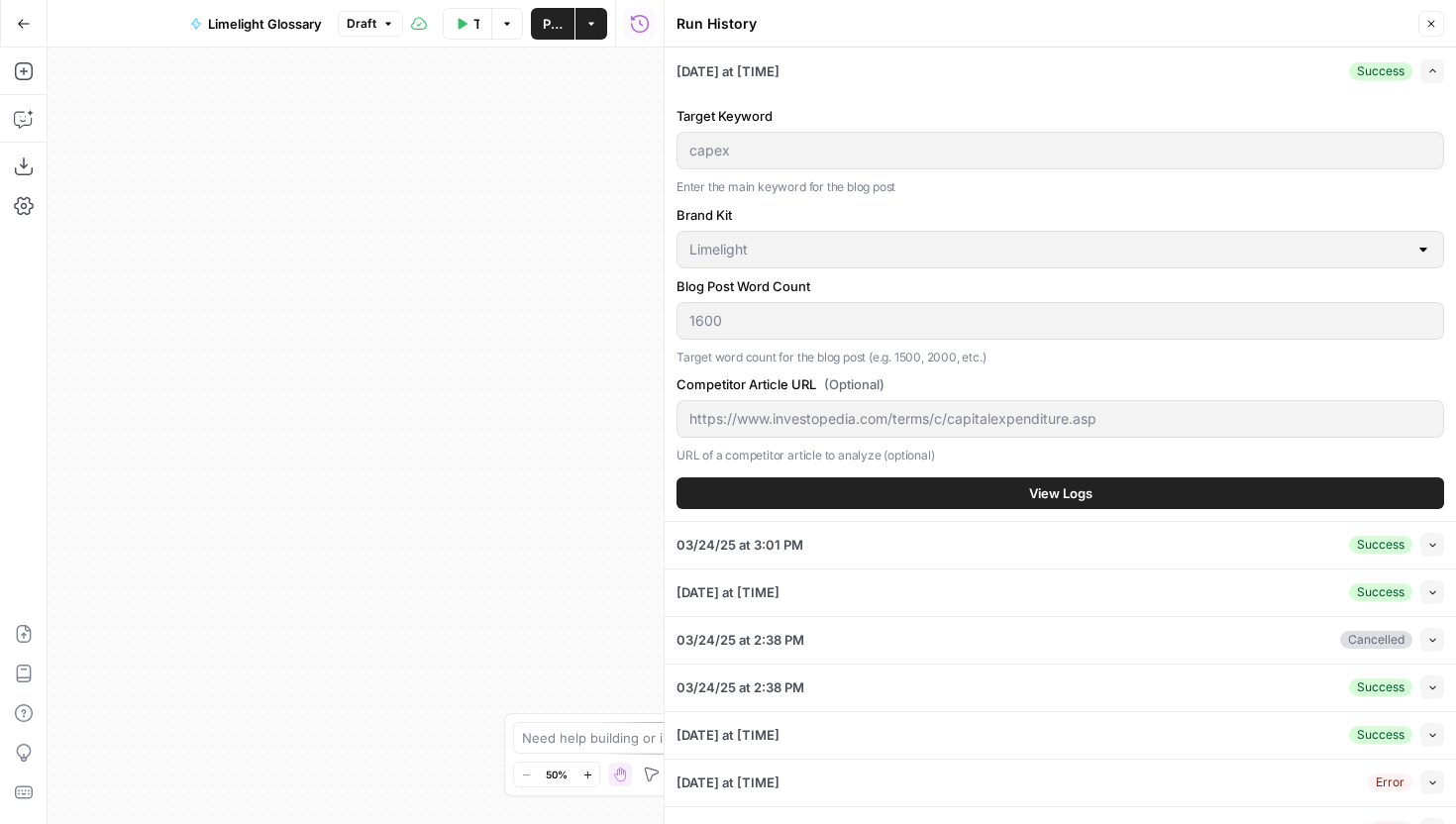 click on "View Logs" at bounding box center (1060, 493) 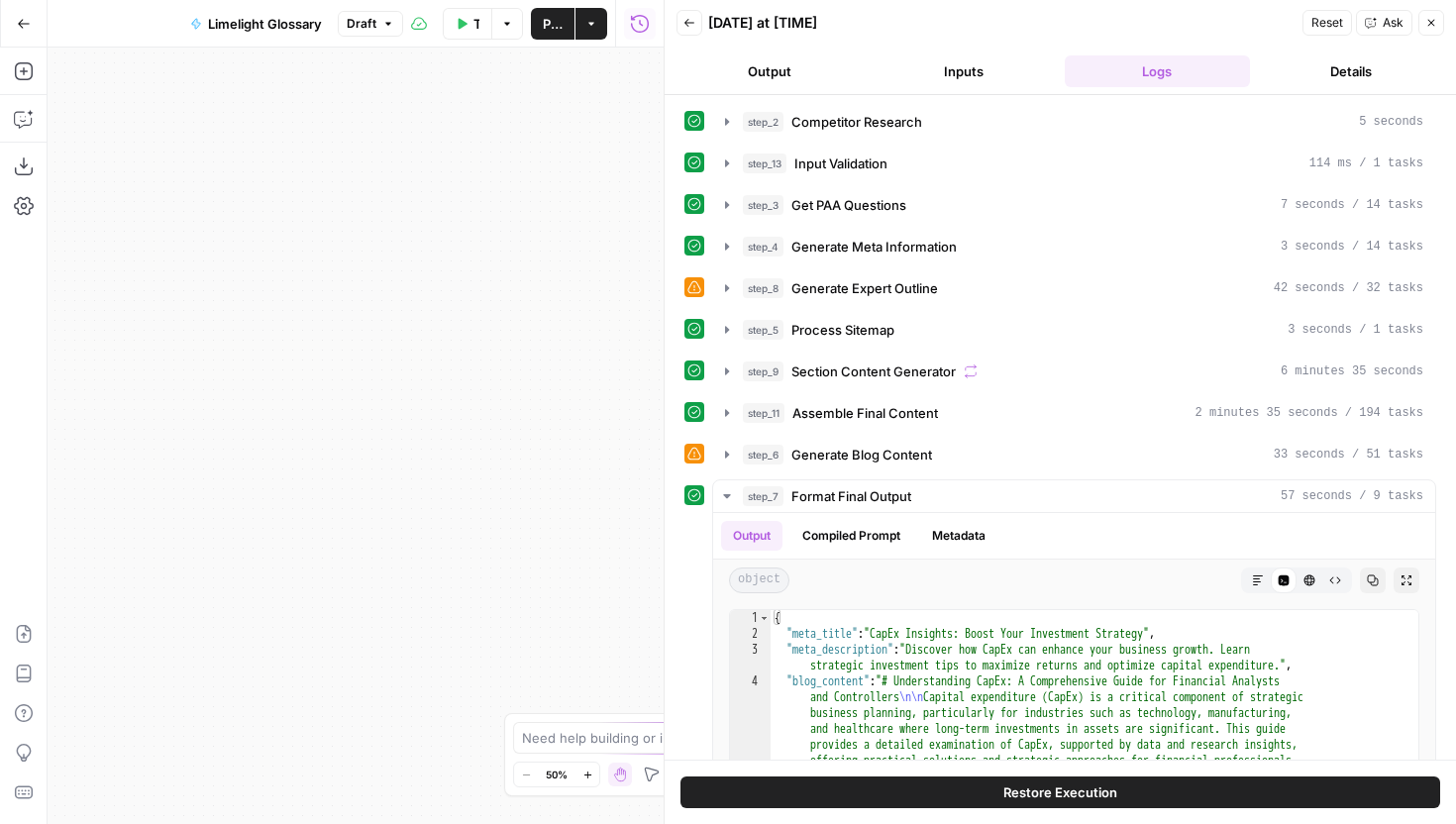 click on "Output" at bounding box center (770, 71) 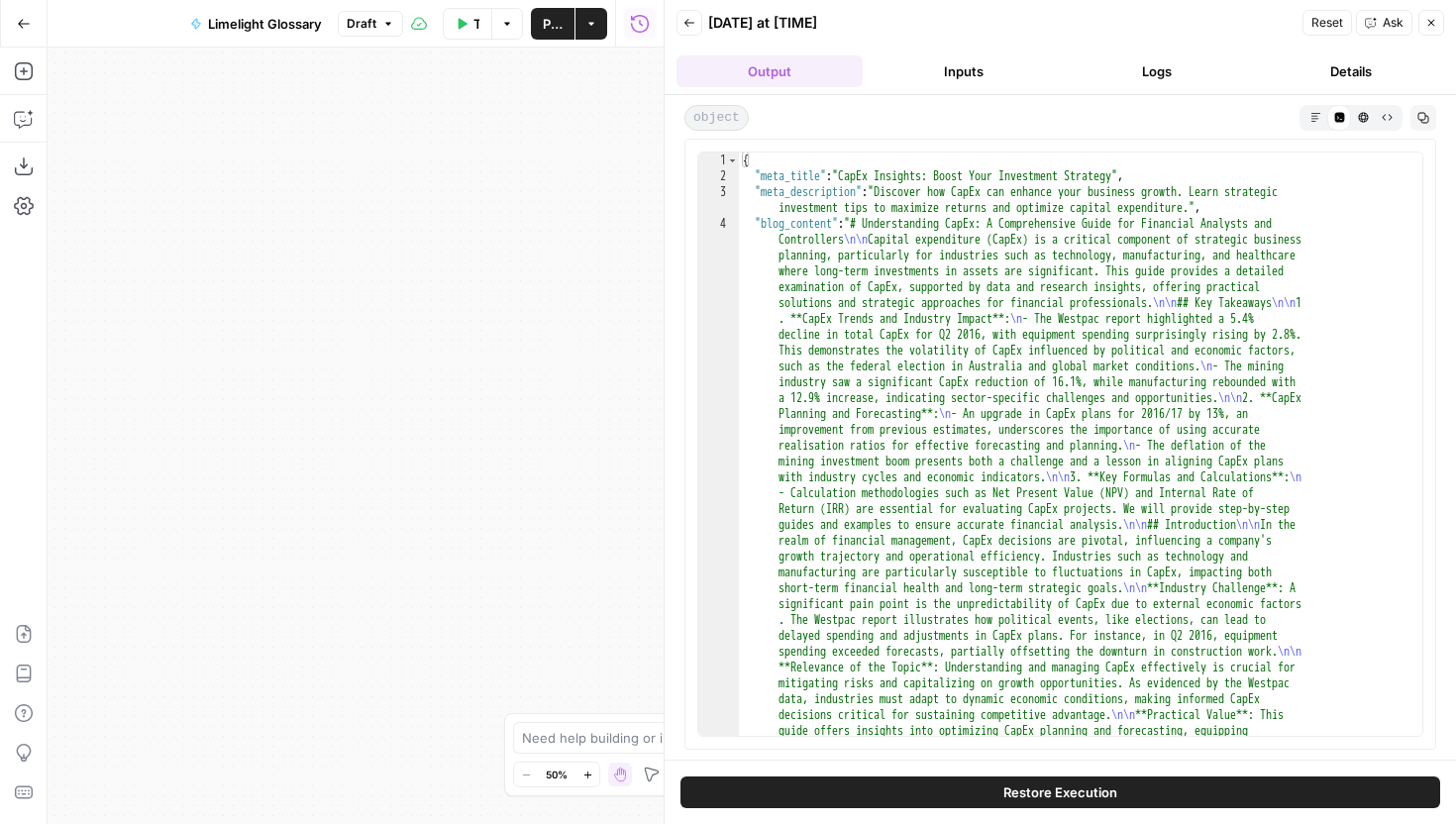 click on "Logs" at bounding box center (1158, 71) 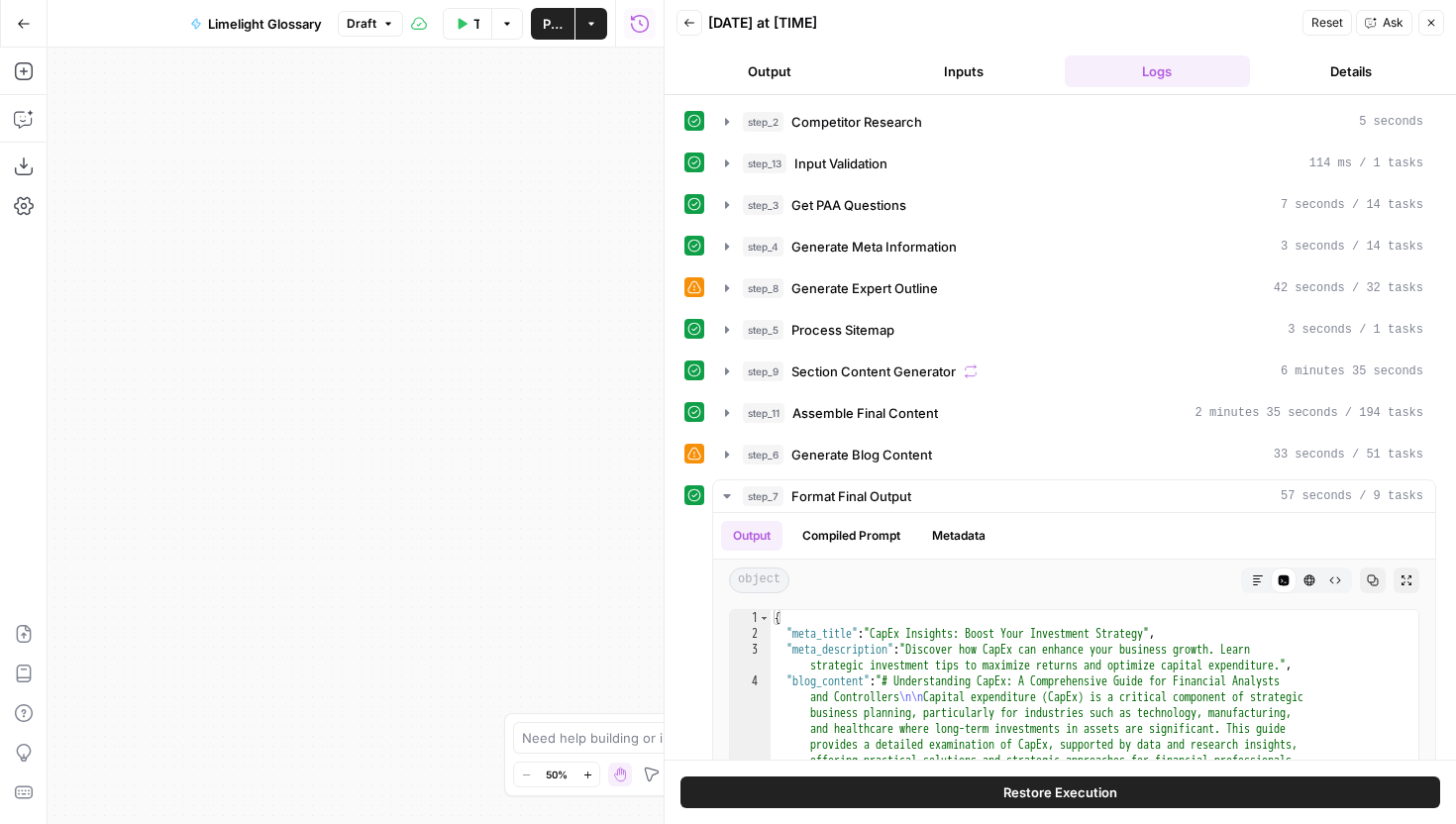 scroll, scrollTop: 53, scrollLeft: 0, axis: vertical 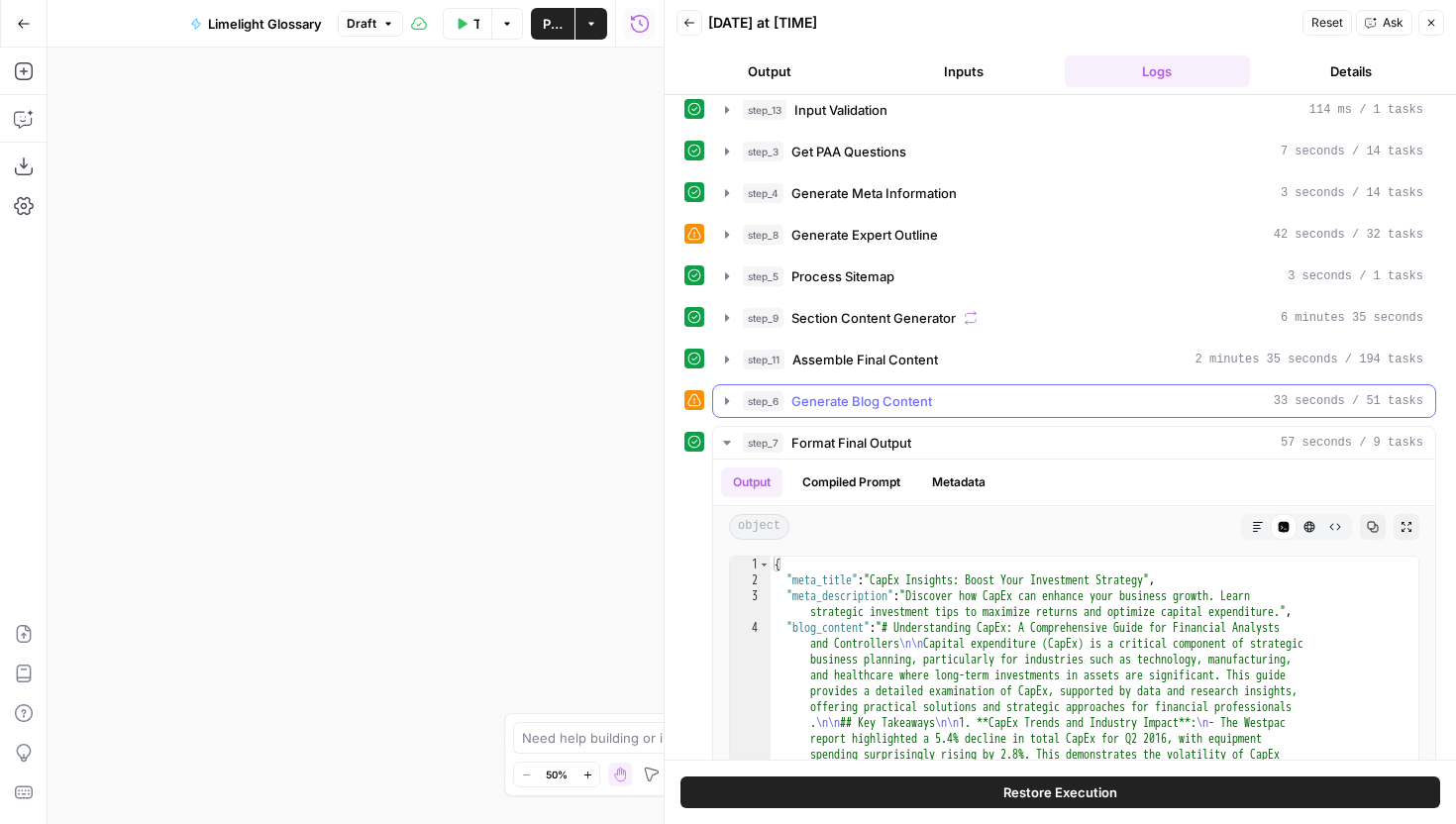 click on "step_6 Generate Blog Content 33 seconds / 51 tasks" at bounding box center (1083, 401) 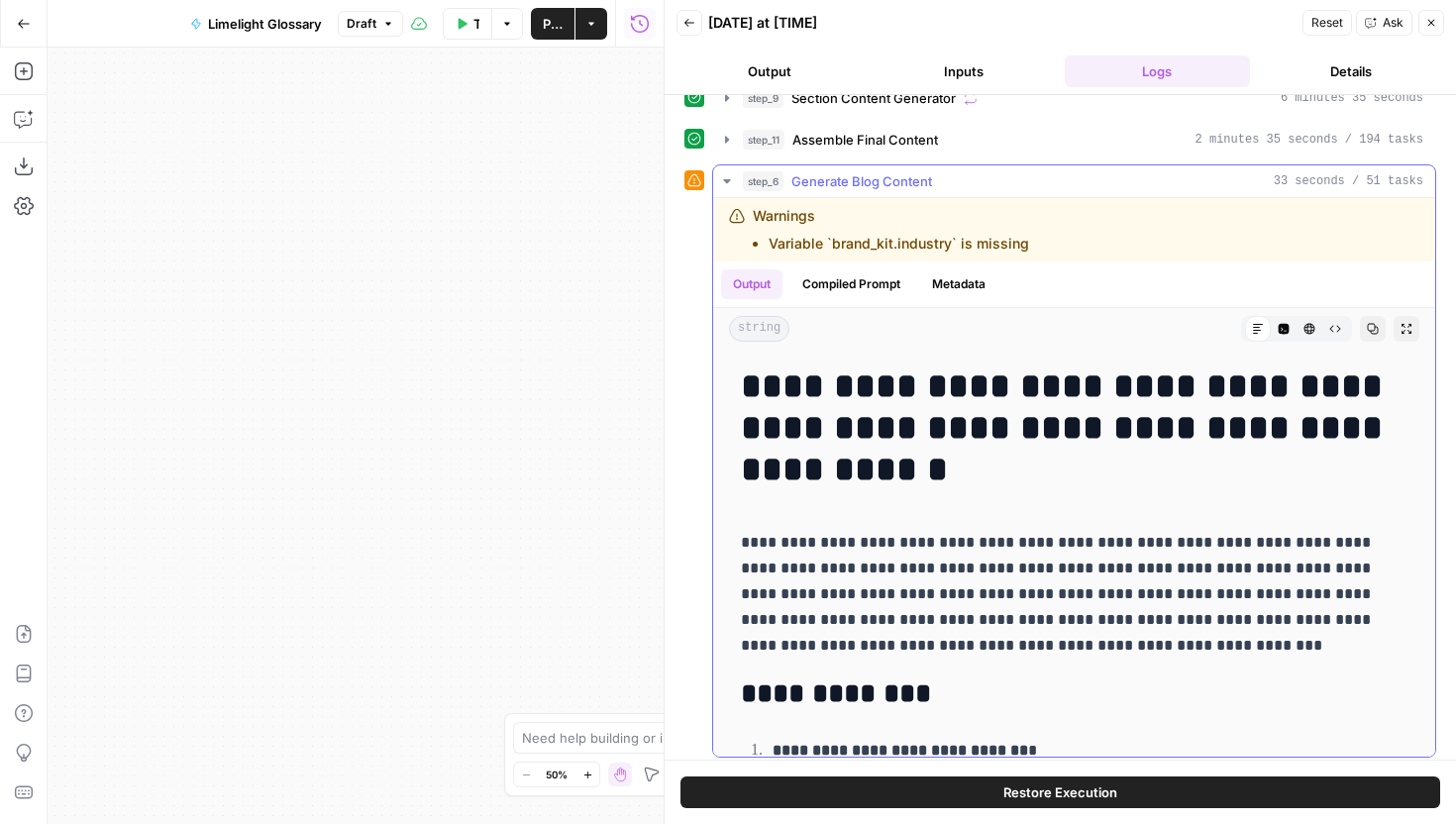 scroll, scrollTop: 274, scrollLeft: 0, axis: vertical 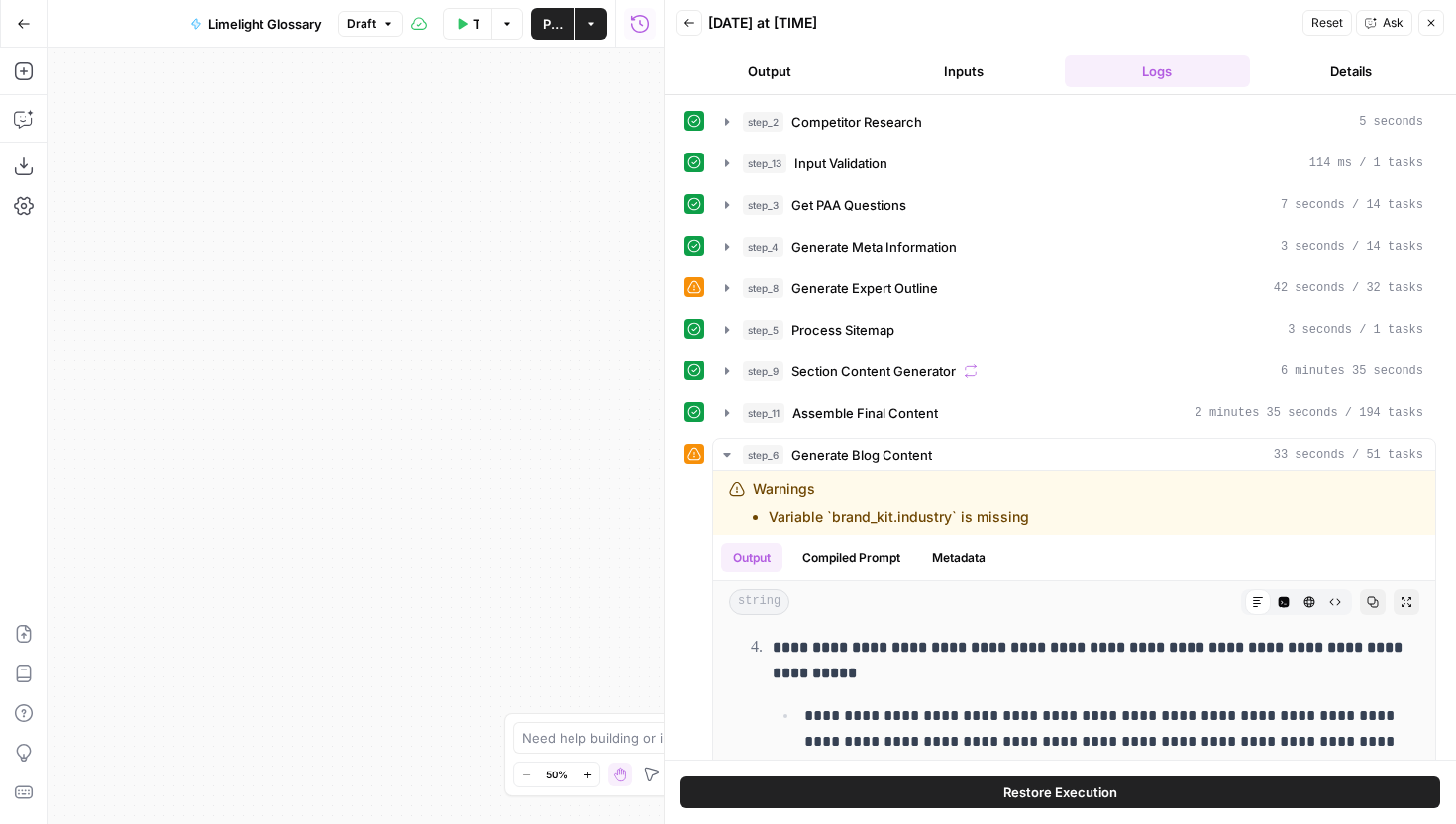 click on "Back 07/14/25 at 6:42 PM Reset Ask Close Output Inputs Logs Details" at bounding box center [1060, 48] 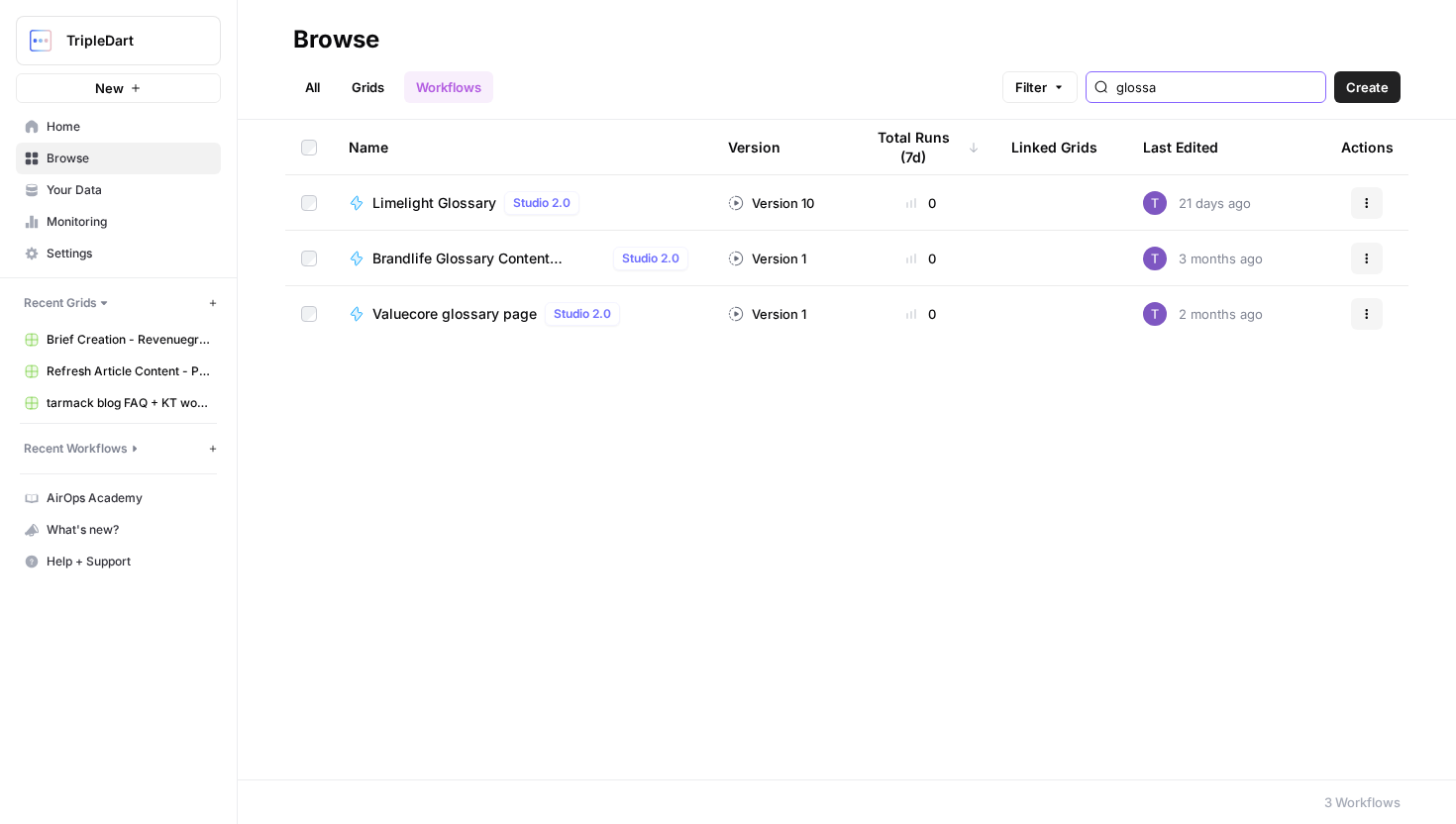 click on "glossa" at bounding box center (1216, 87) 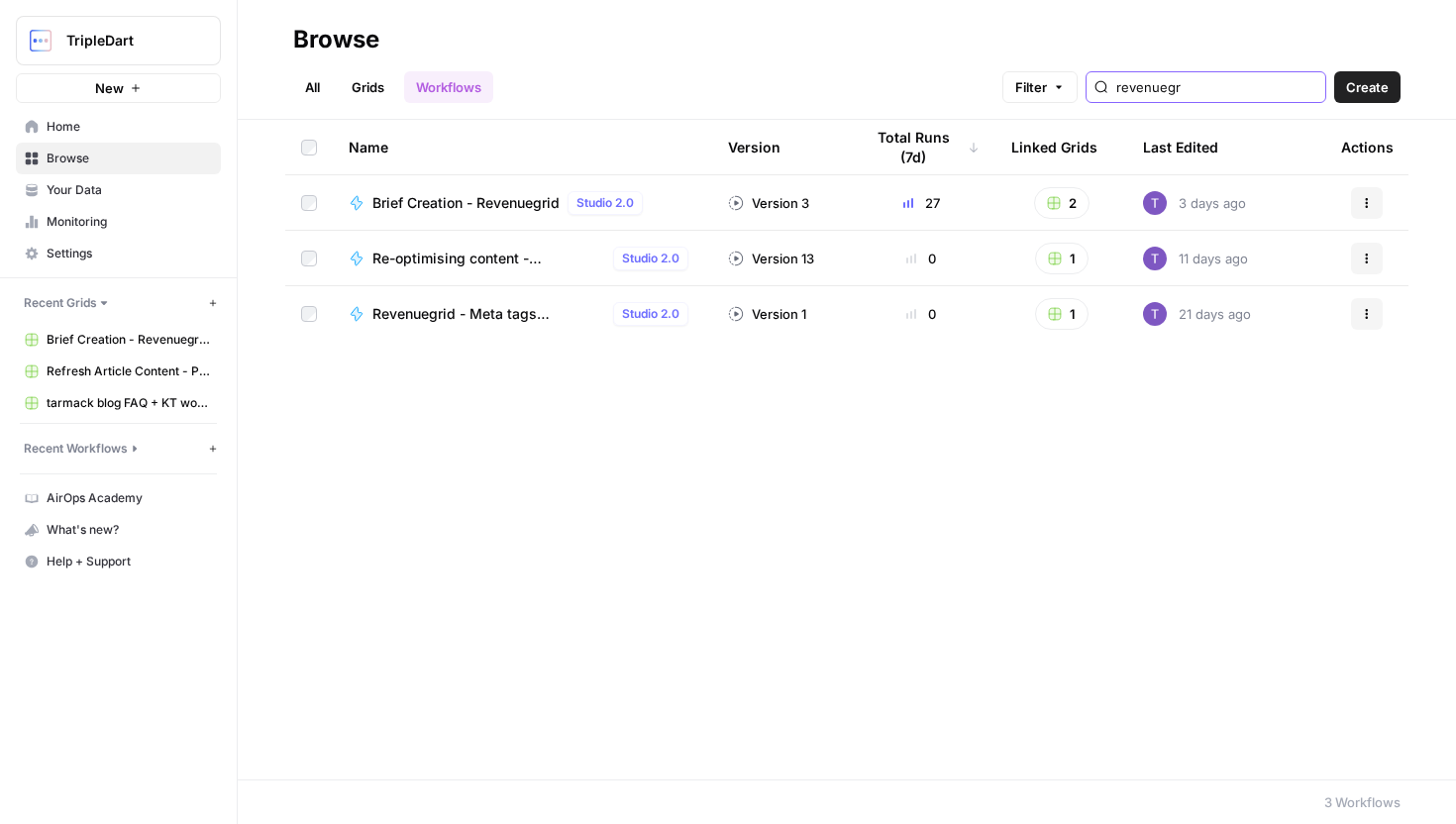 type on "revenuegr" 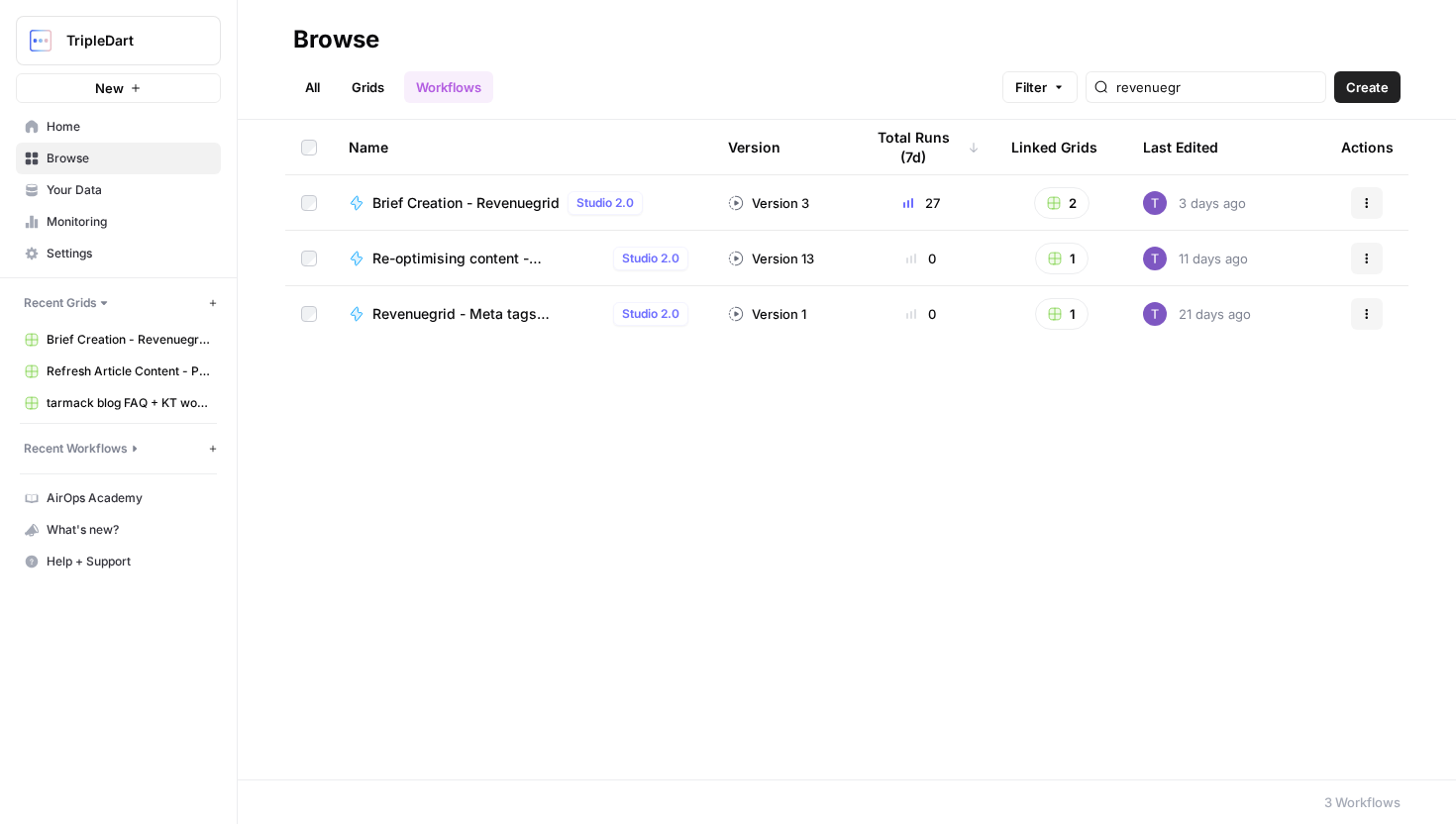 click on "Re-optimising content - revenuegrid Studio 2.0" at bounding box center (522, 258) 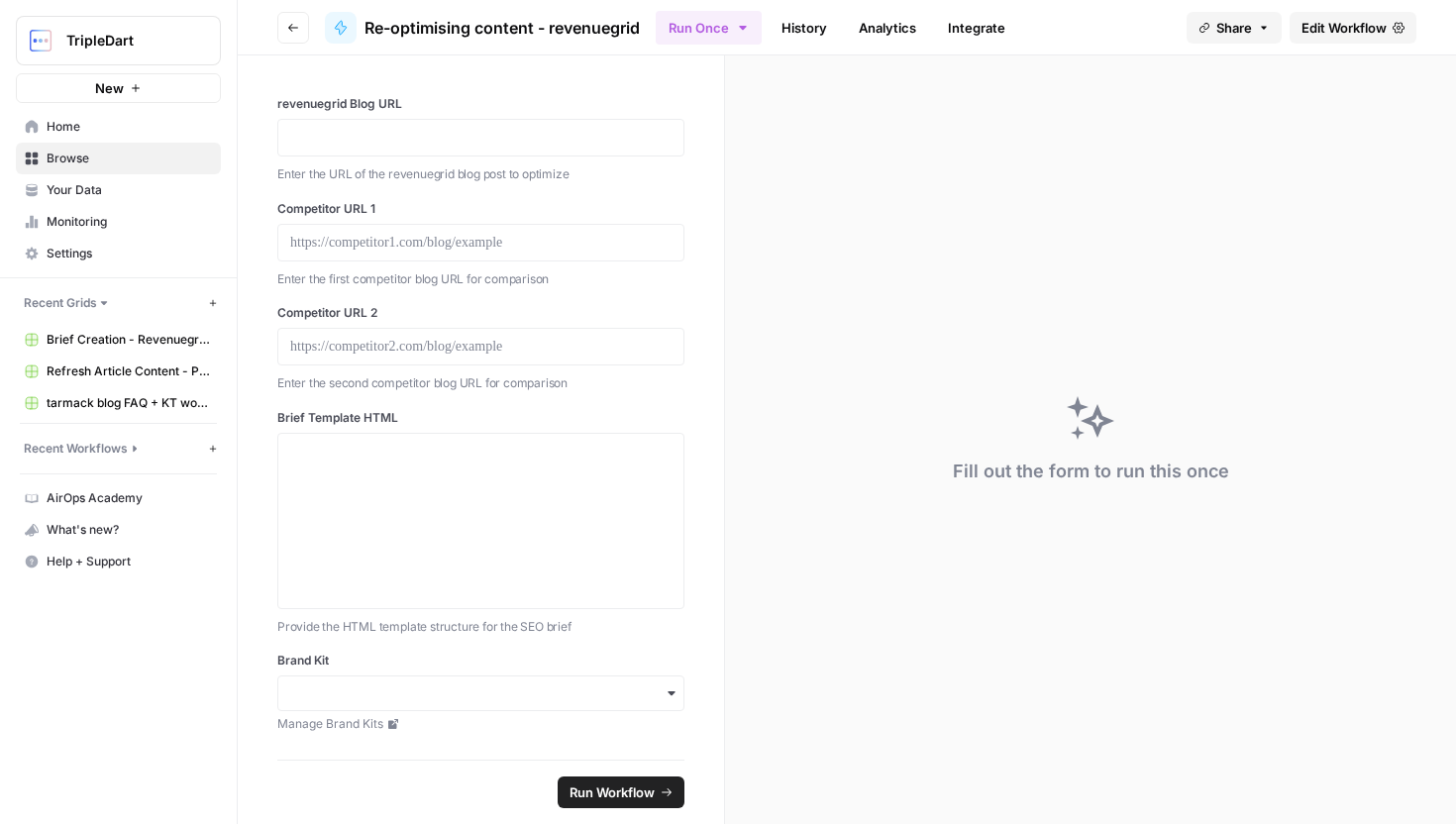 click on "Edit Workflow" at bounding box center [1344, 28] 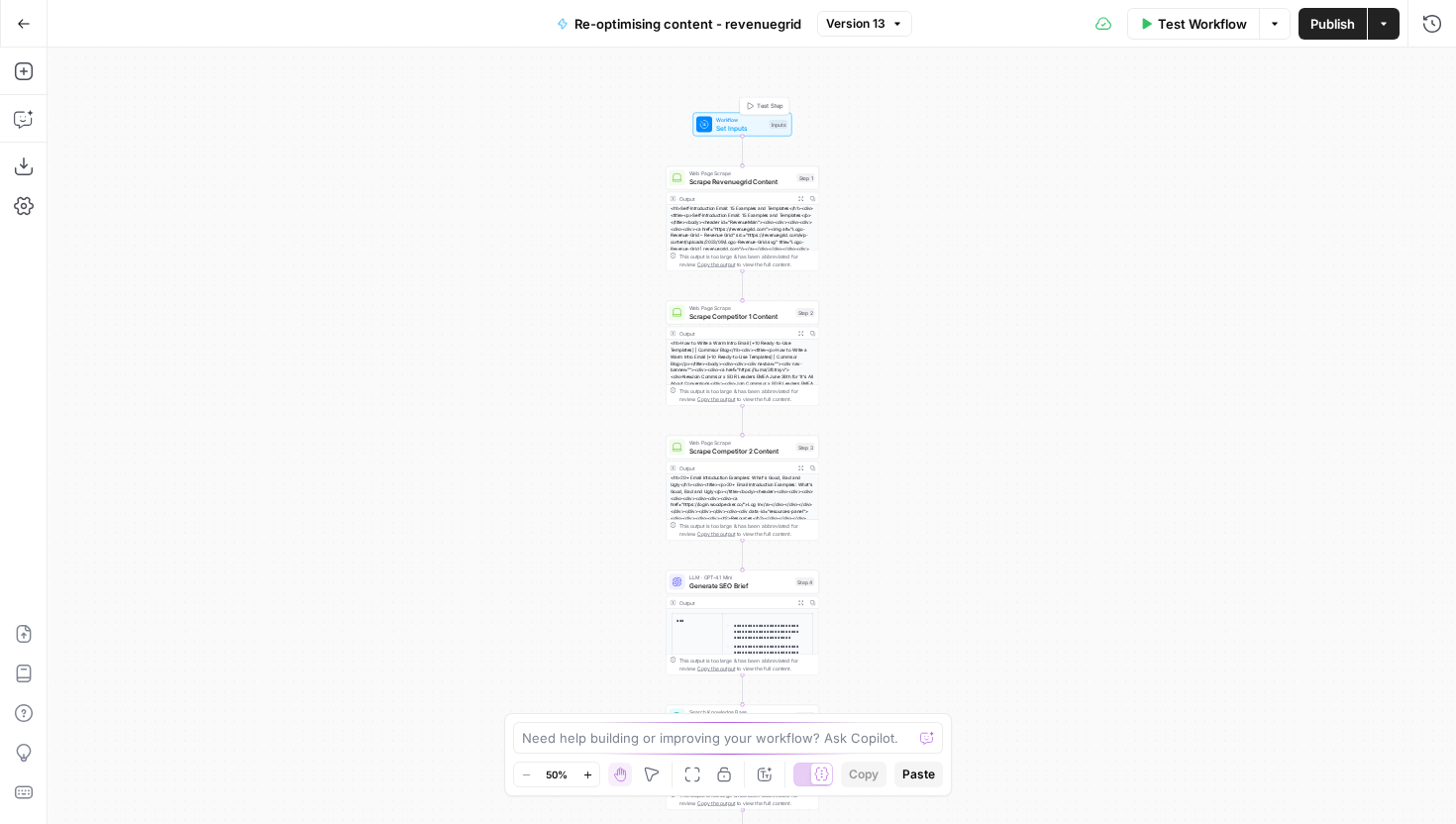 click on "Test Step" at bounding box center [765, 106] 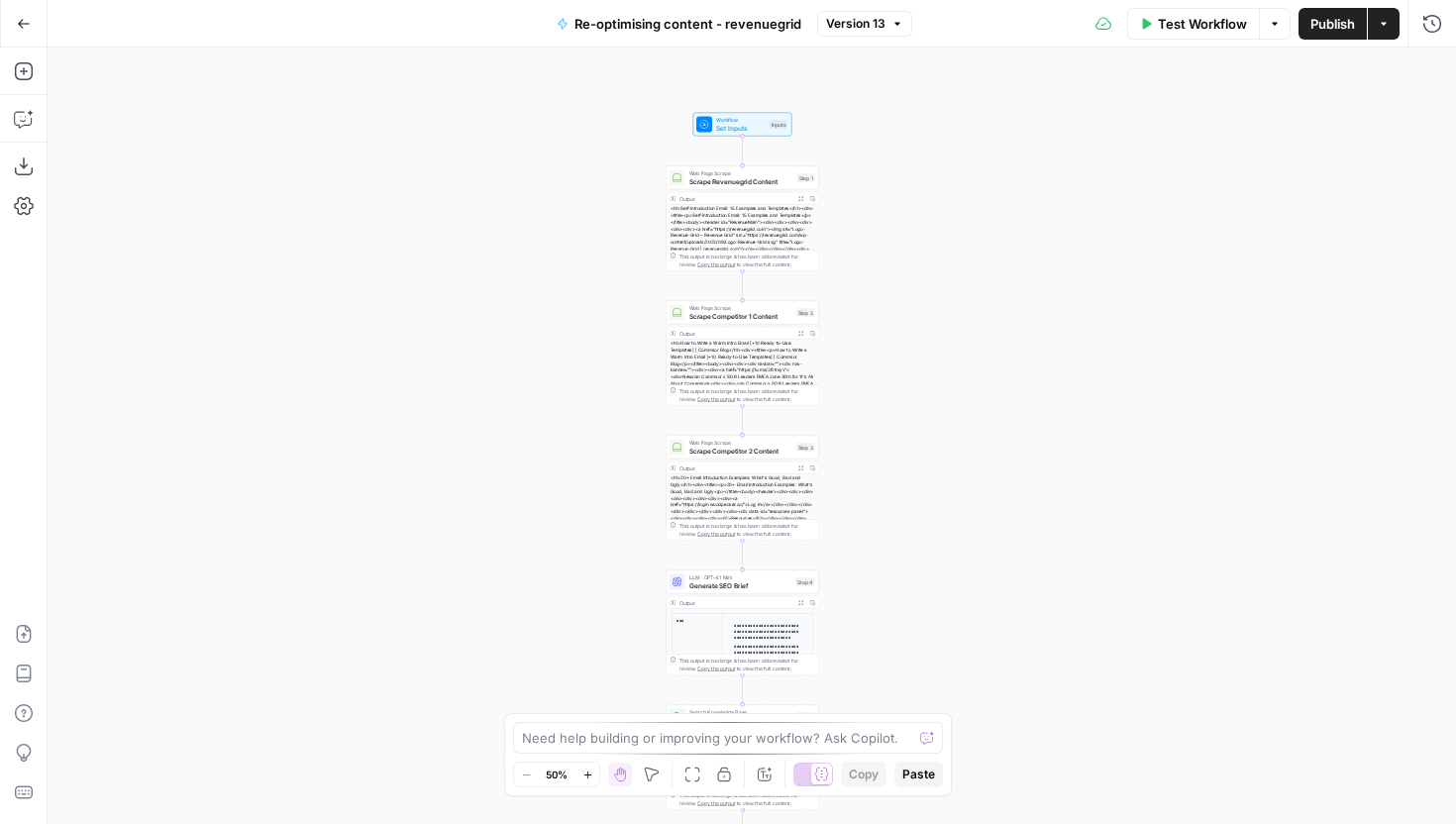 click on "Set Inputs" at bounding box center (741, 128) 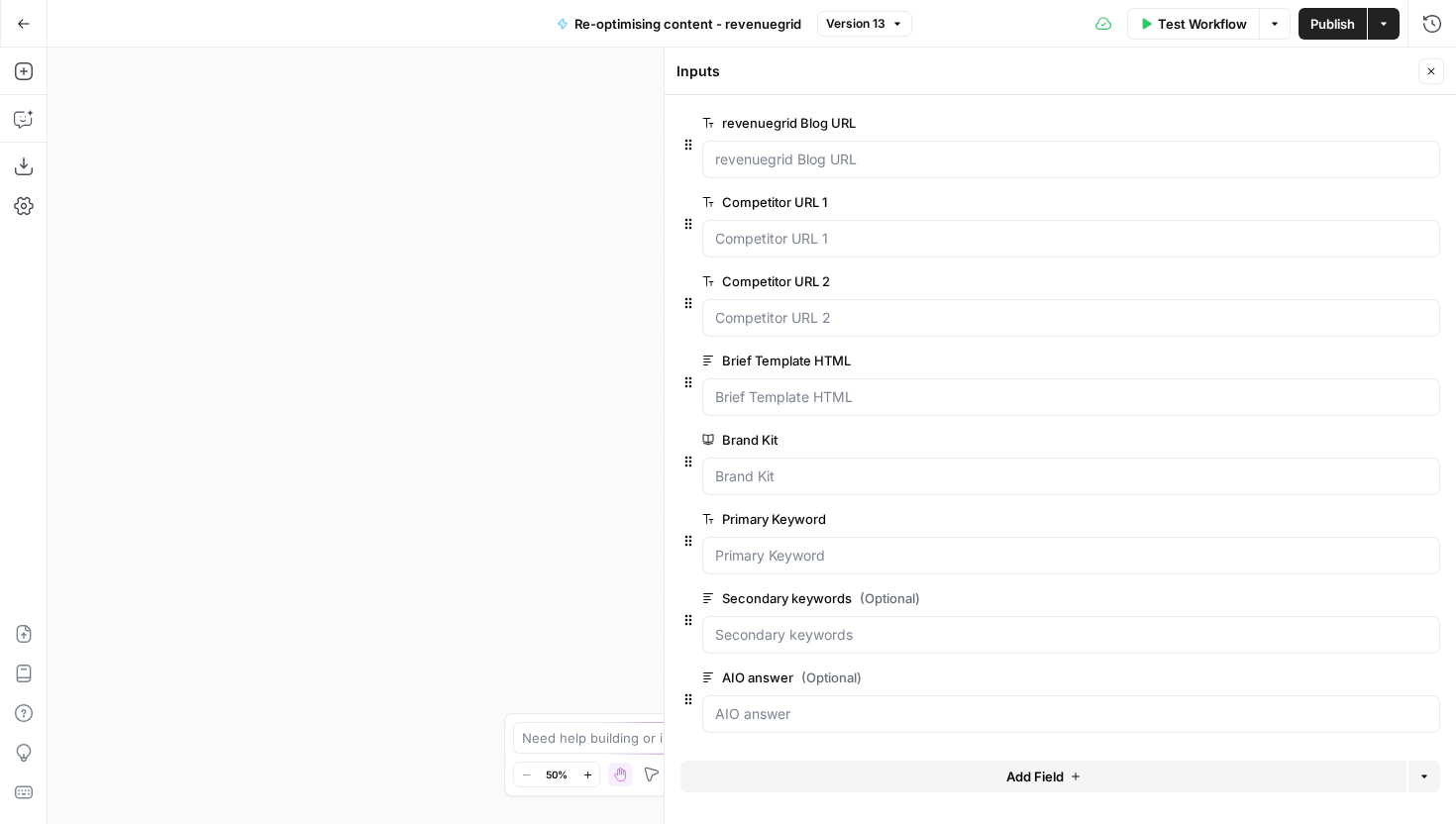 click on "Add Field" at bounding box center (1043, 776) 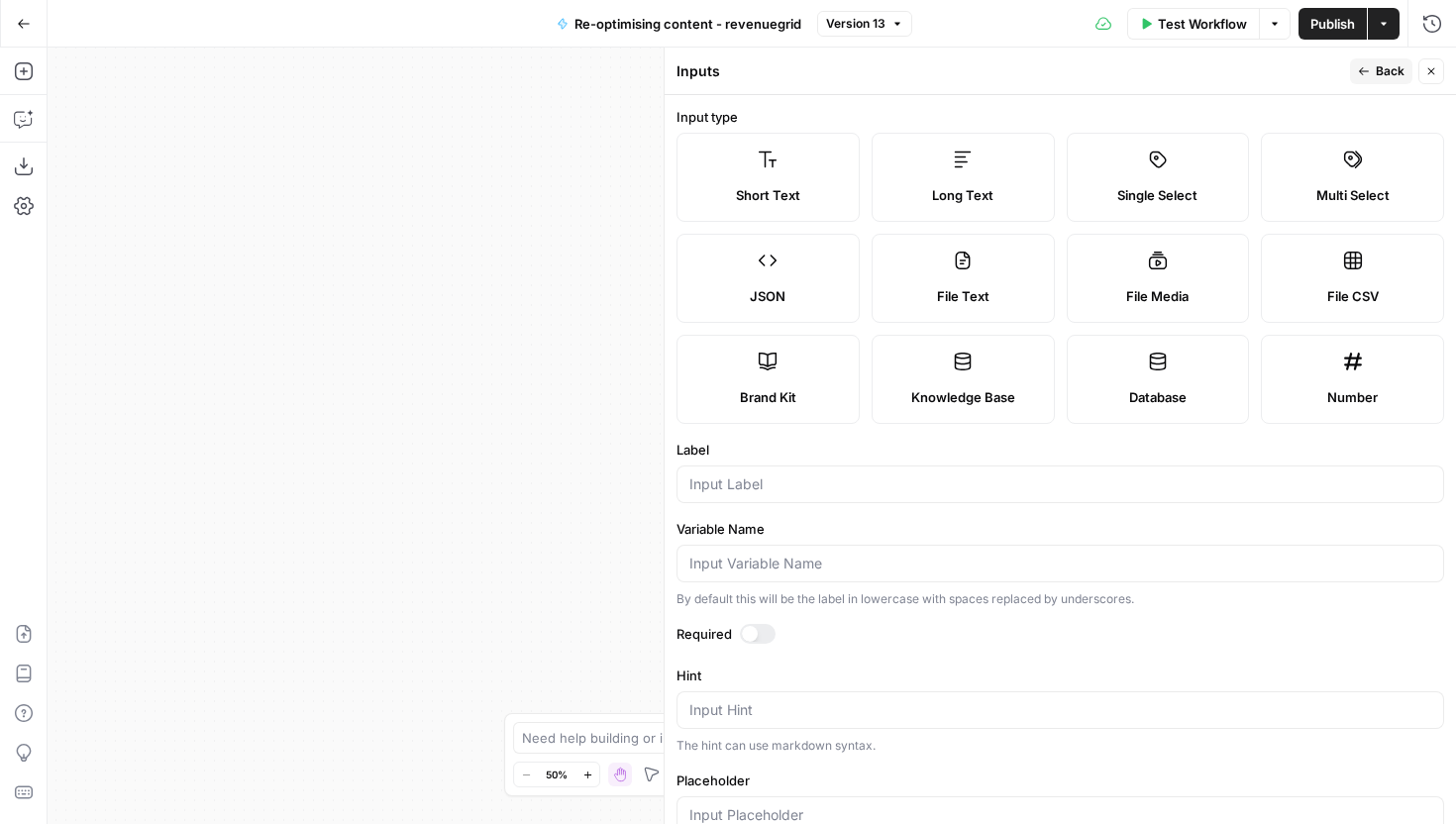 click at bounding box center (1060, 484) 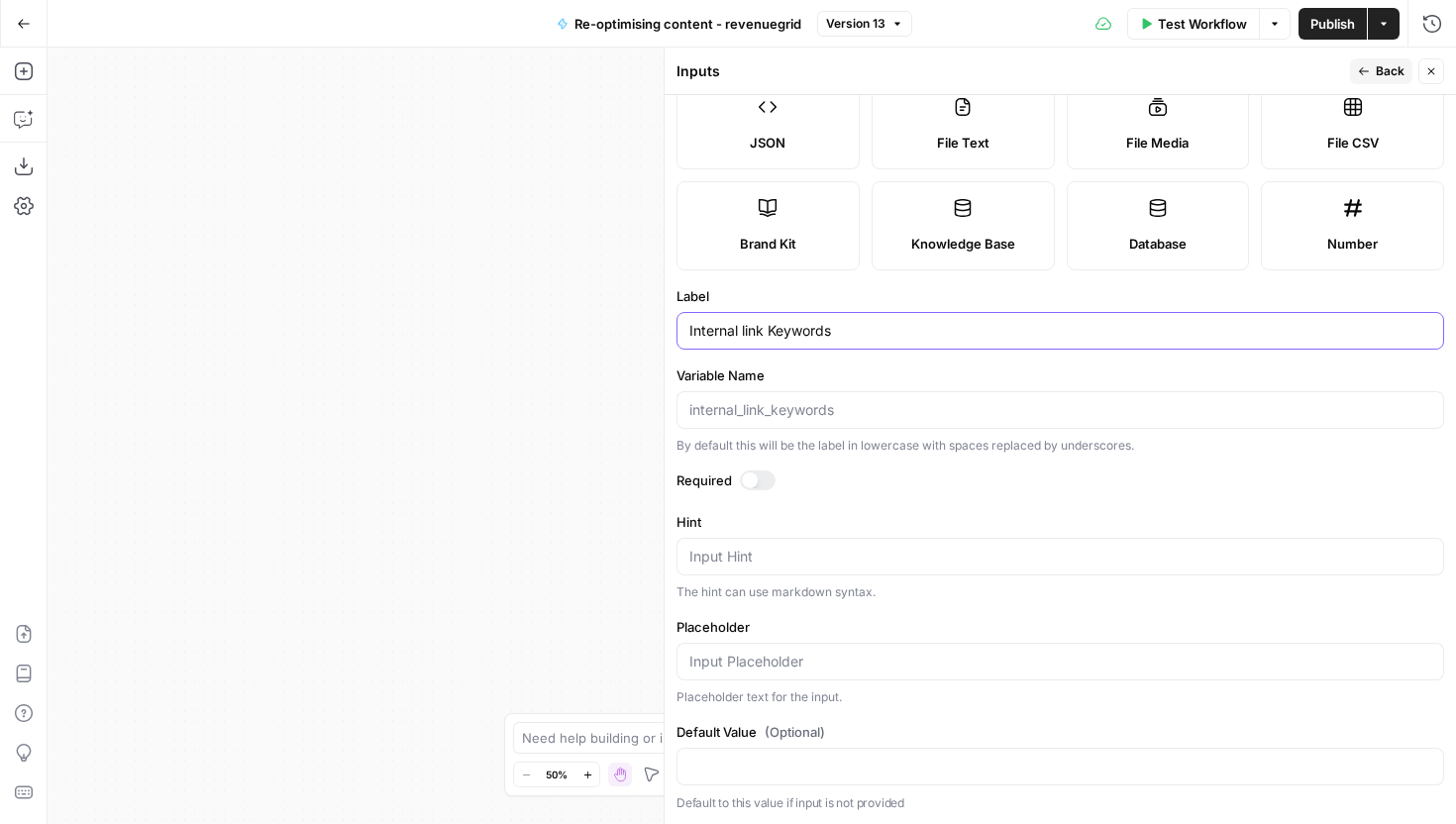 scroll, scrollTop: 0, scrollLeft: 0, axis: both 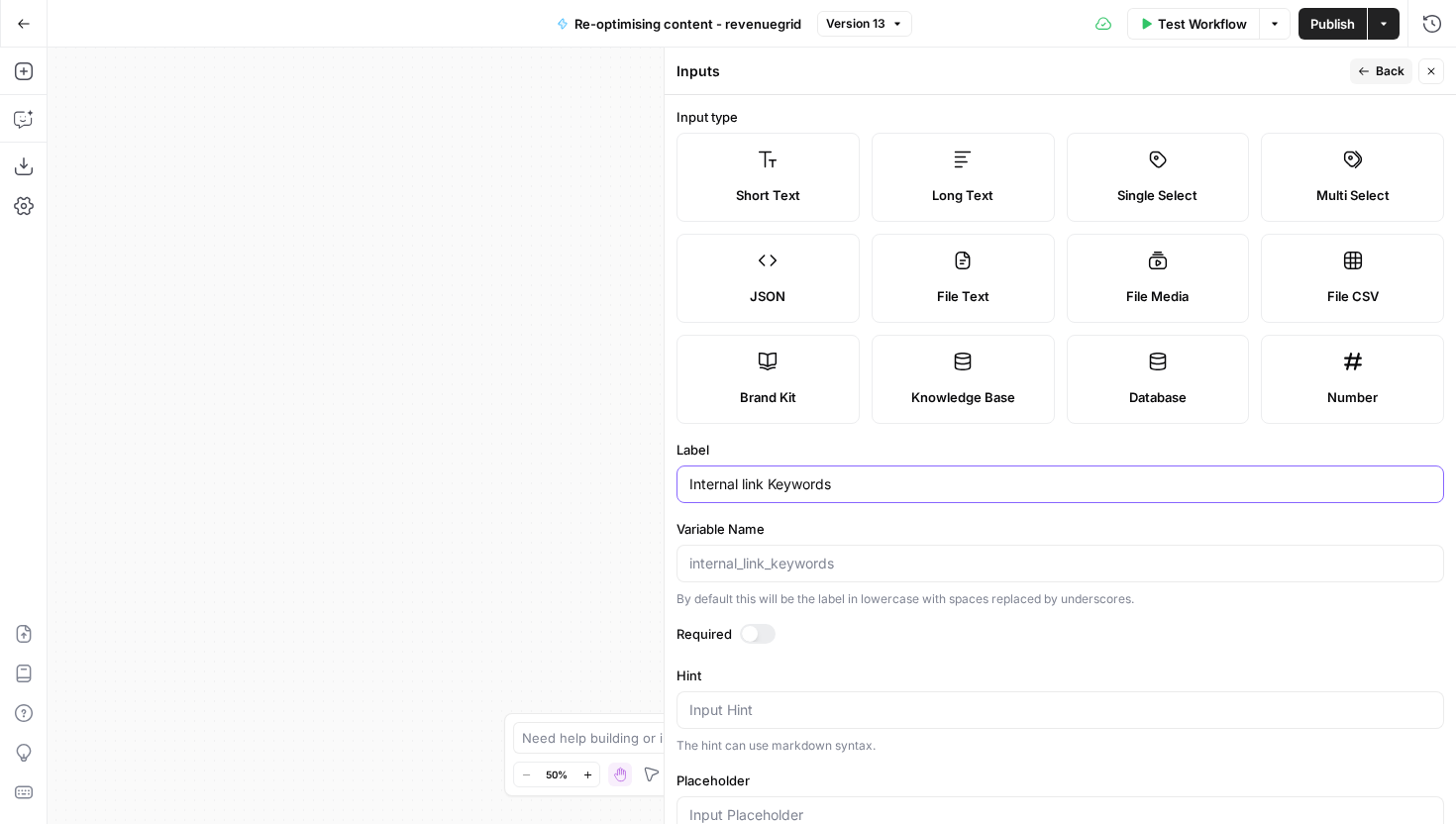 type on "Internal link Keywords" 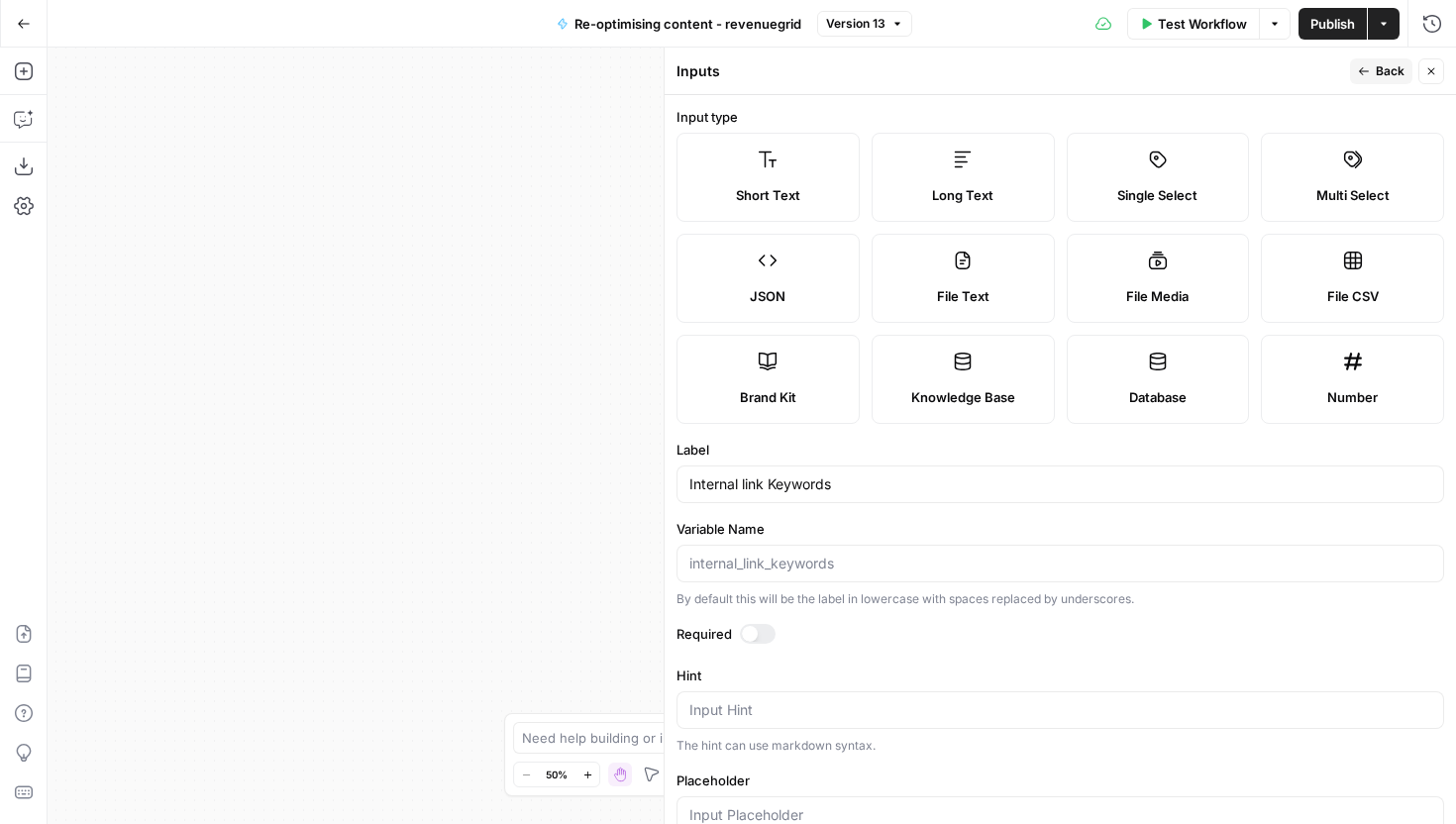 click on "Back" at bounding box center (1390, 71) 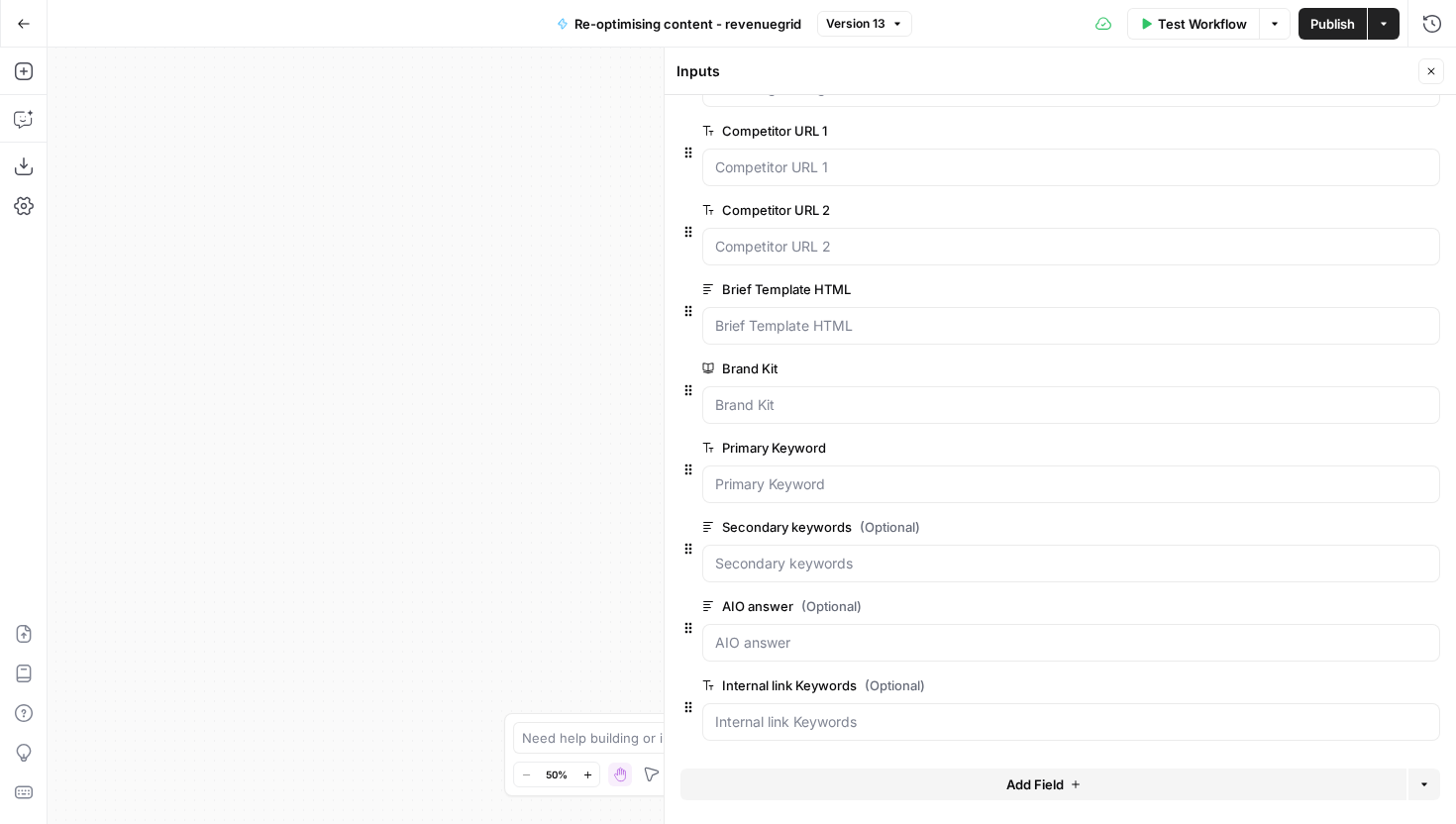 scroll, scrollTop: 0, scrollLeft: 0, axis: both 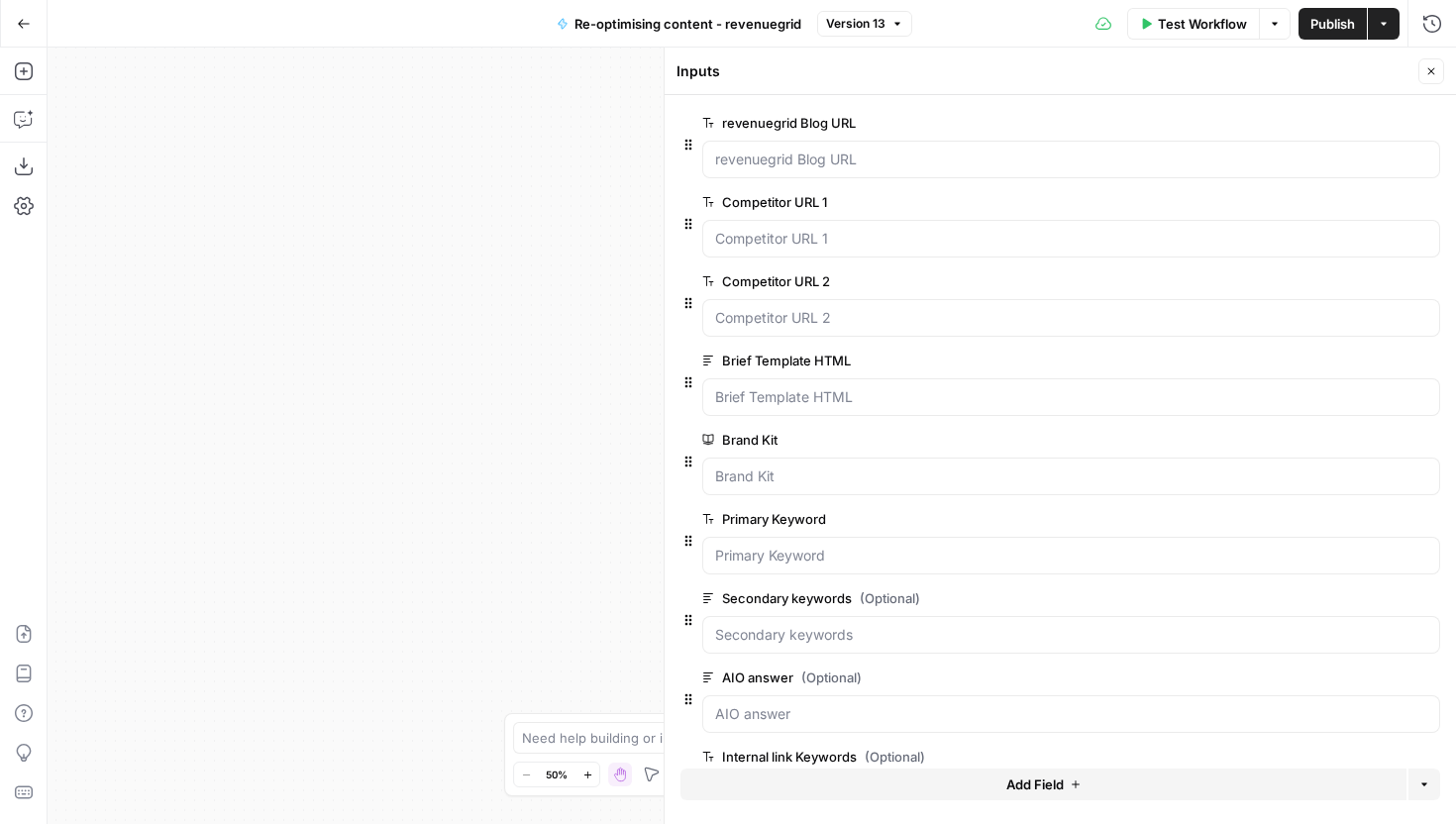 click on "Brand Kit" at bounding box center [1015, 440] 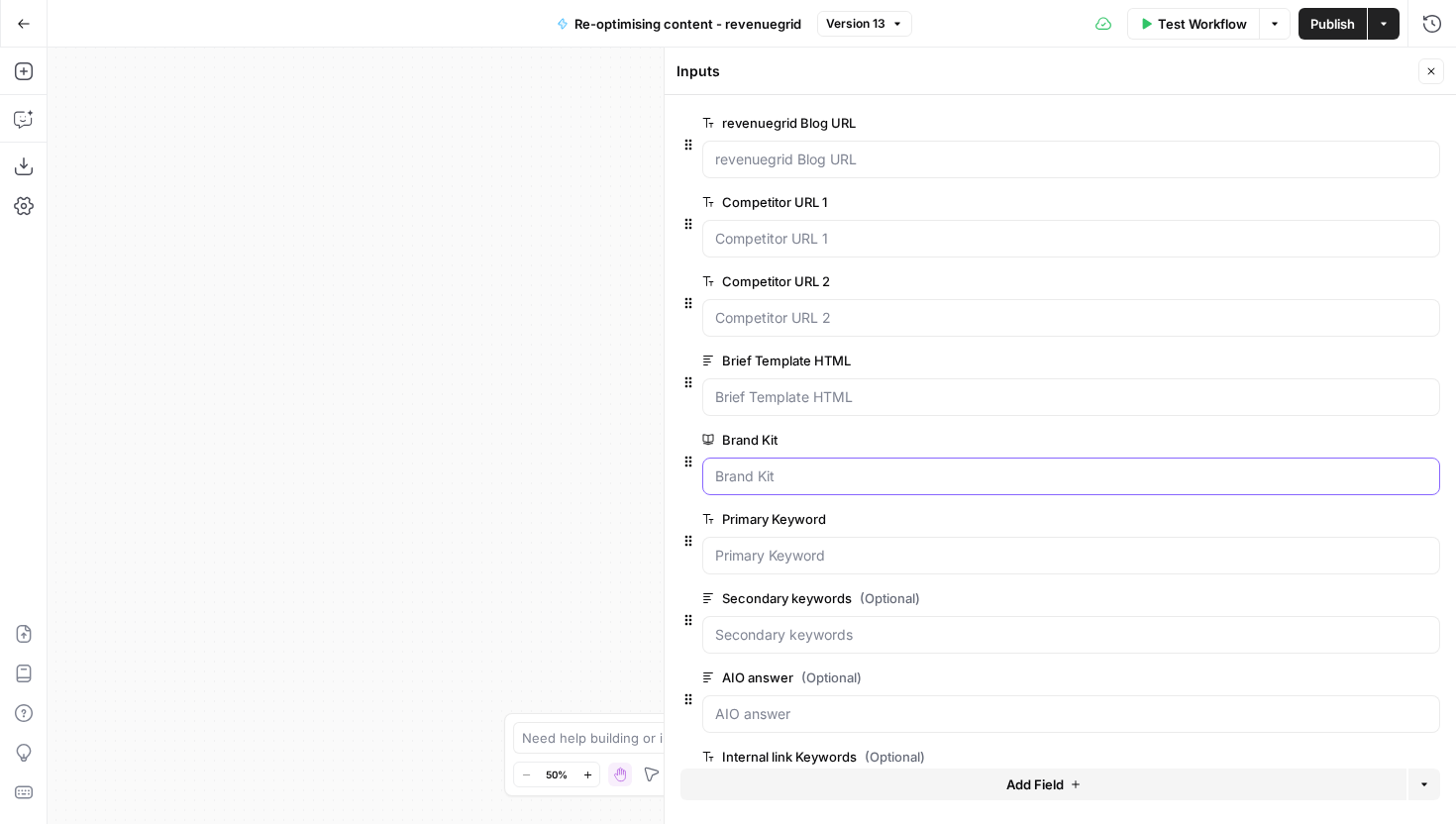click on "Brand Kit" at bounding box center [1071, 476] 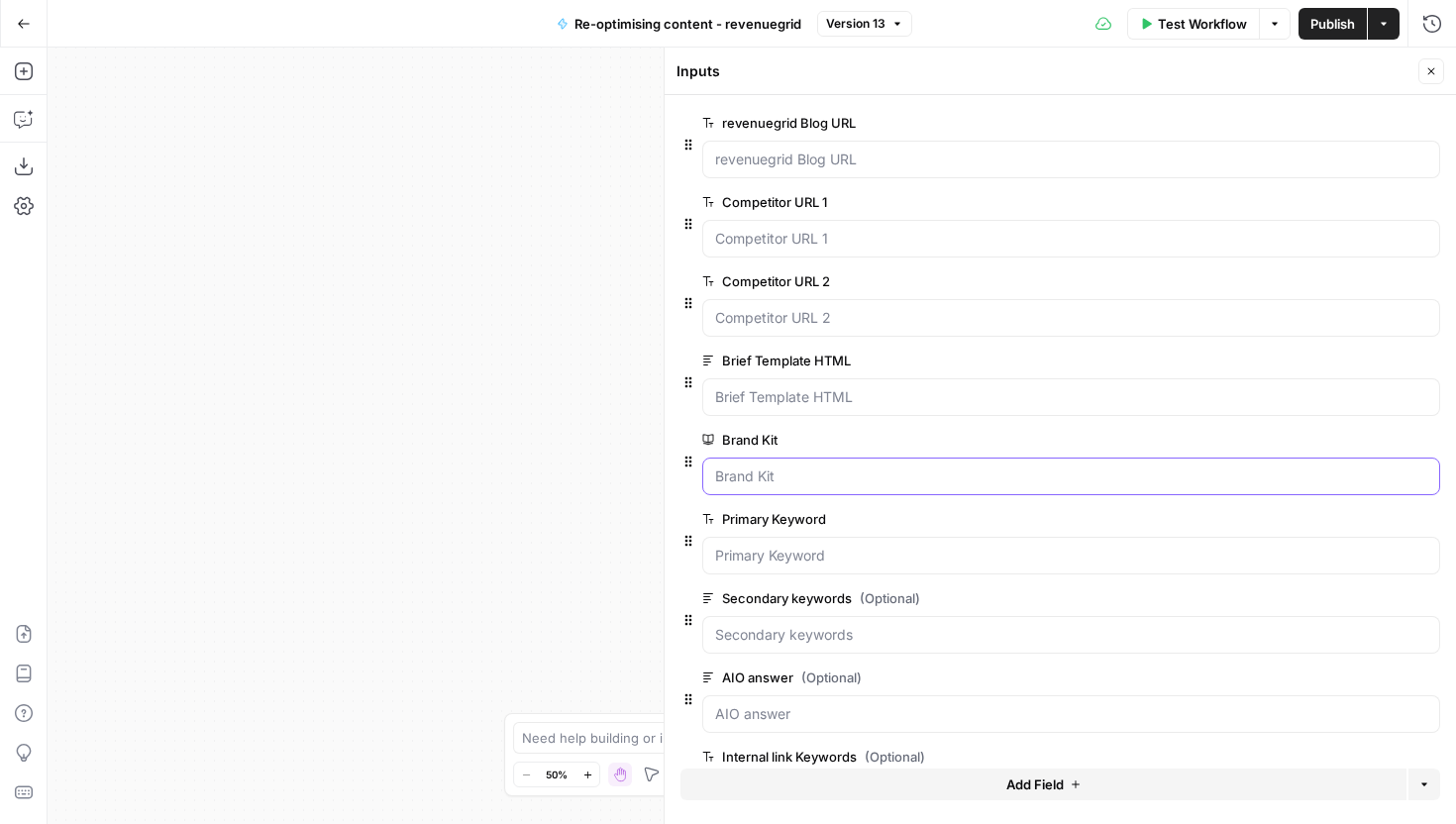scroll, scrollTop: 71, scrollLeft: 0, axis: vertical 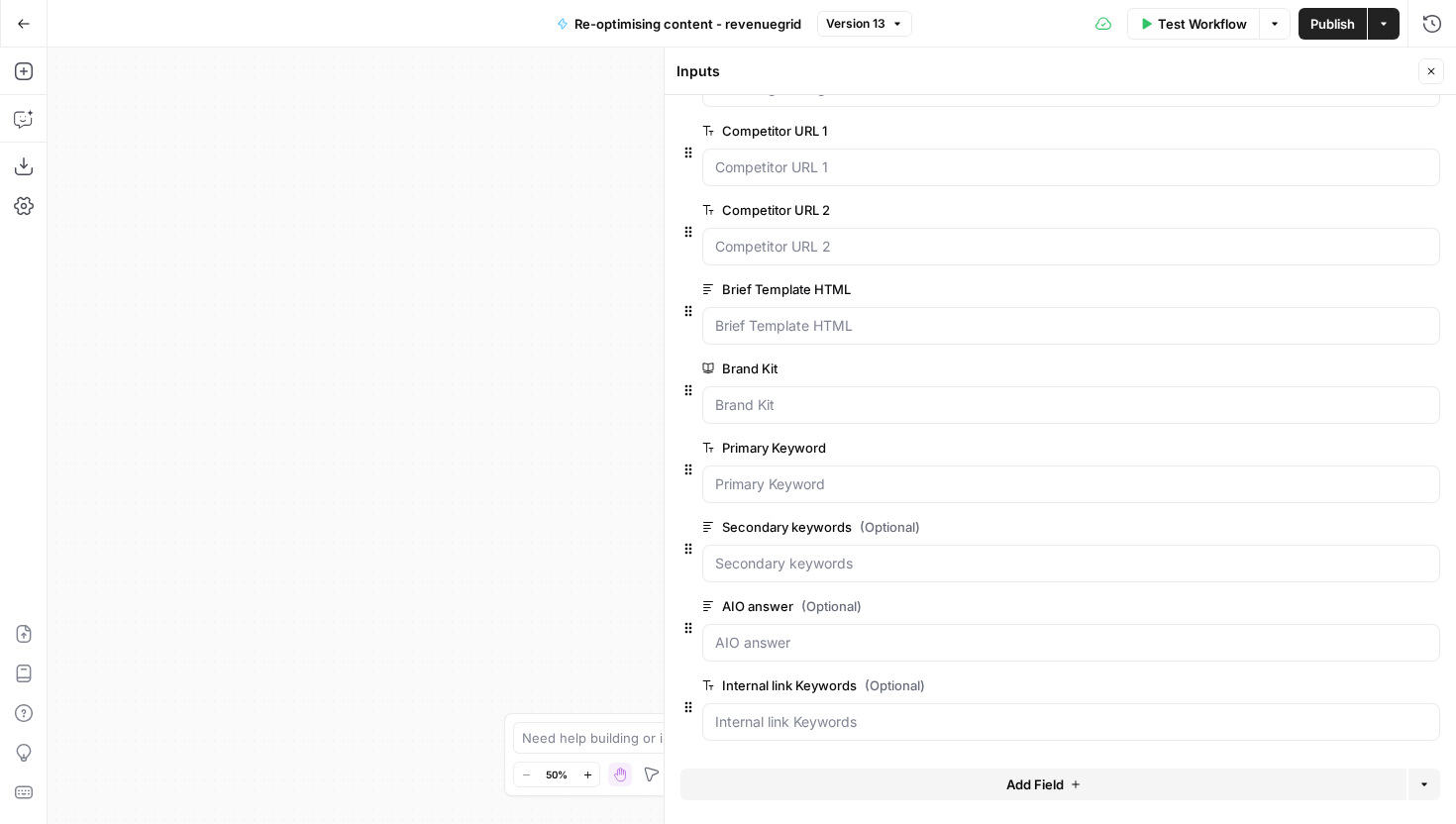 click at bounding box center [1071, 722] 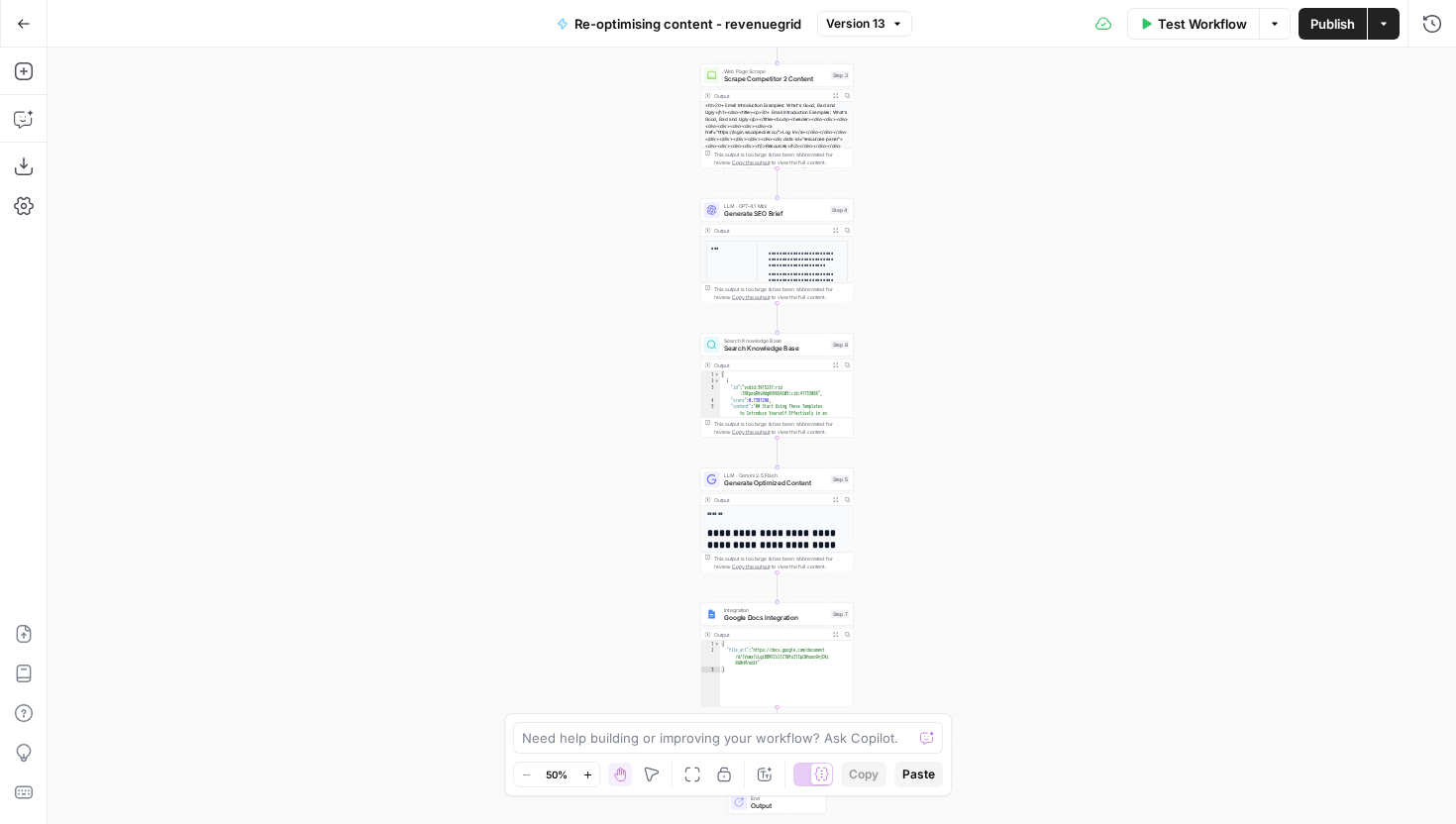 click on "Search Knowledge Base" at bounding box center [776, 349] 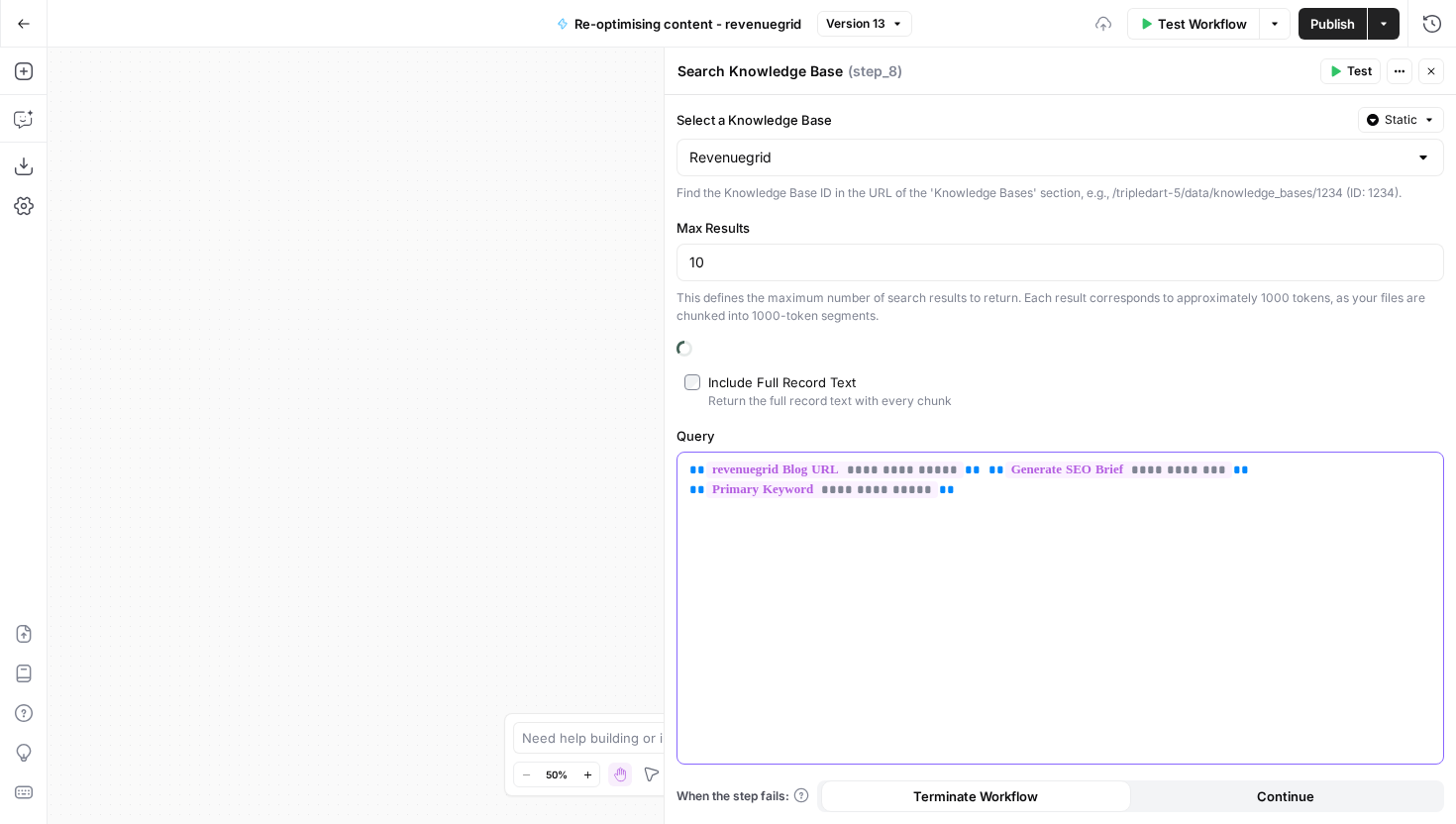 click on "**********" at bounding box center (1060, 608) 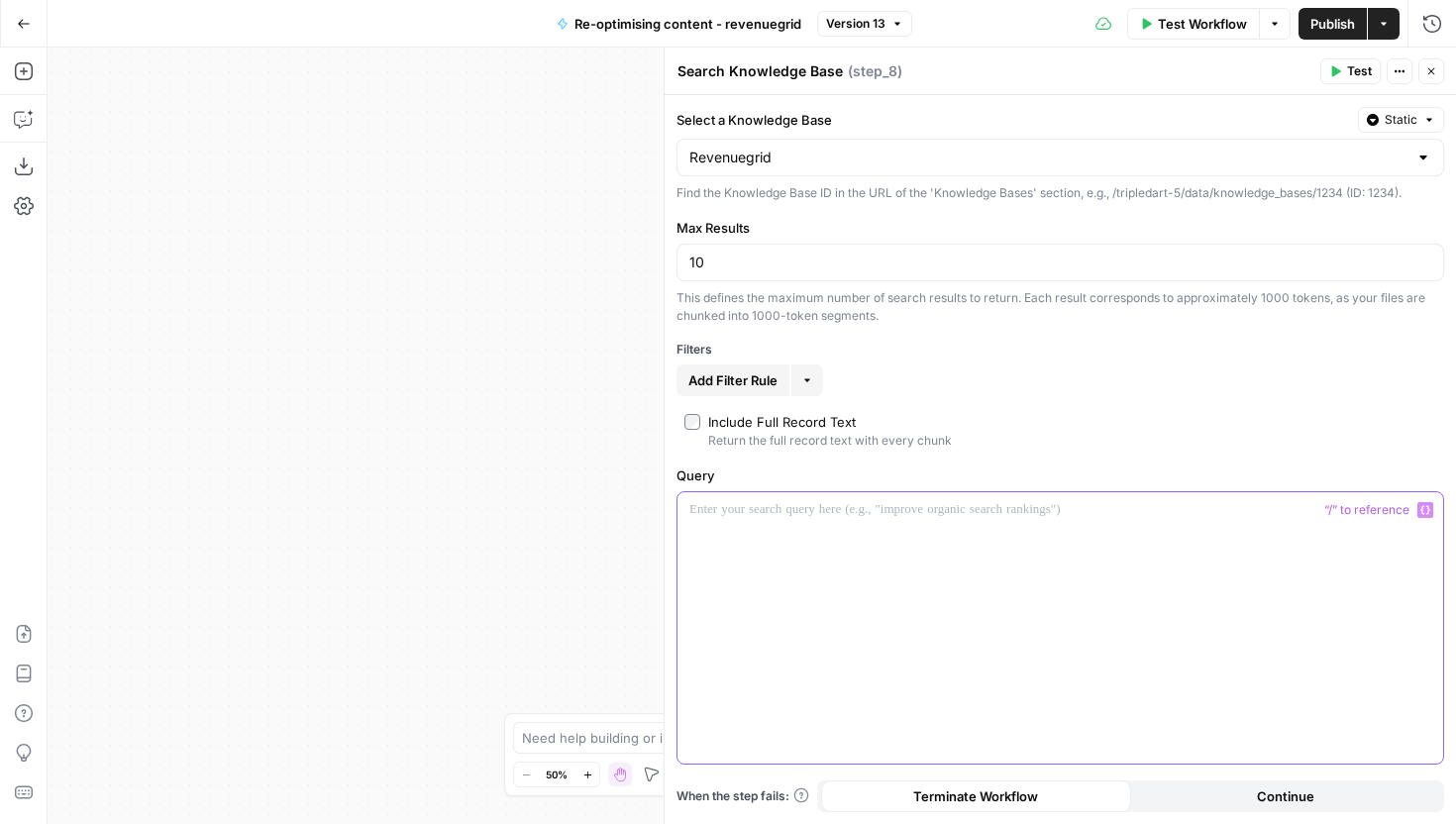 type 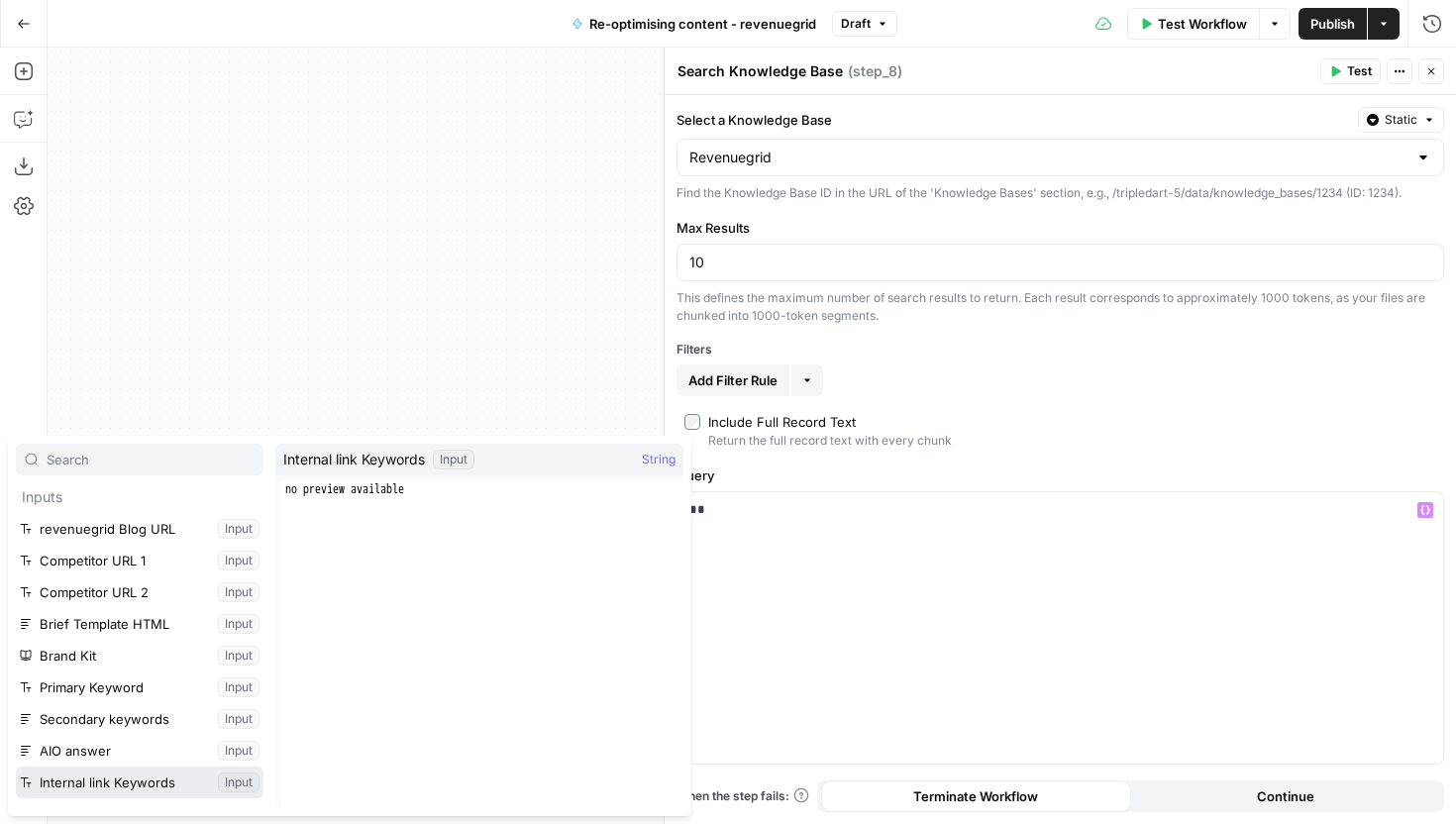click at bounding box center [140, 782] 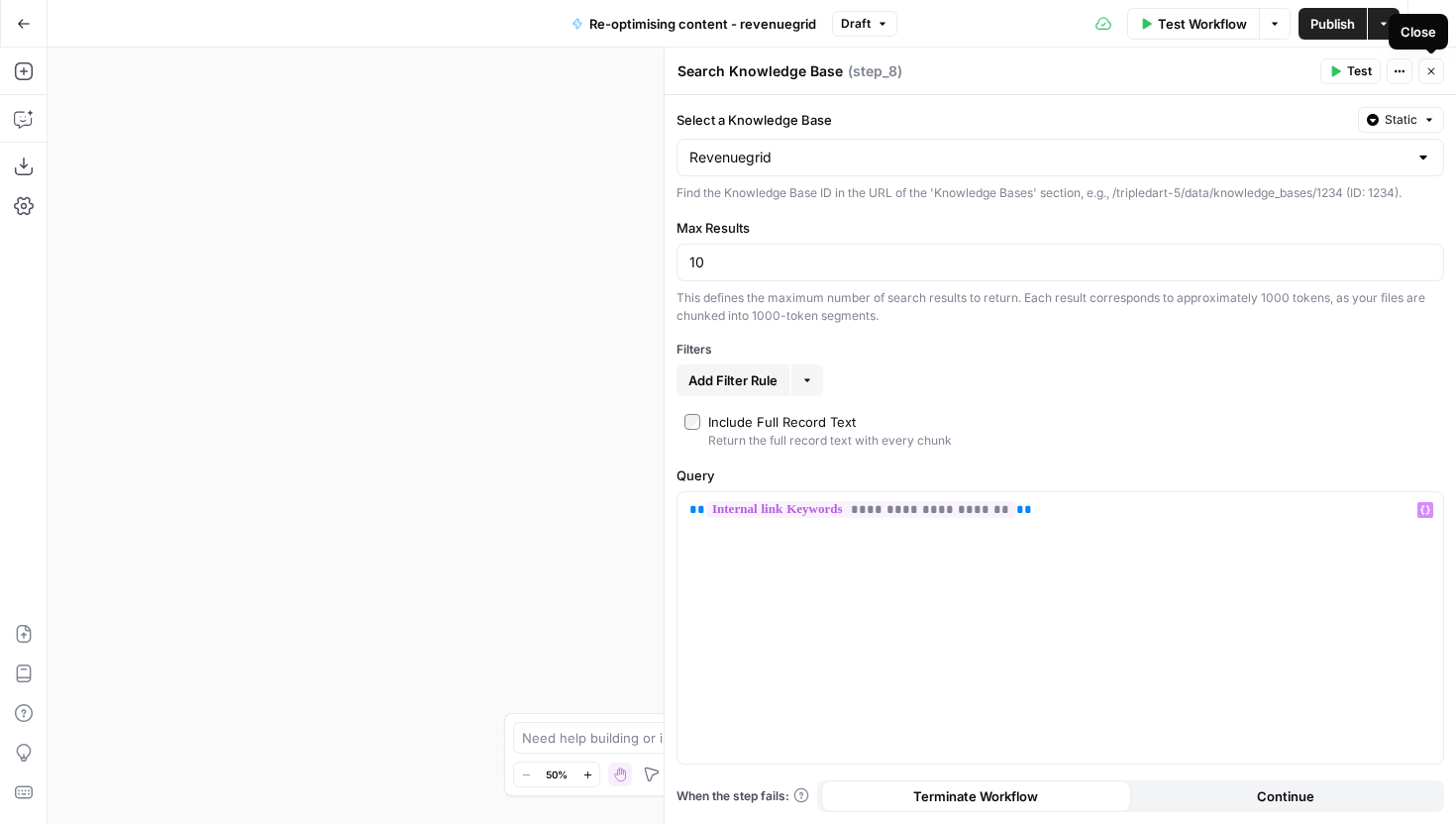 click 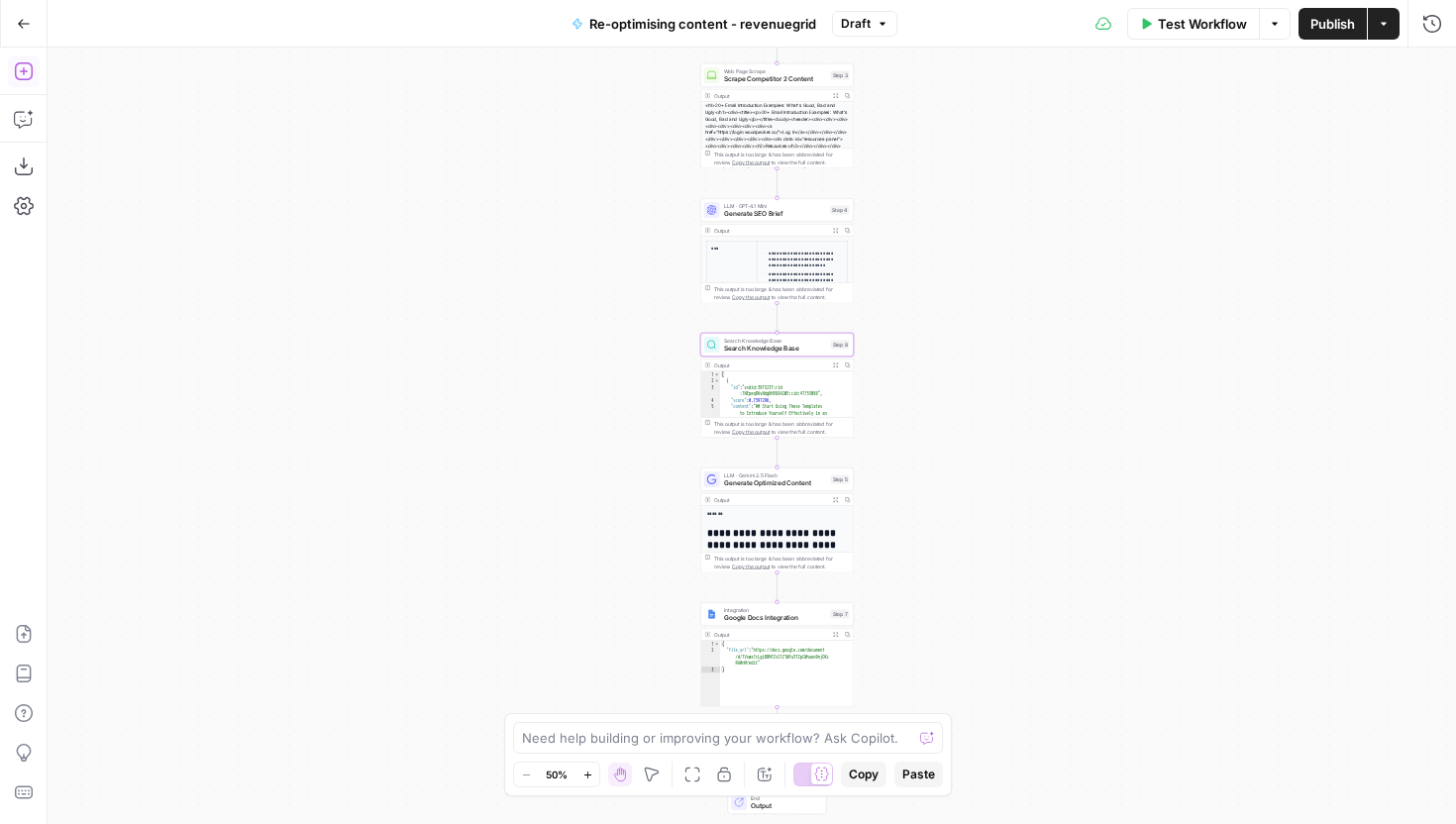 click on "Add Steps" at bounding box center (24, 71) 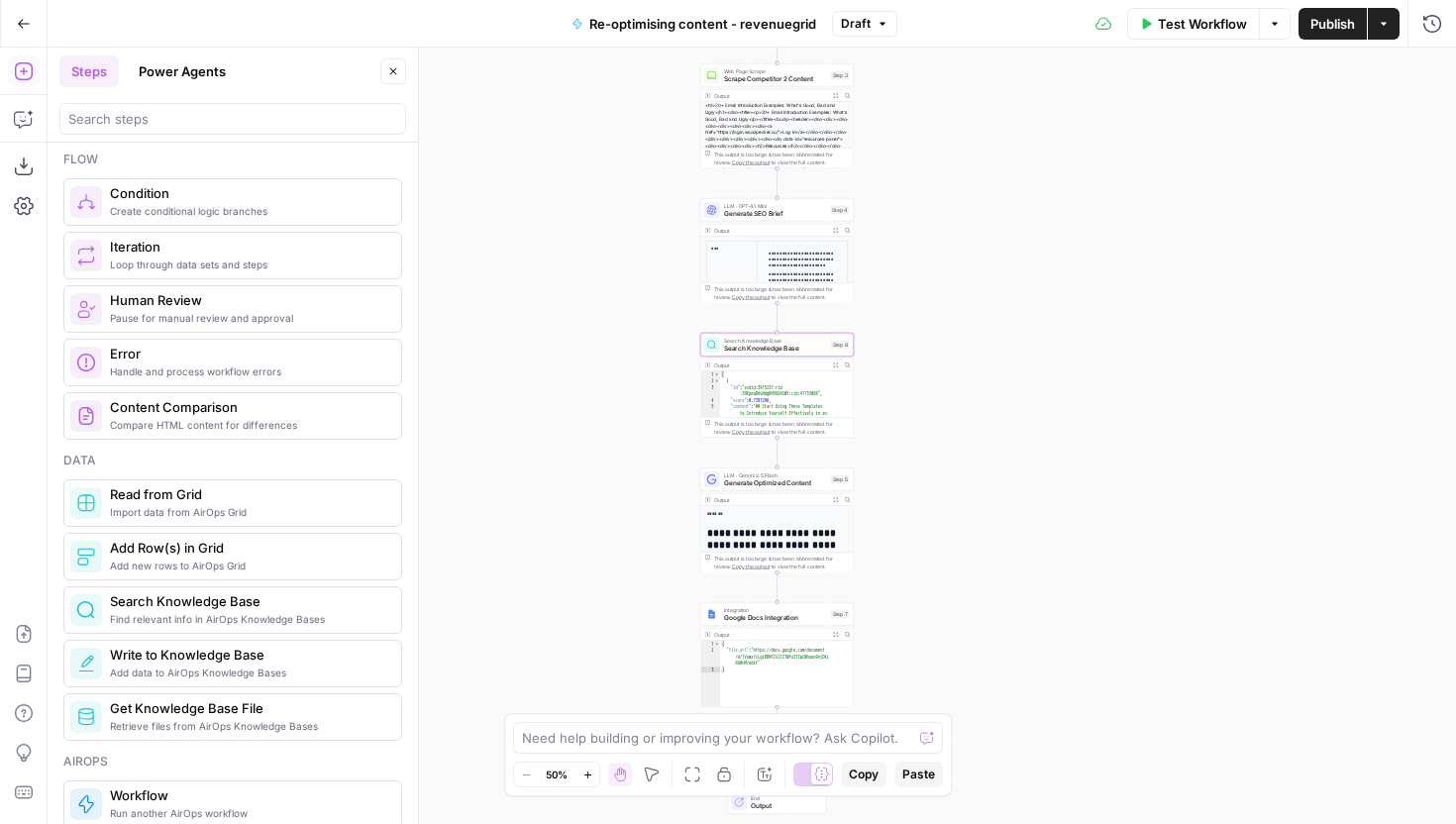 scroll, scrollTop: 638, scrollLeft: 0, axis: vertical 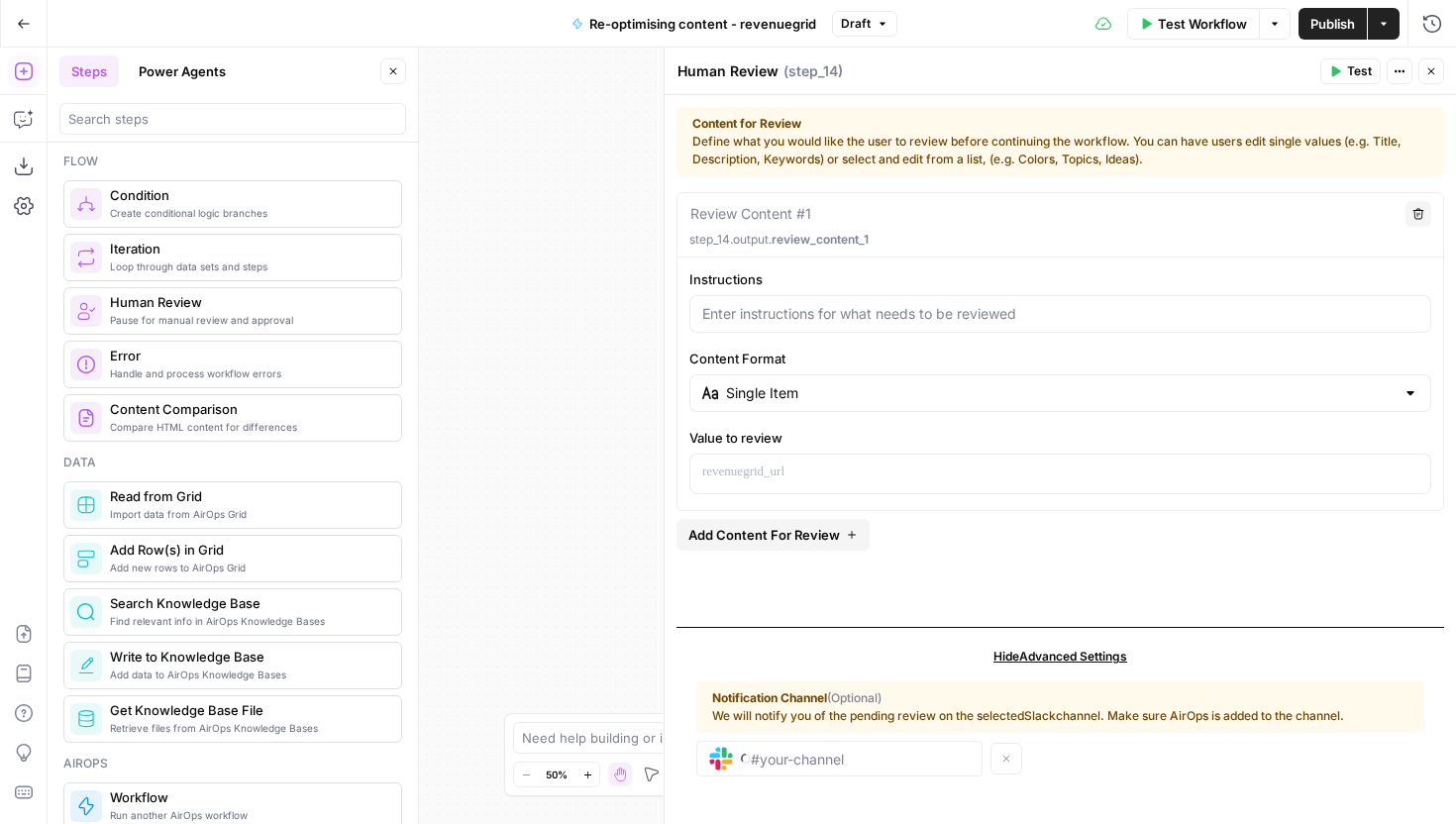 click at bounding box center (1060, 314) 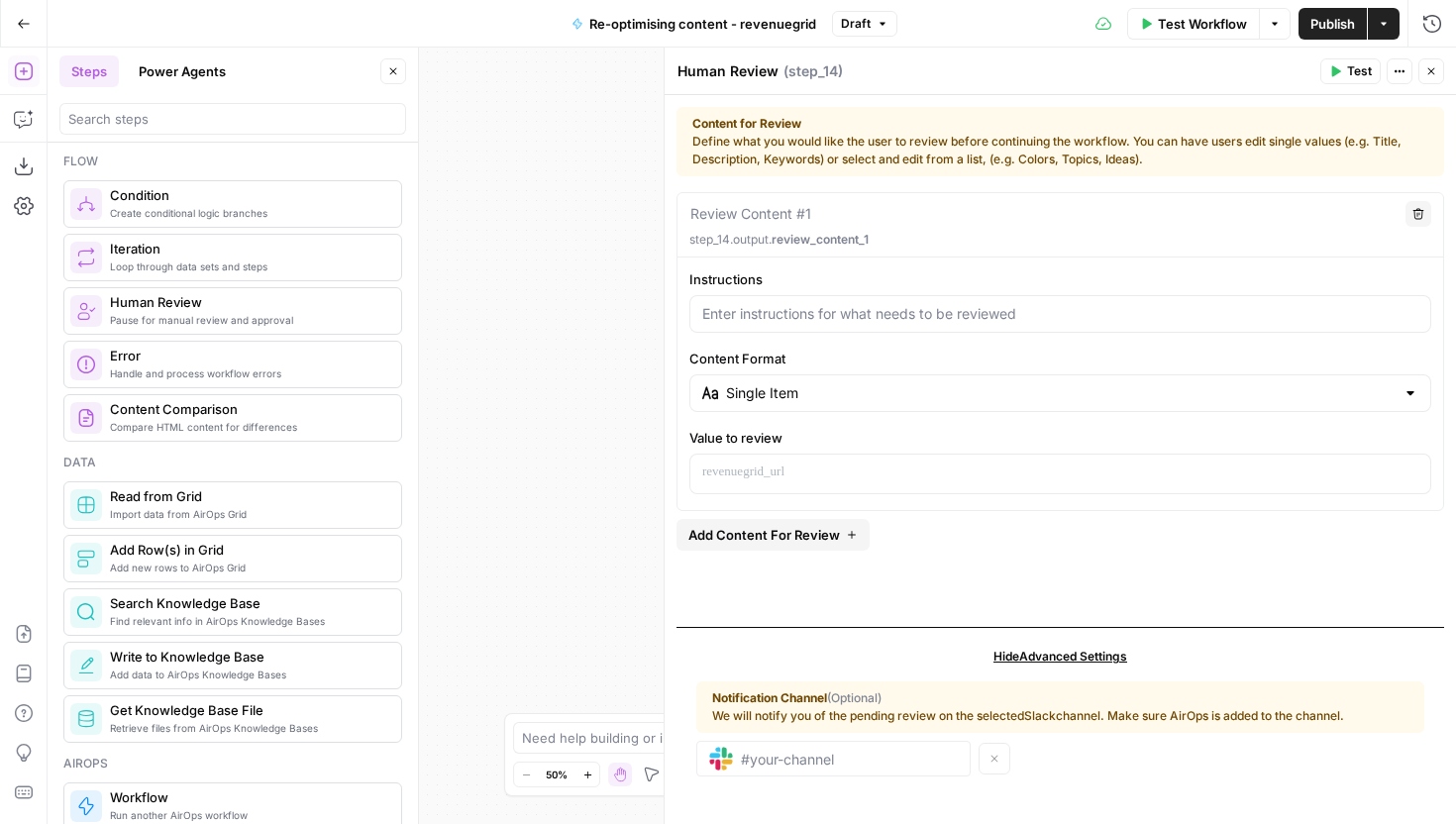 click on "Single Item" at bounding box center [1060, 393] 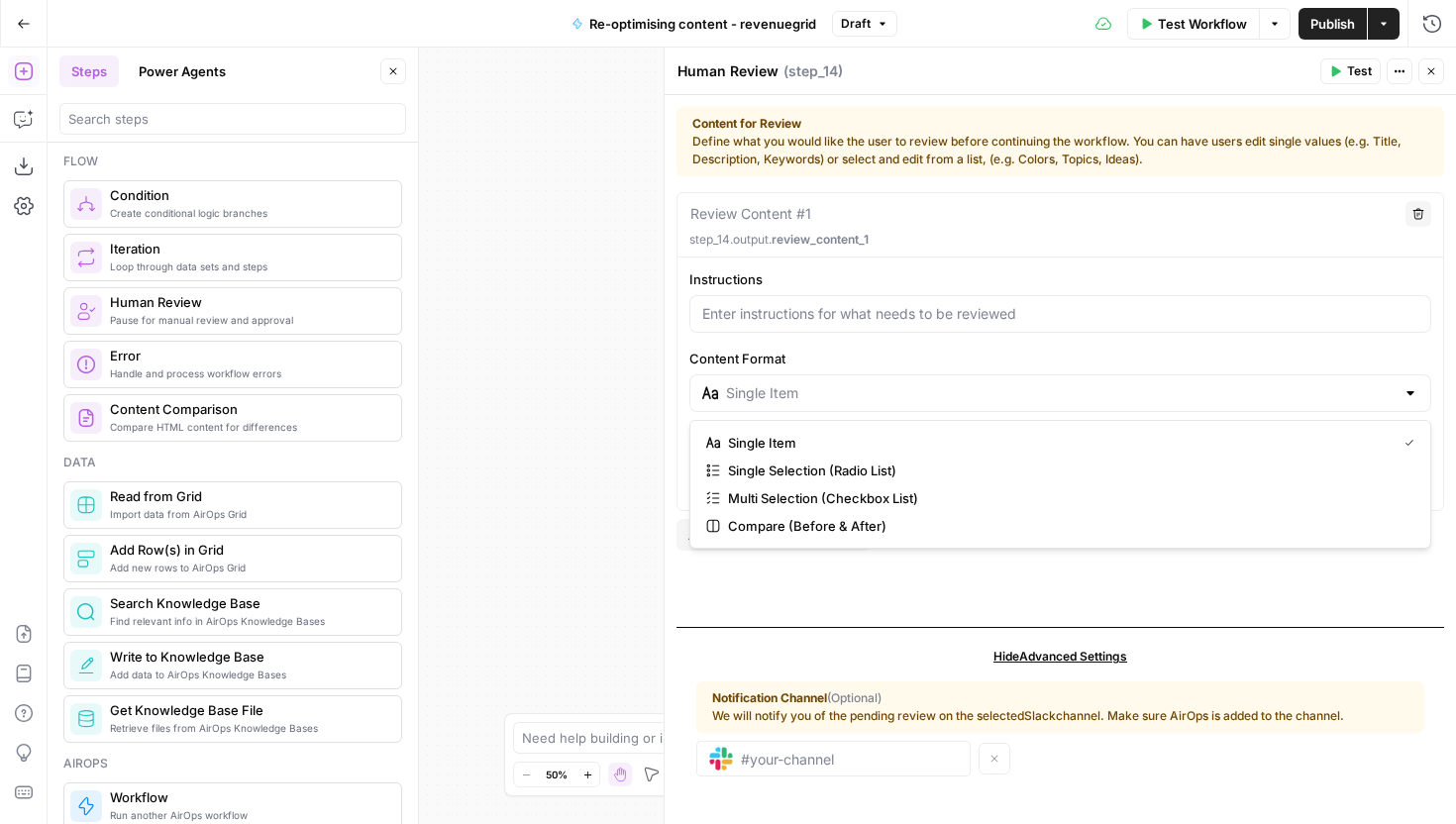 type on "Single Item" 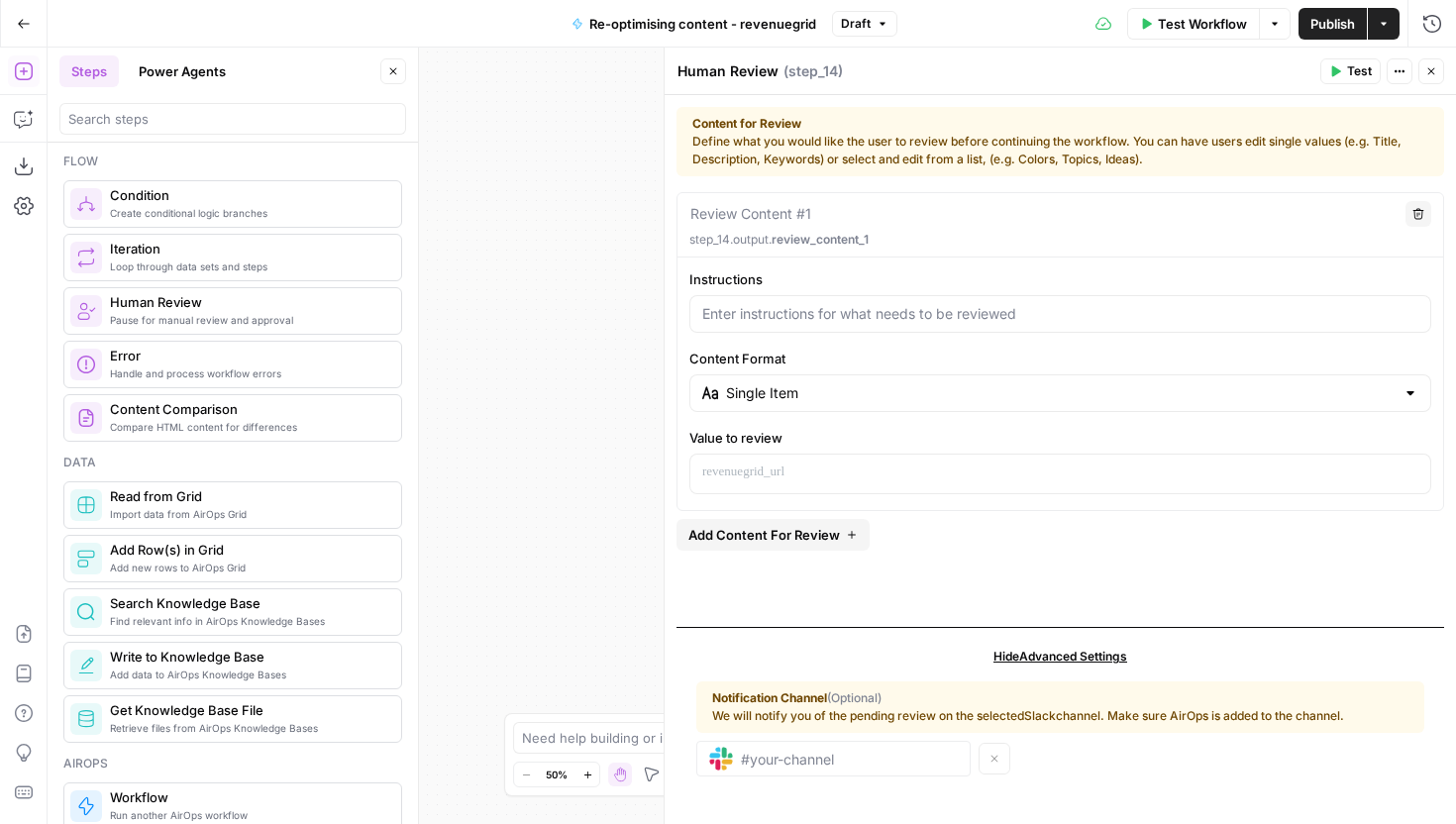 click on "Review Content #1 Delete step_14.output. review_content_1 Instructions Content Format Single Item Value to review Add Content For Review" at bounding box center [1060, 401] 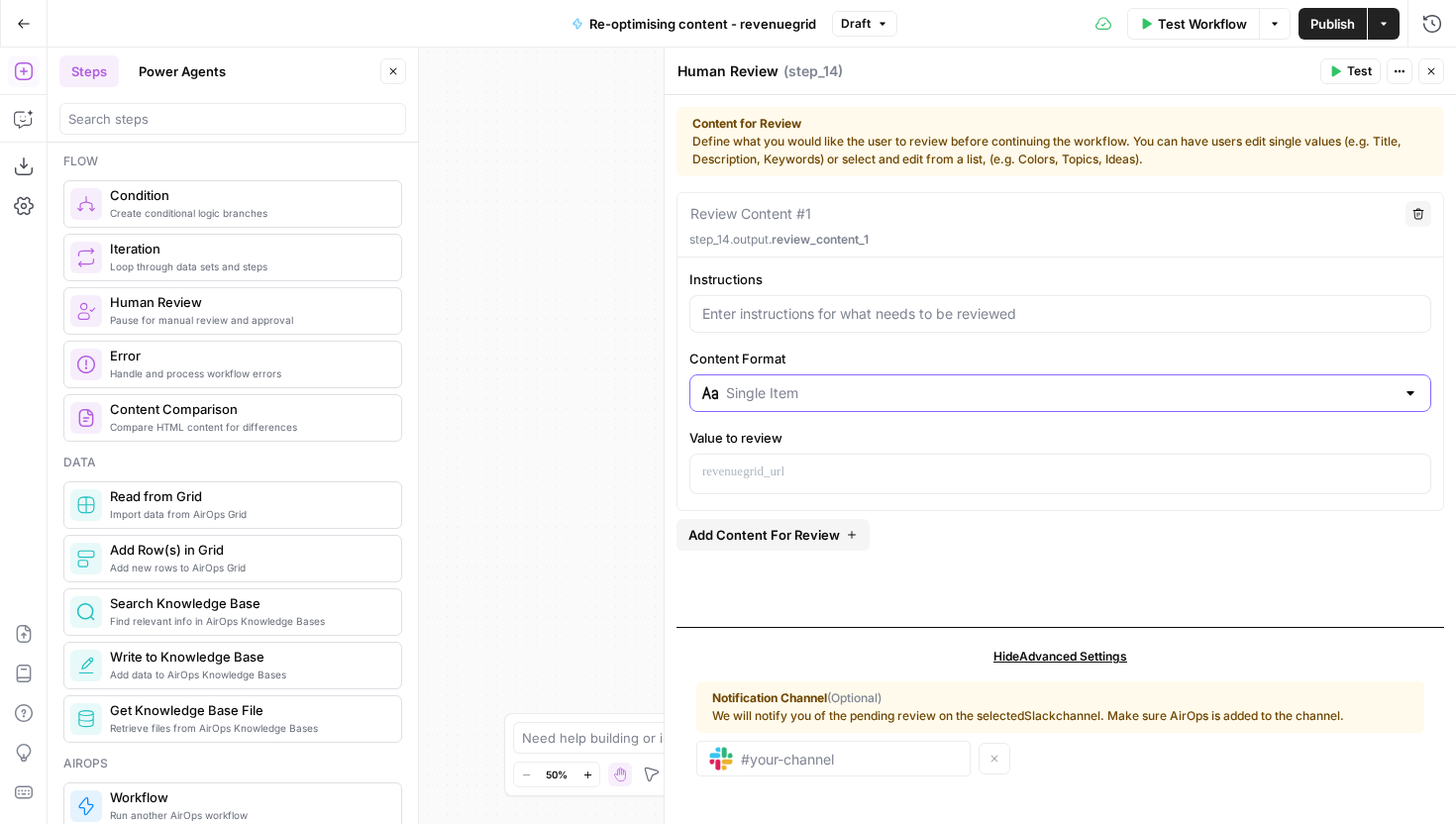 click on "Content Format" at bounding box center [1060, 393] 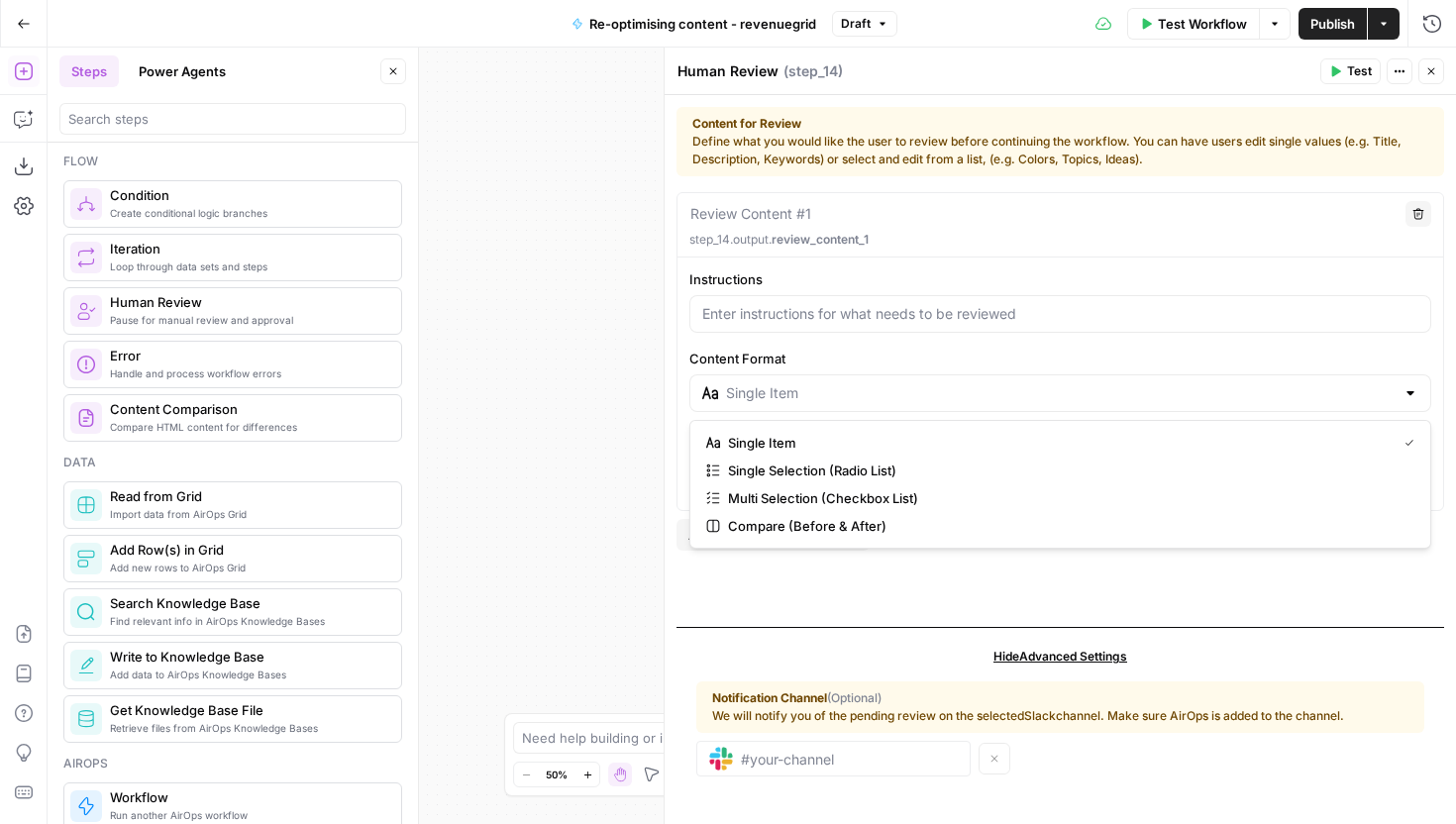 type on "Single Item" 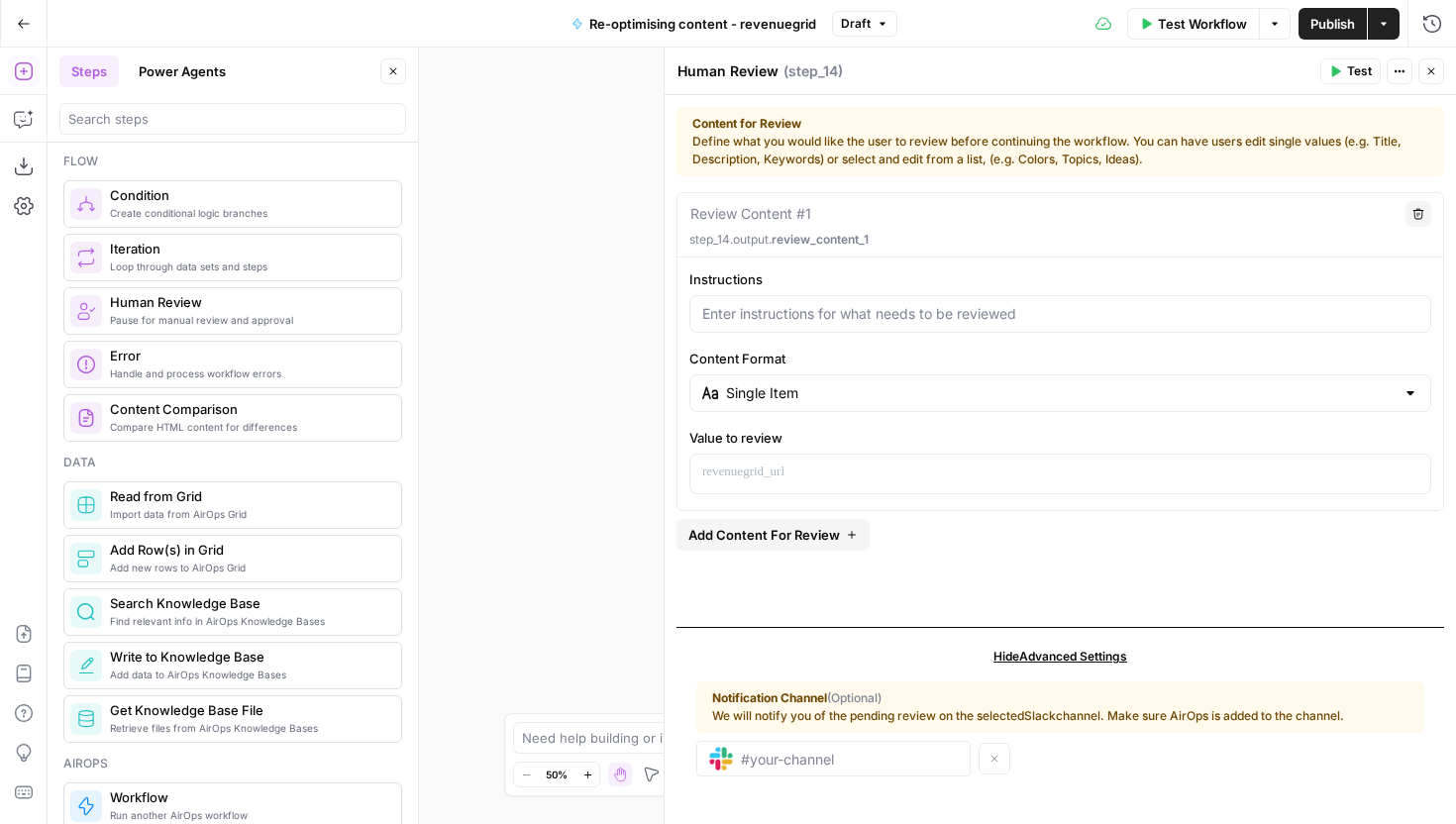 click on "Review Content #1 Delete step_14.output. review_content_1 Instructions Content Format Single Item Value to review Add Content For Review" at bounding box center (1060, 401) 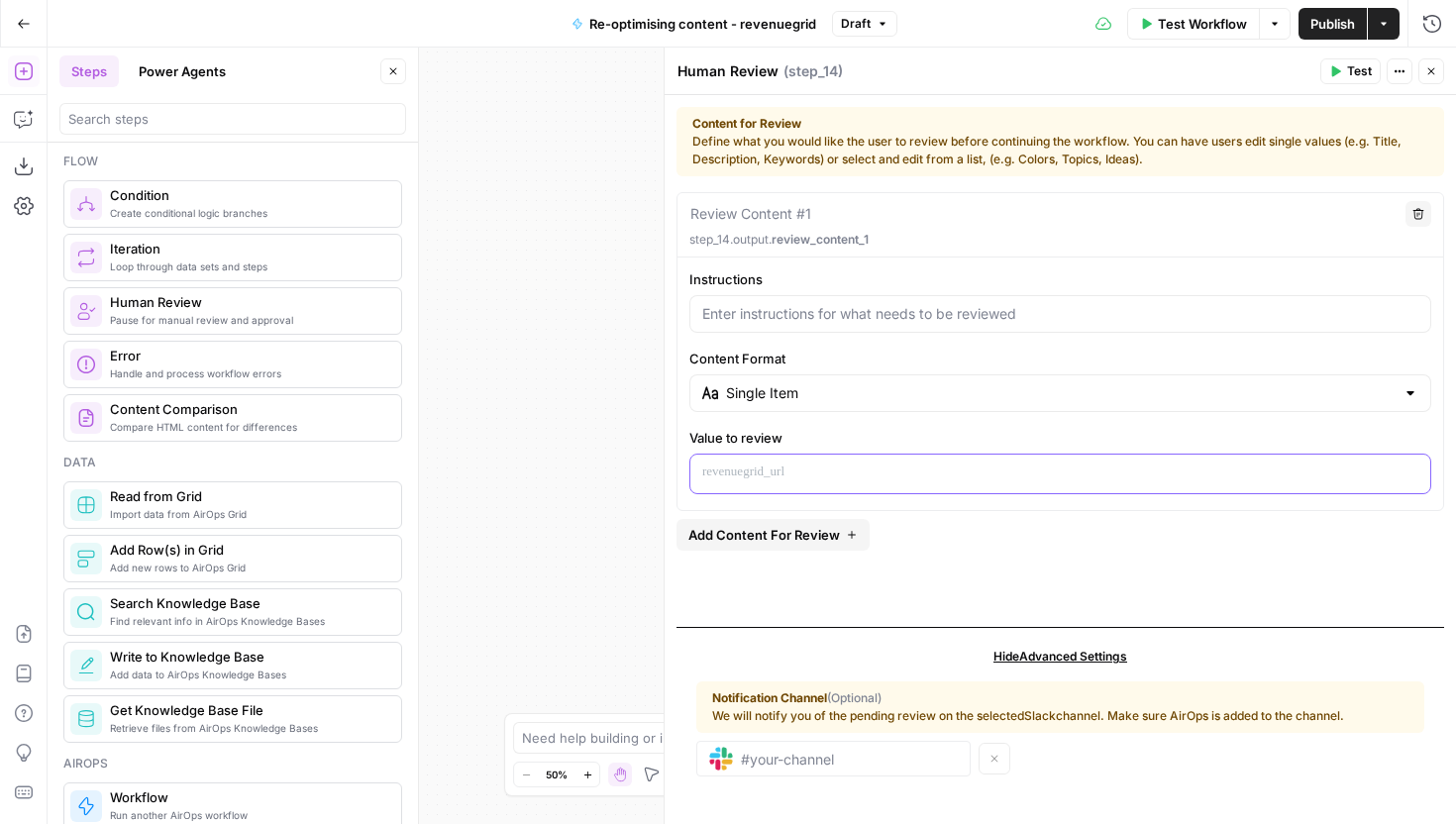 click at bounding box center [1060, 472] 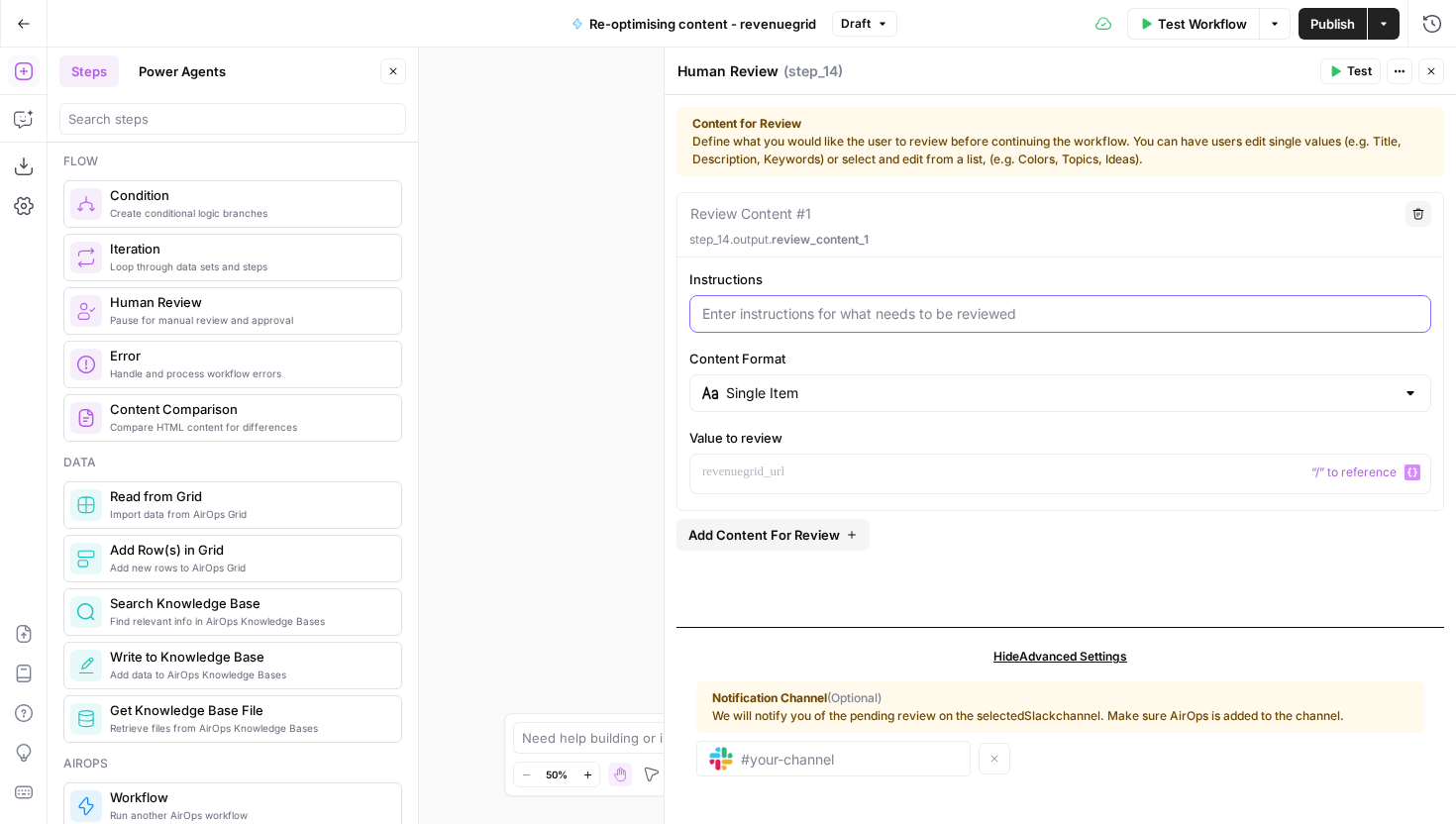 click on "Instructions" at bounding box center [1060, 314] 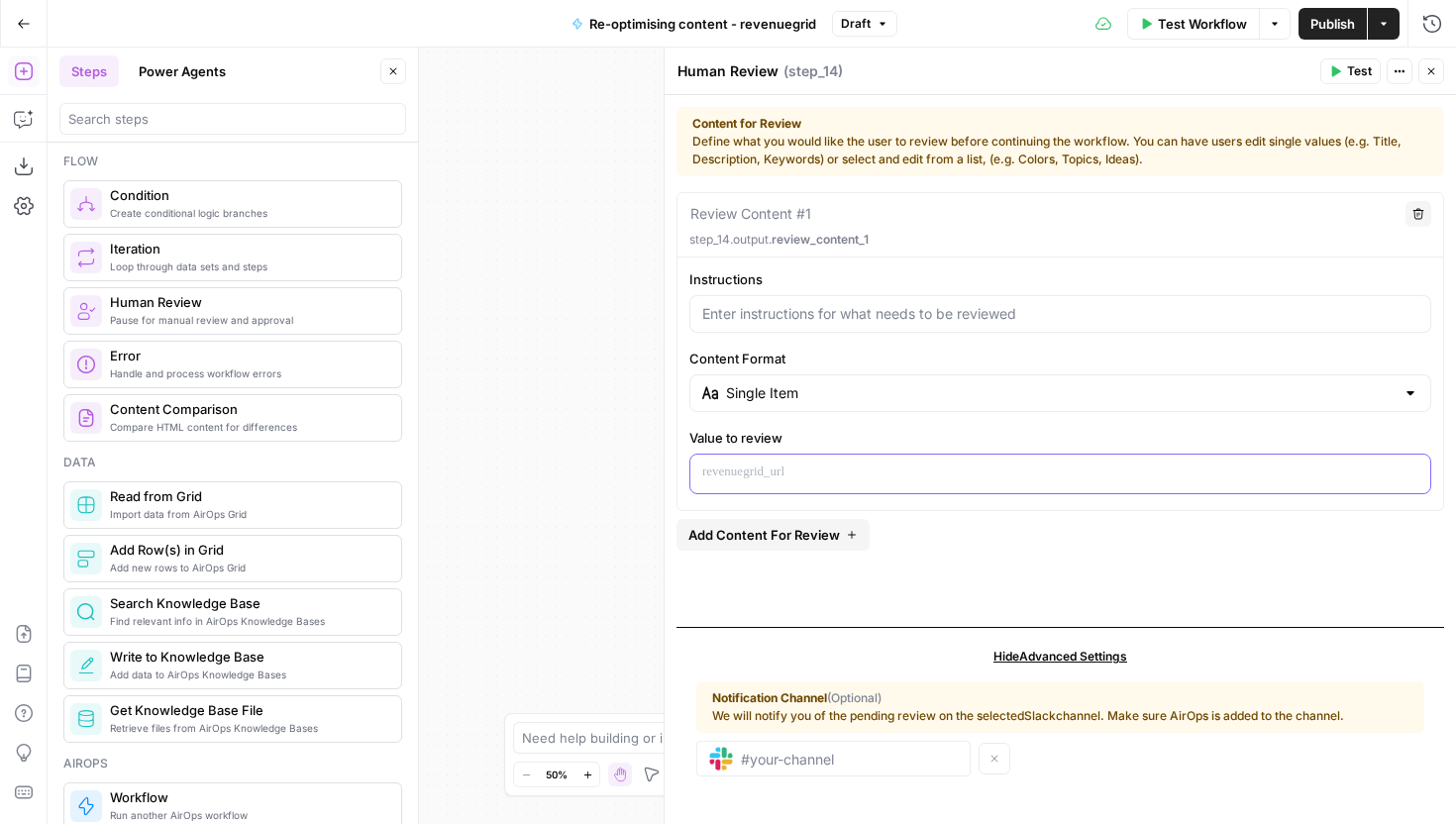click at bounding box center [1060, 473] 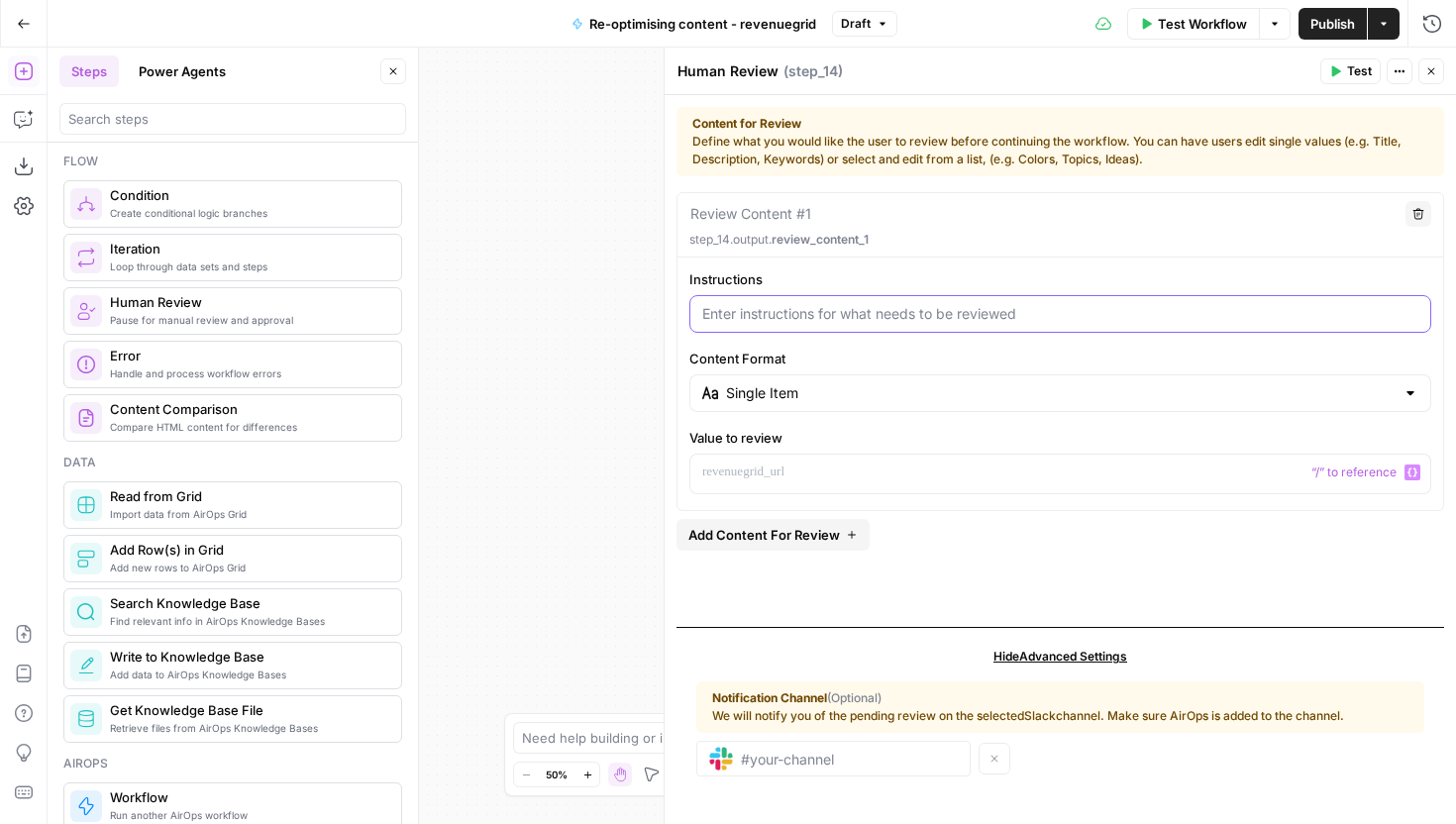 click on "Instructions" at bounding box center (1060, 314) 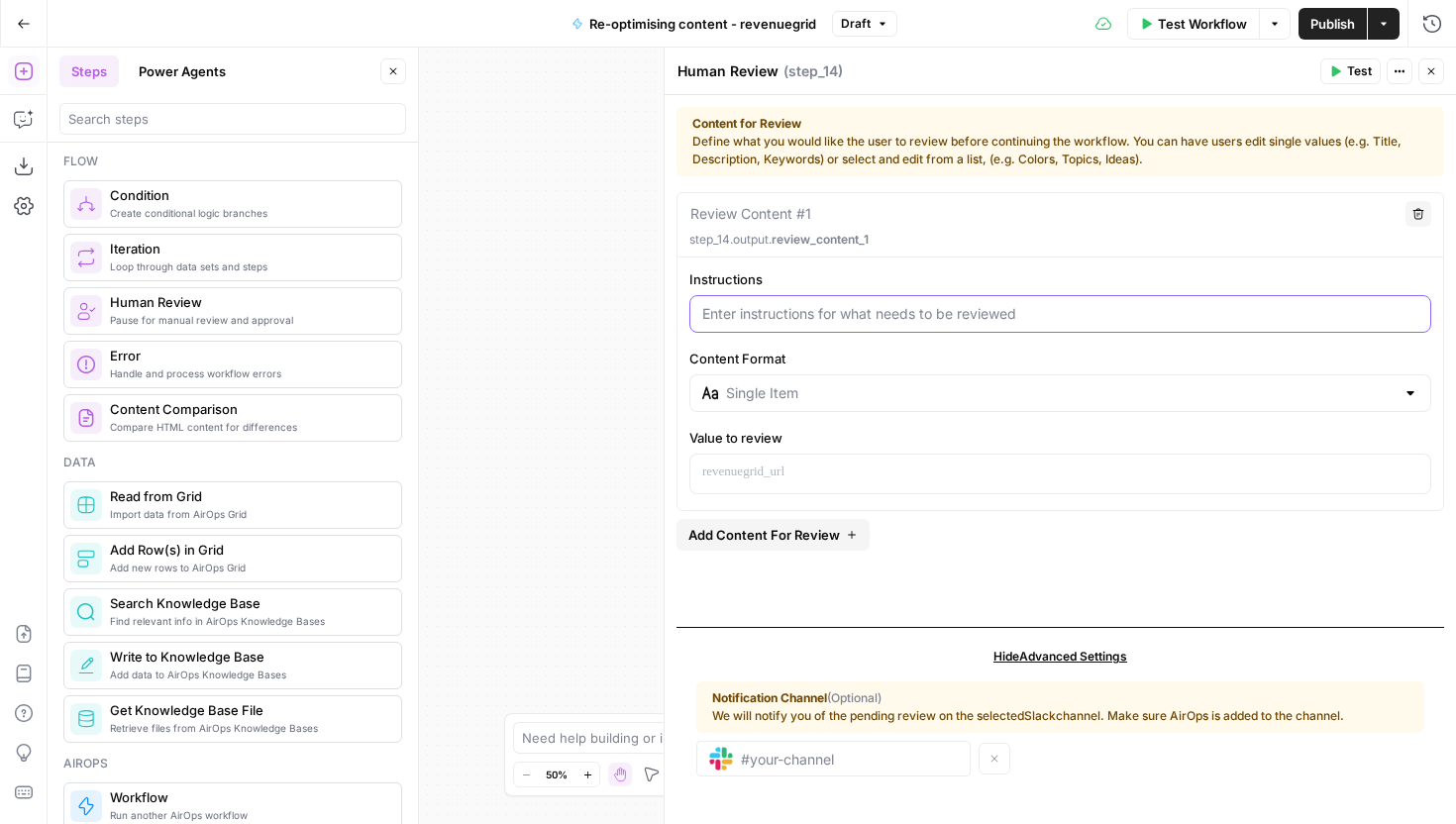 type on "Single Item" 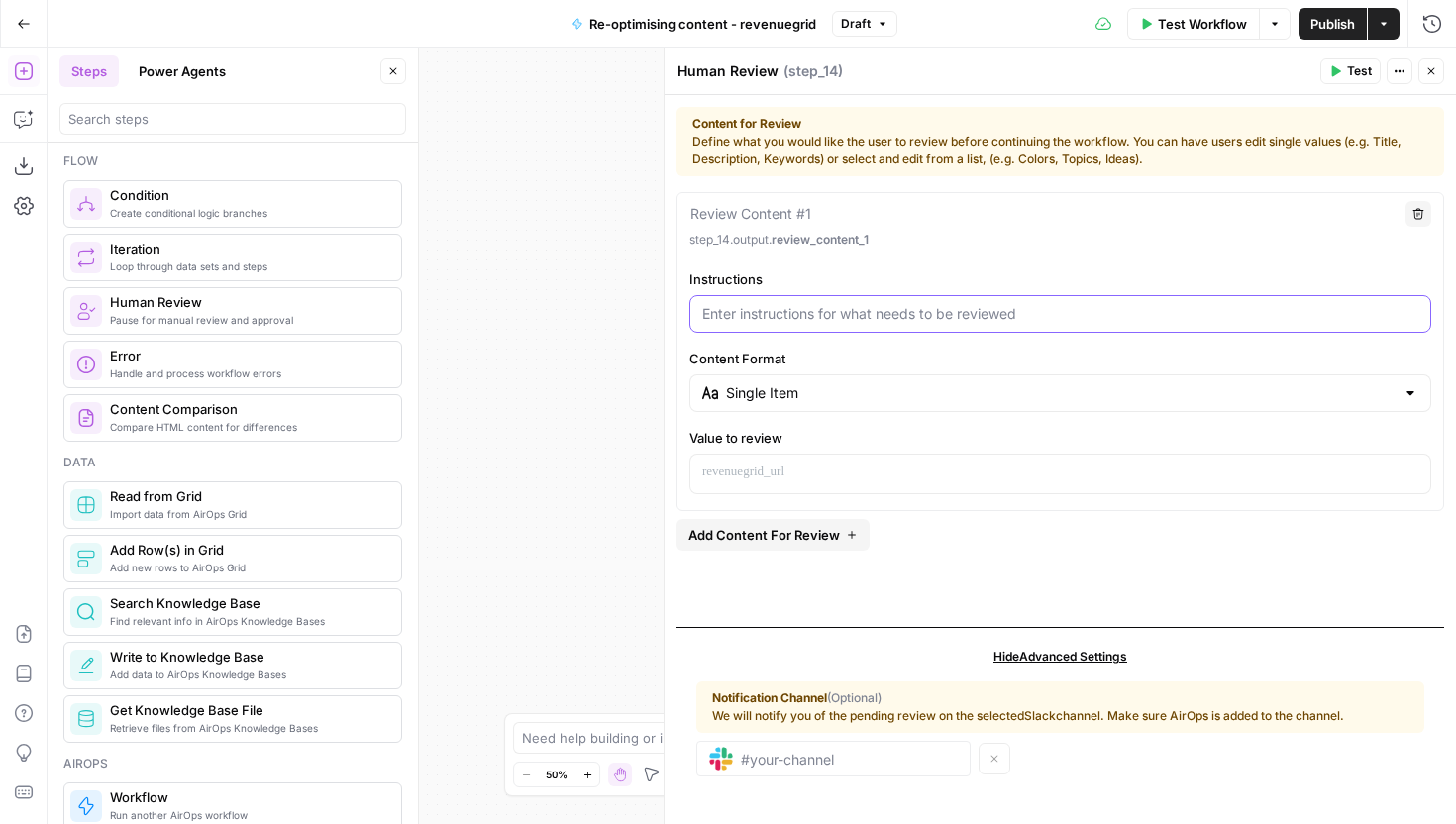click on "Instructions" at bounding box center [1060, 314] 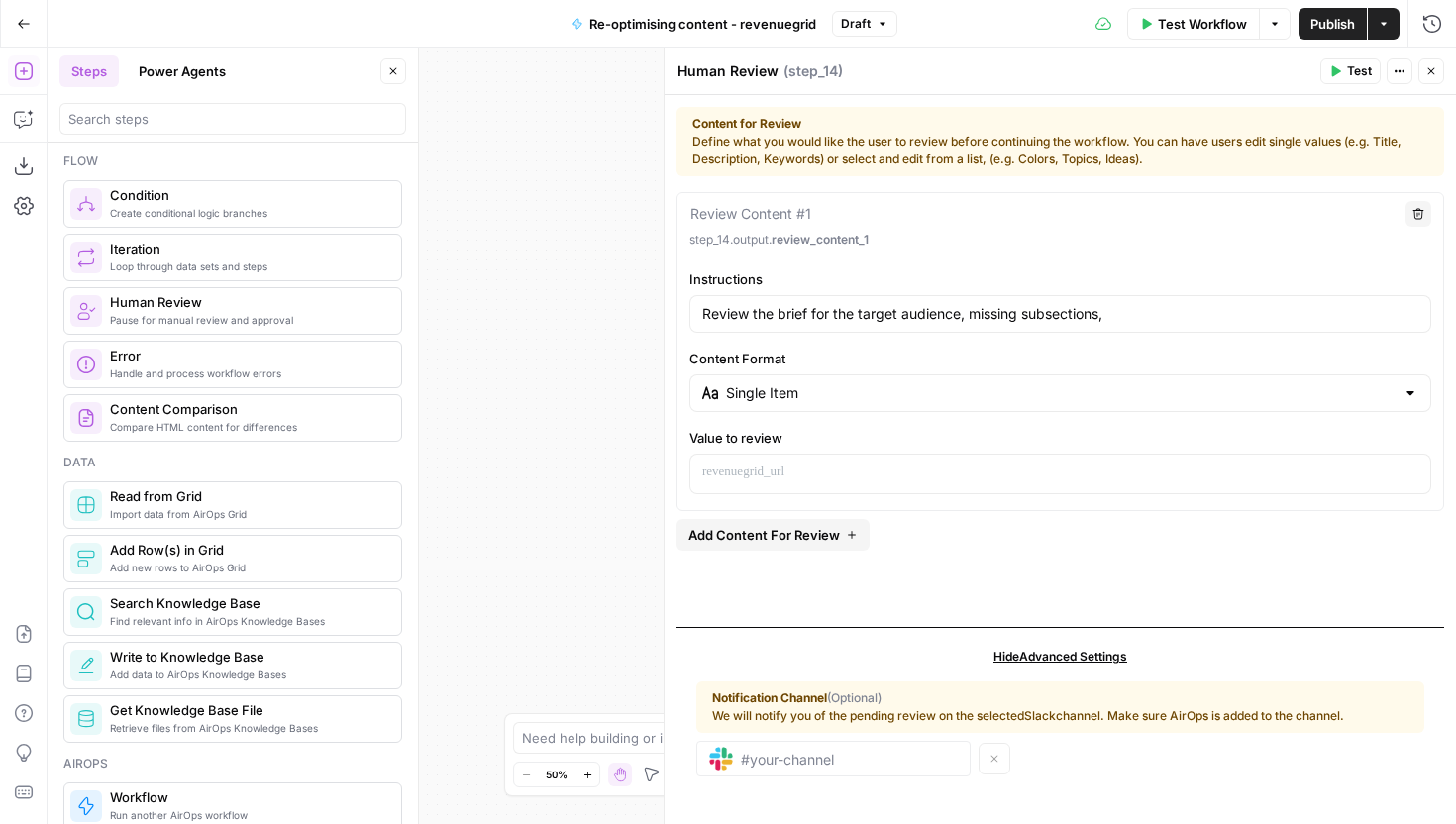 click on "Run History" at bounding box center [1432, 24] 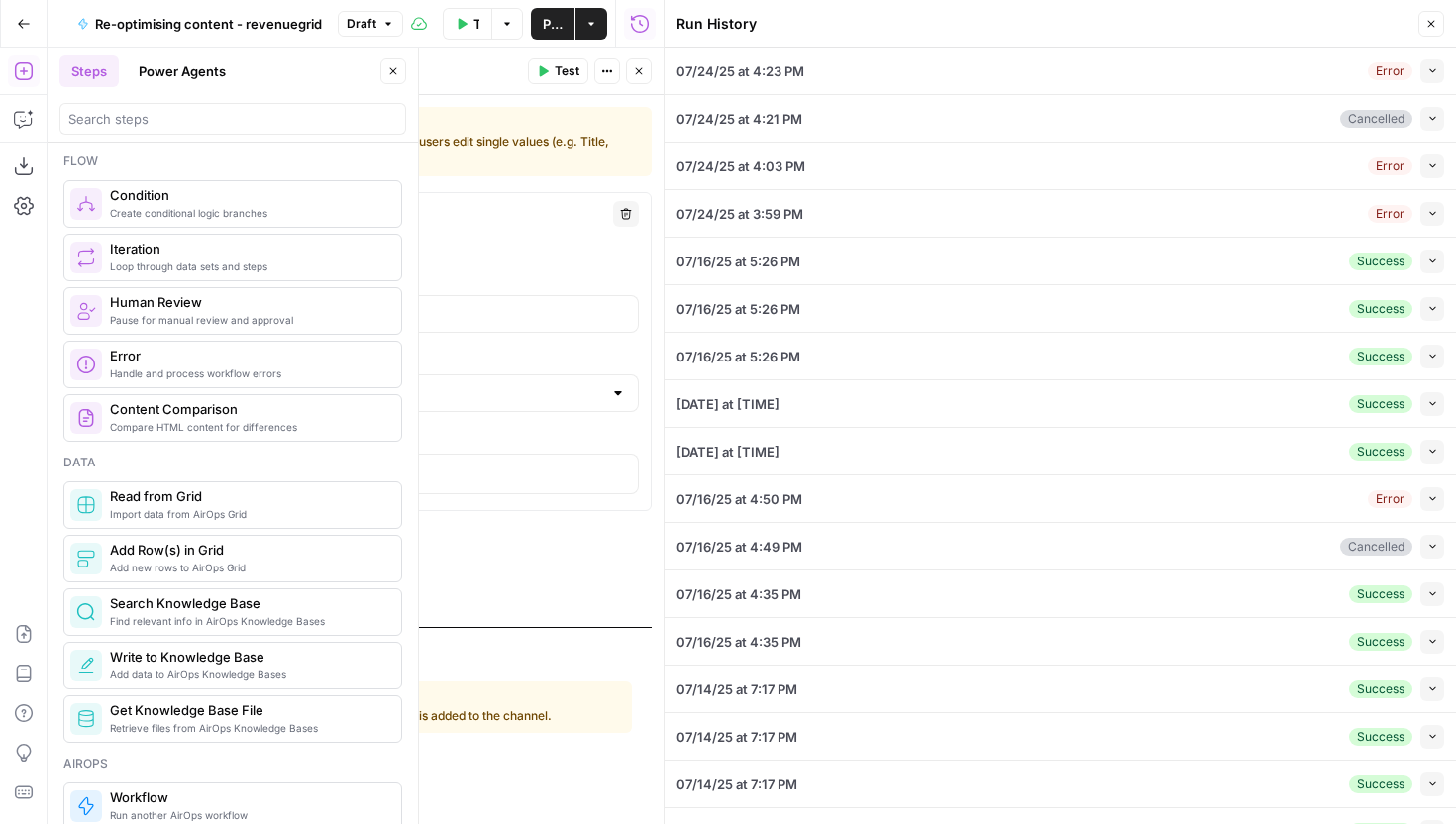 click 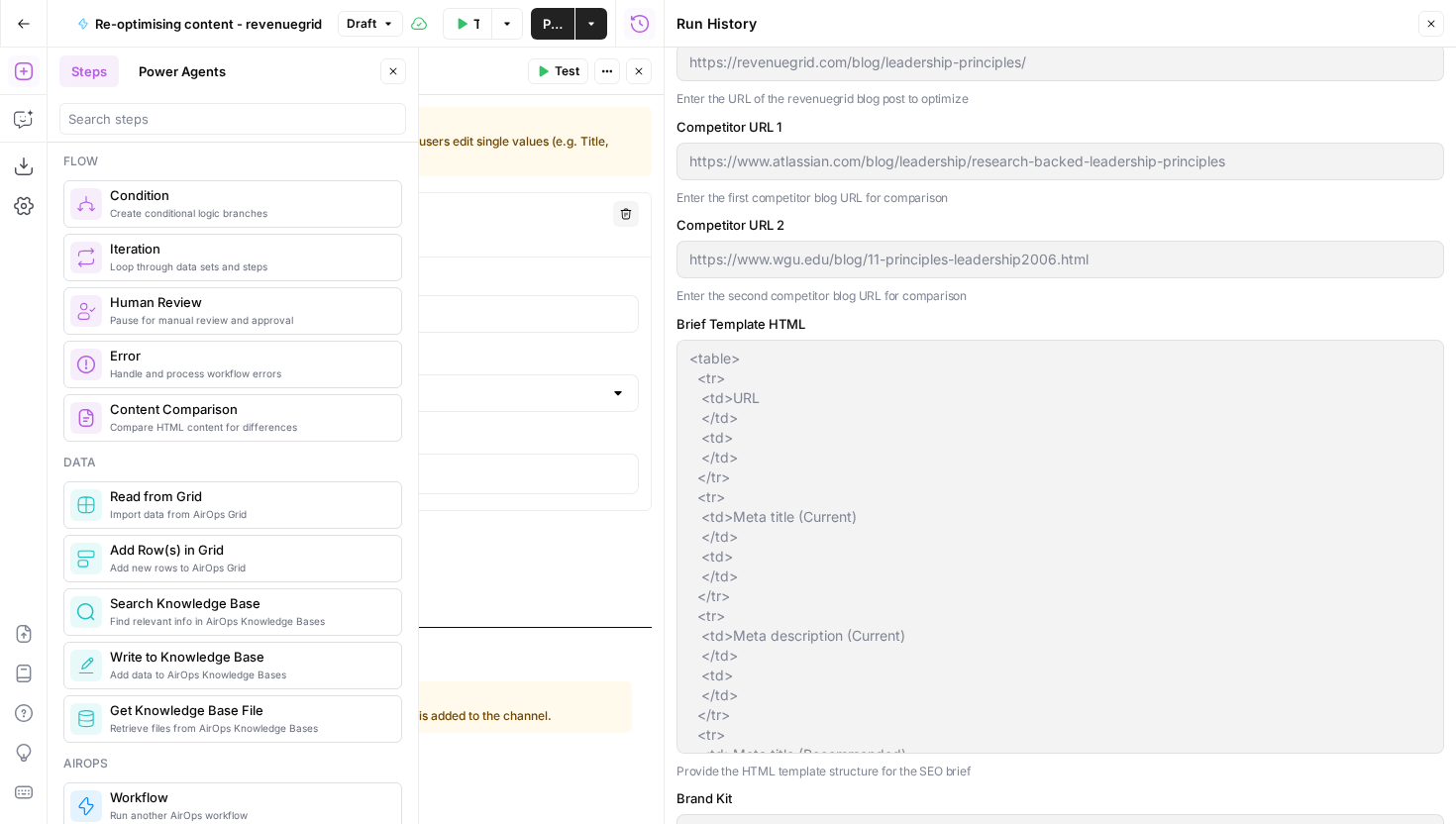 scroll, scrollTop: 545, scrollLeft: 0, axis: vertical 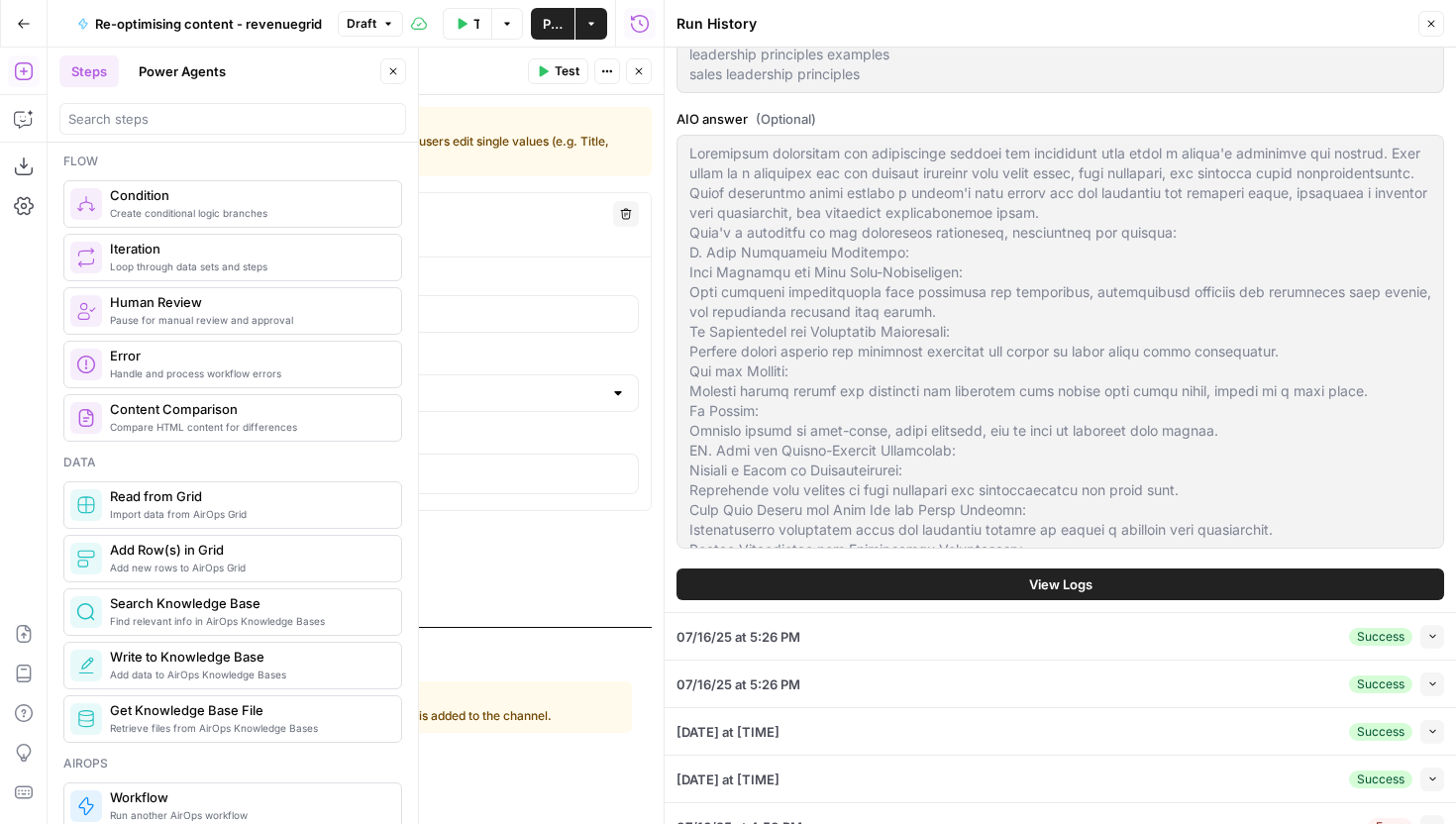 click on "View Logs" at bounding box center [1061, 584] 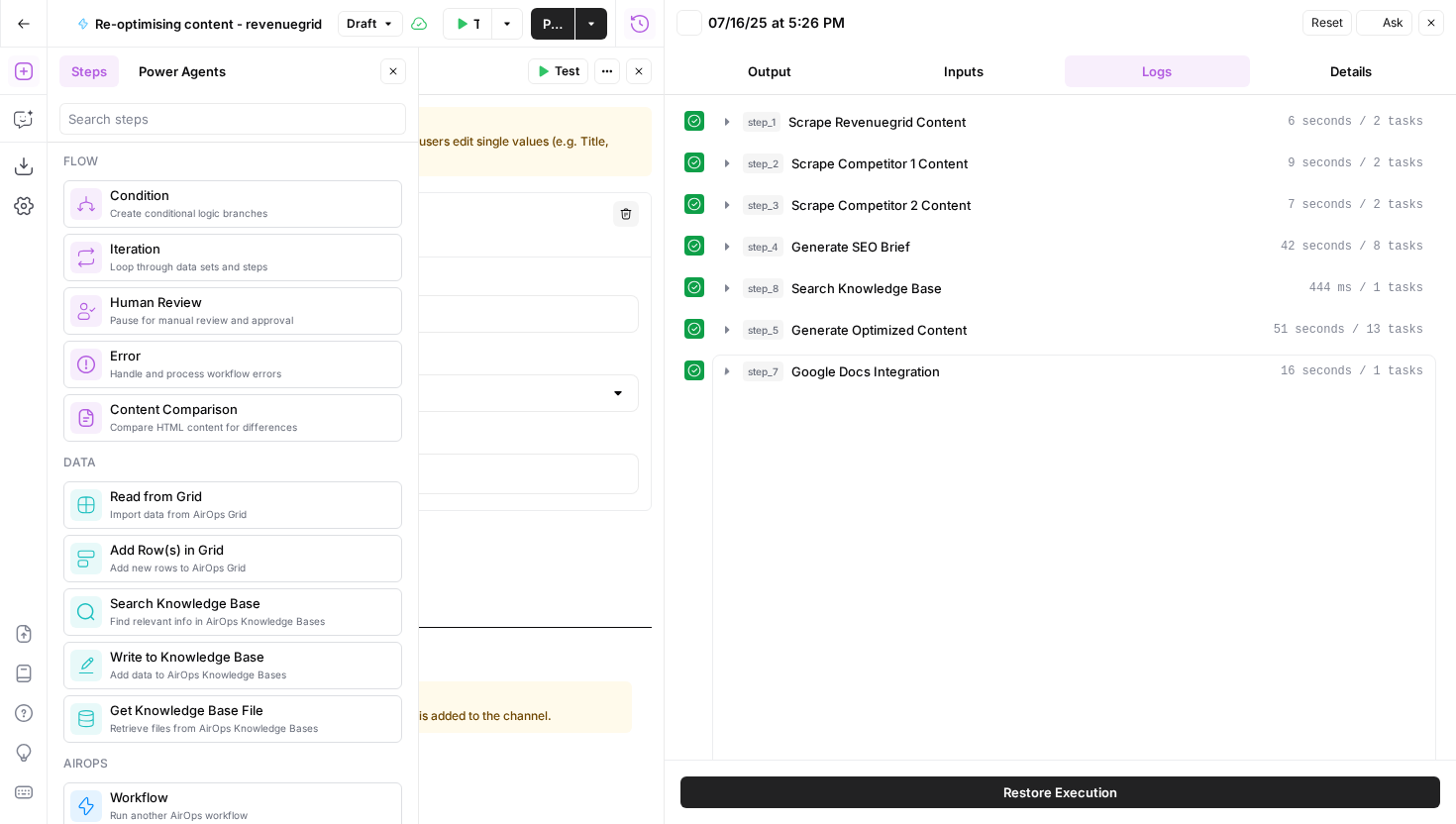 scroll, scrollTop: 0, scrollLeft: 0, axis: both 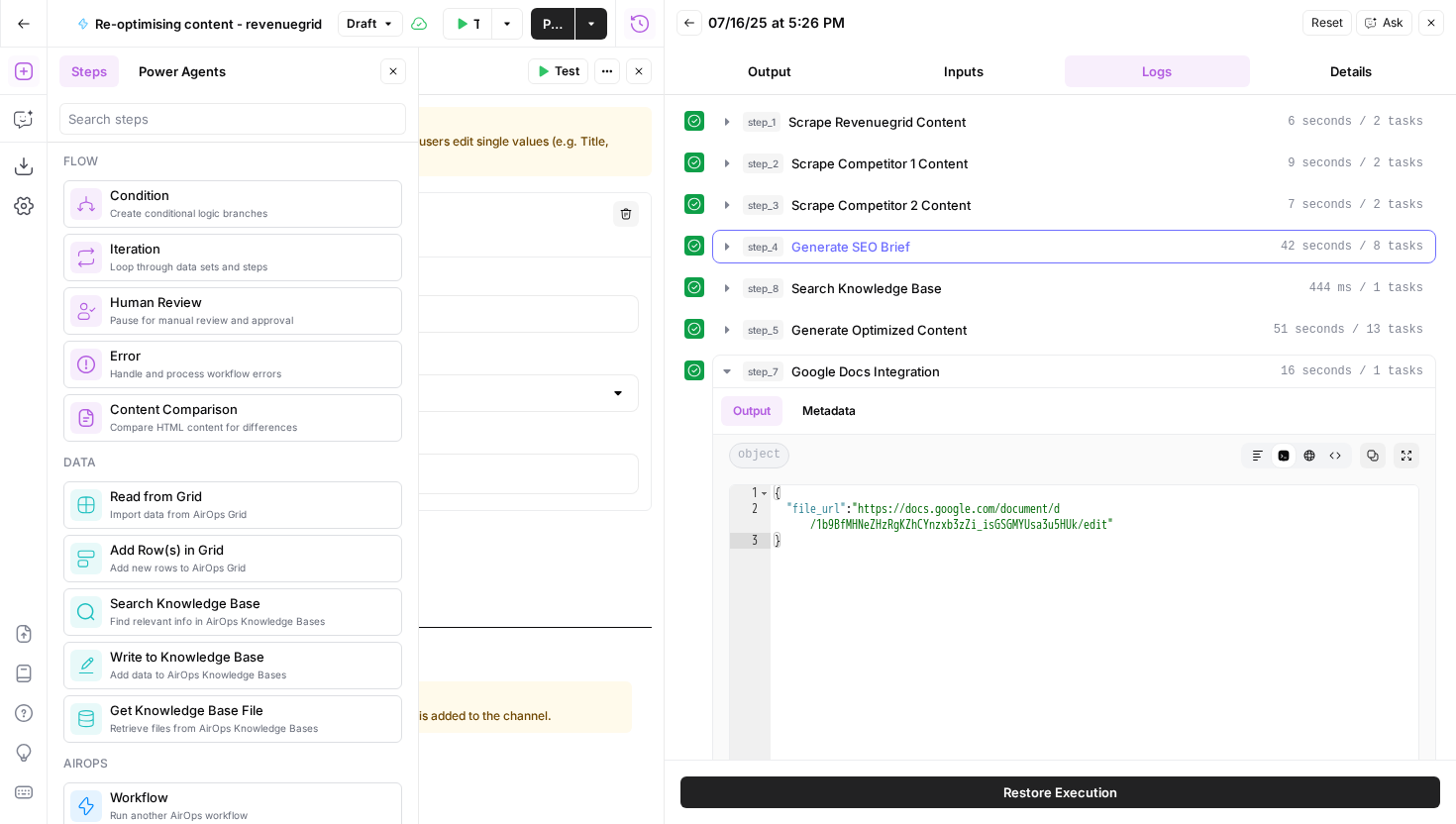 click on "step_4 Generate SEO Brief 42 seconds / 8 tasks" at bounding box center [1083, 247] 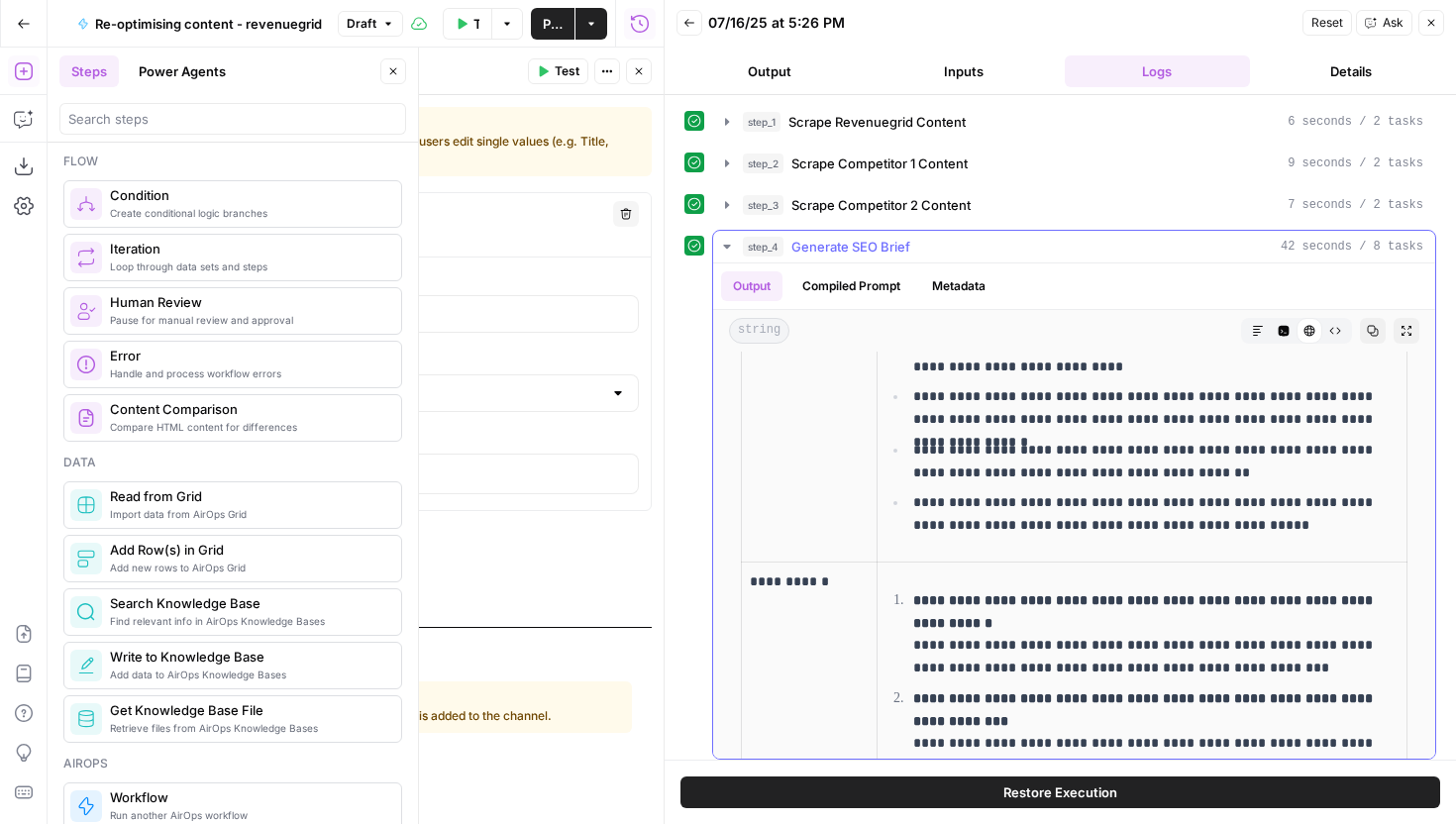 scroll, scrollTop: 2590, scrollLeft: 0, axis: vertical 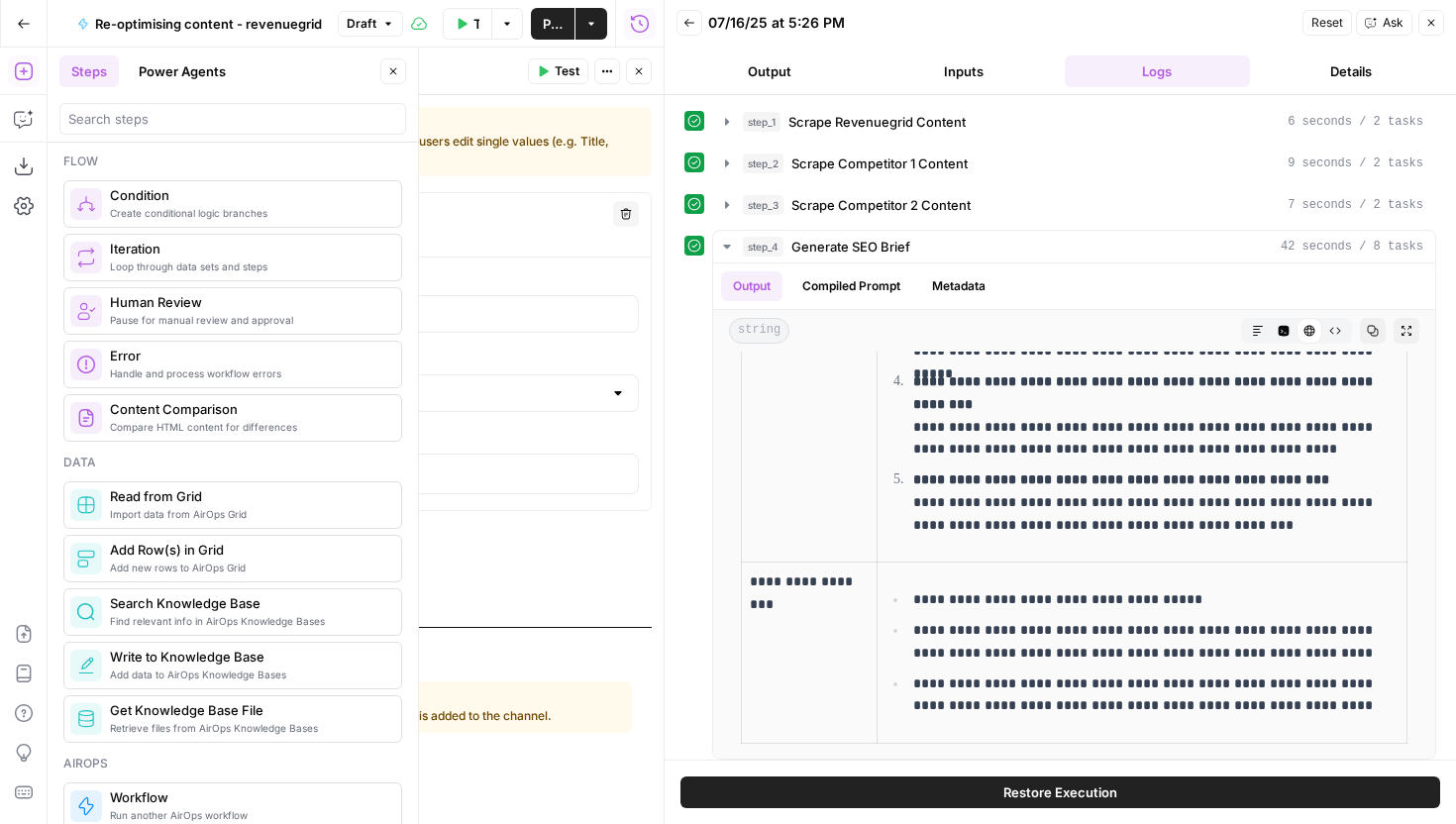 click 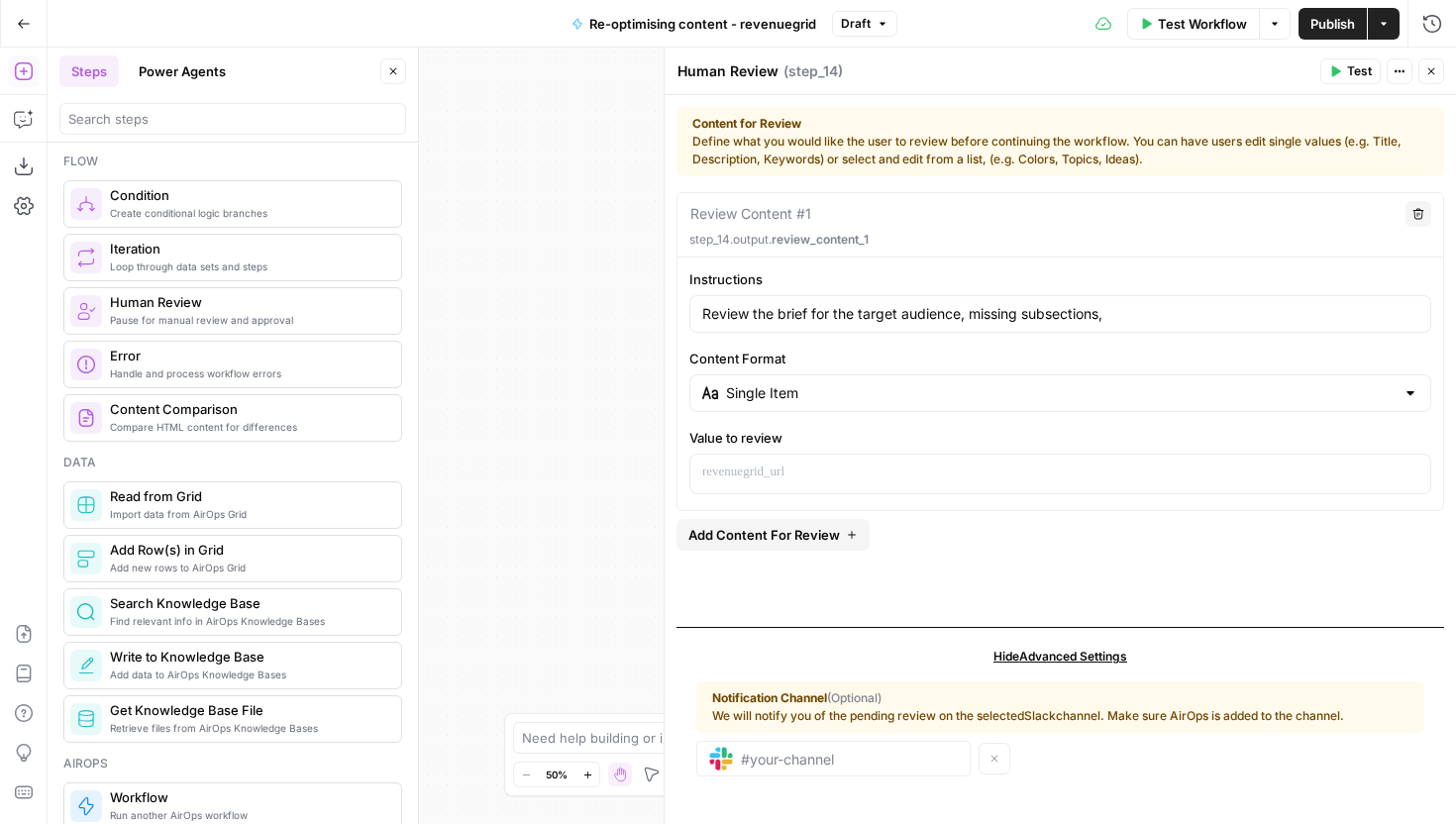 click on "Steps Power Agents Close" at bounding box center (233, 71) 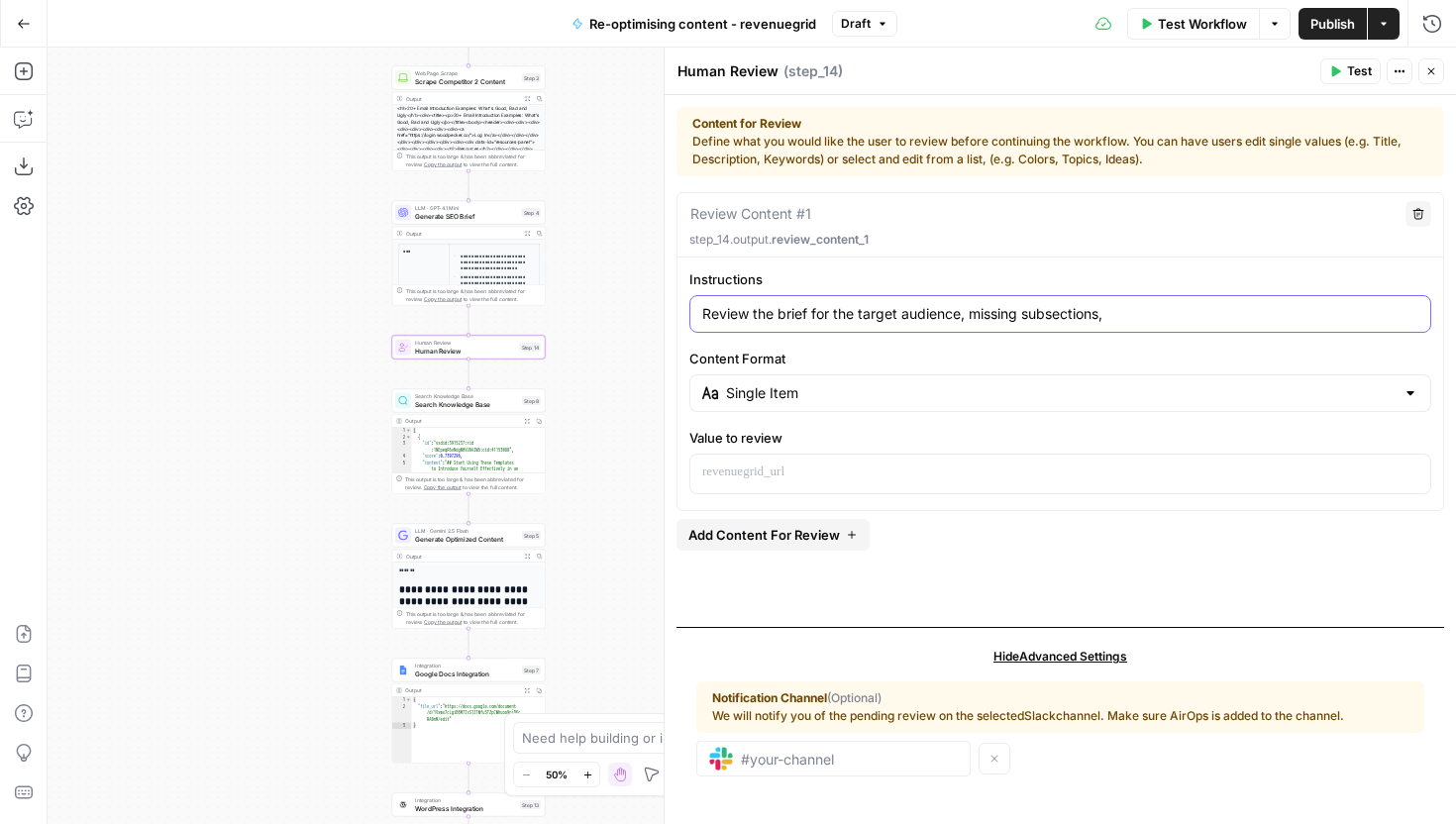 click on "Review the brief for the target audience, missing subsections," at bounding box center [1060, 314] 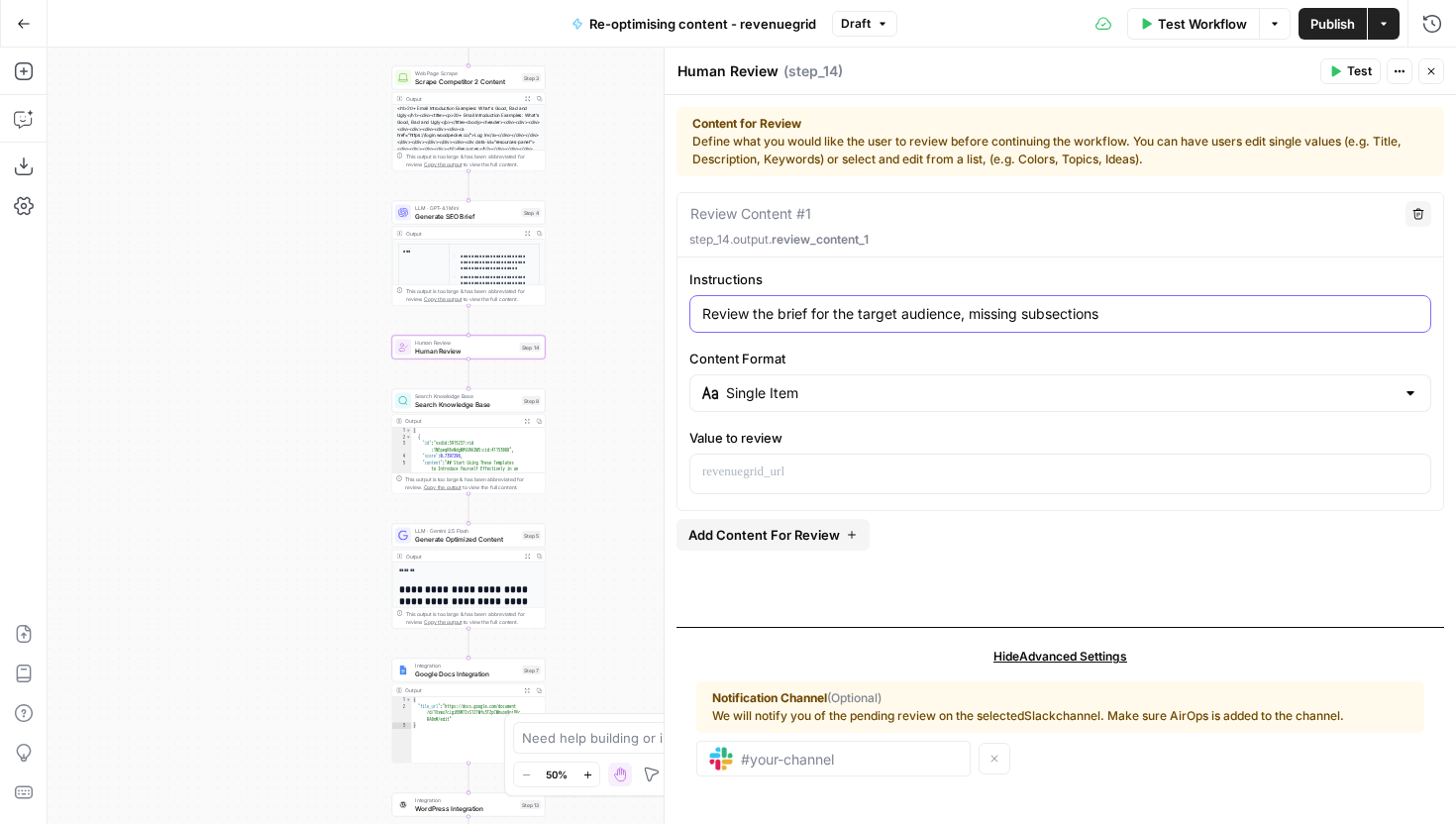 click on "Review the brief for the target audience, missing subsections" at bounding box center (1060, 314) 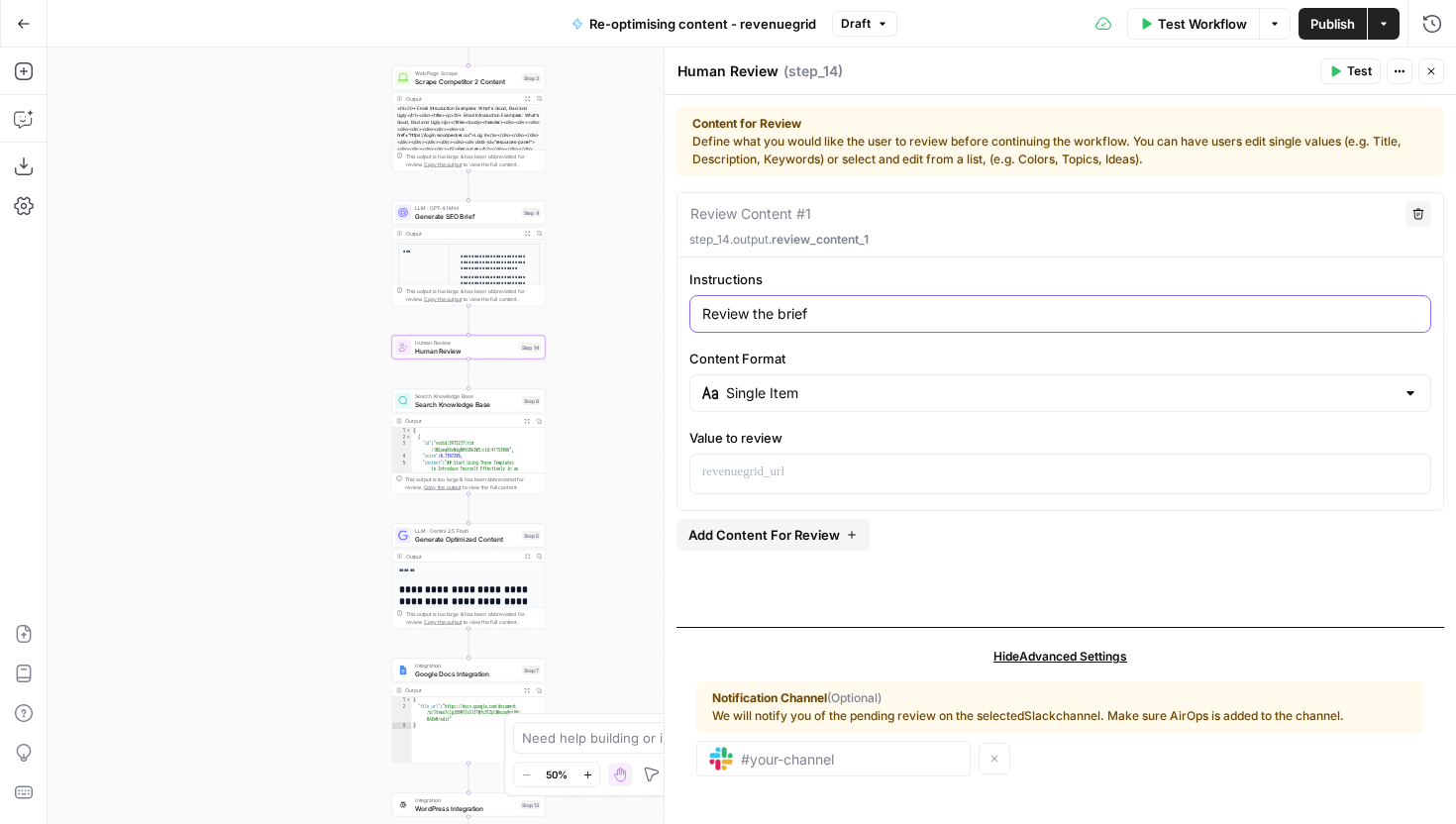 type on "Review the brief" 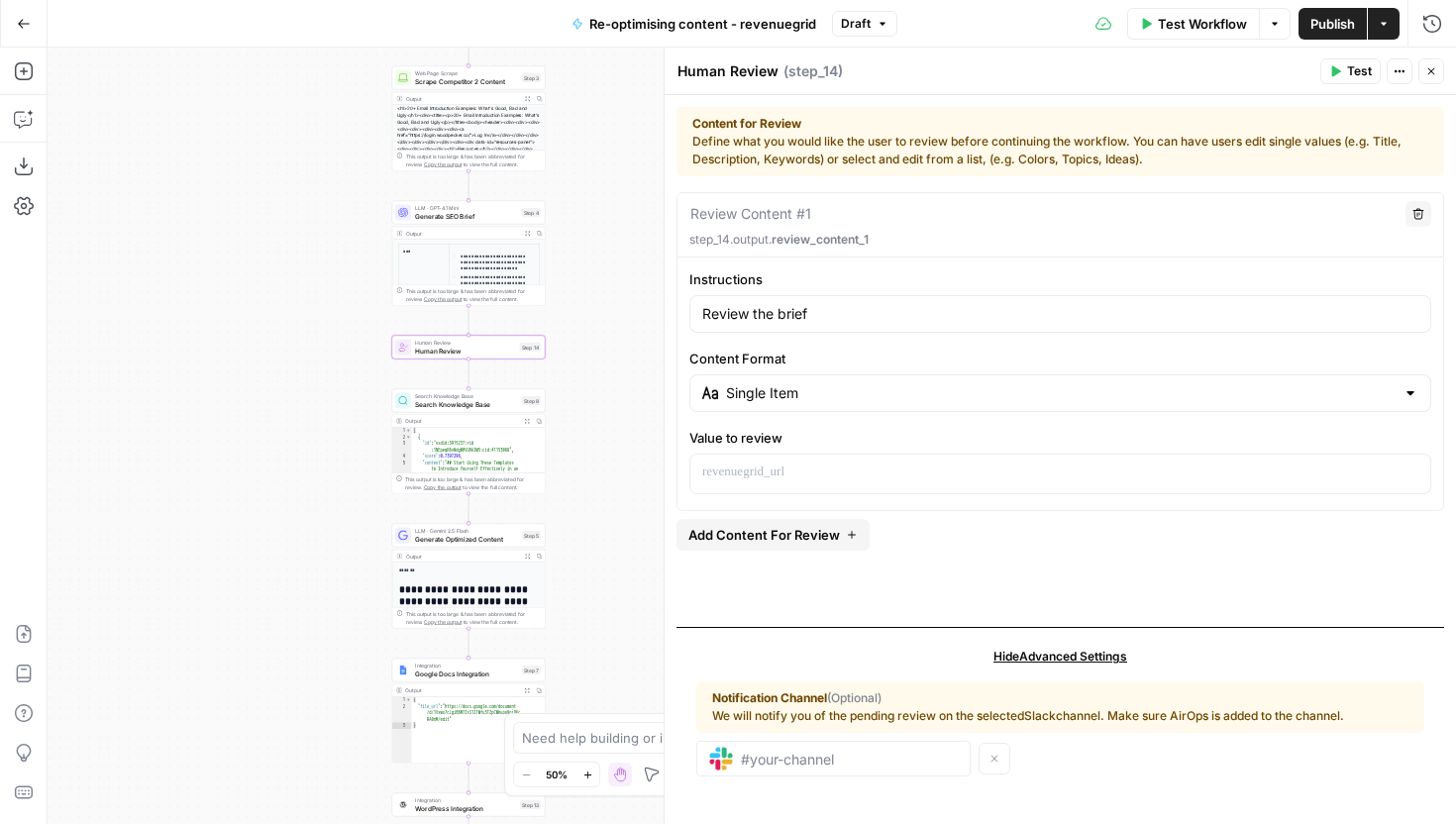 click at bounding box center (1060, 473) 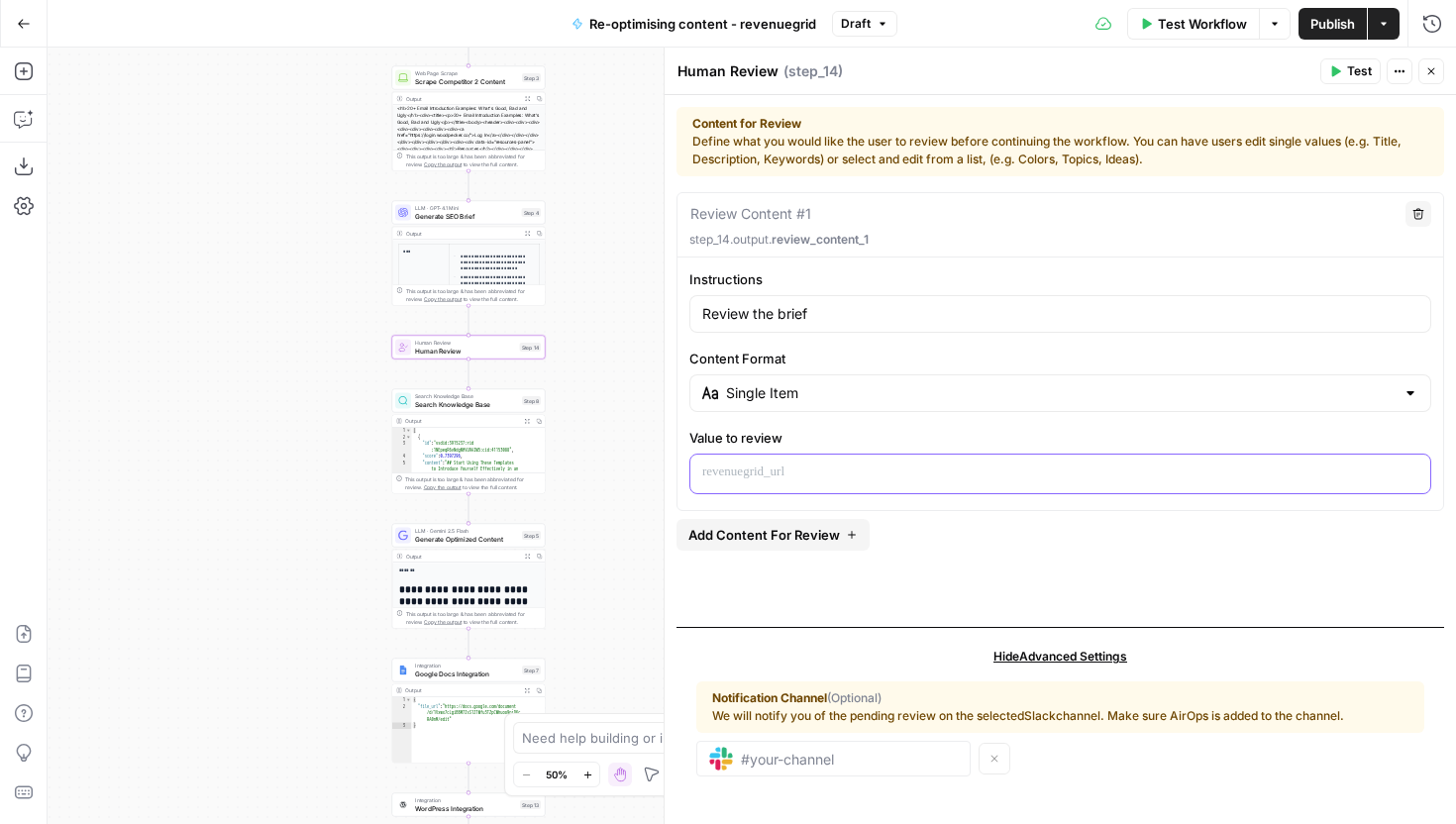click at bounding box center (1060, 472) 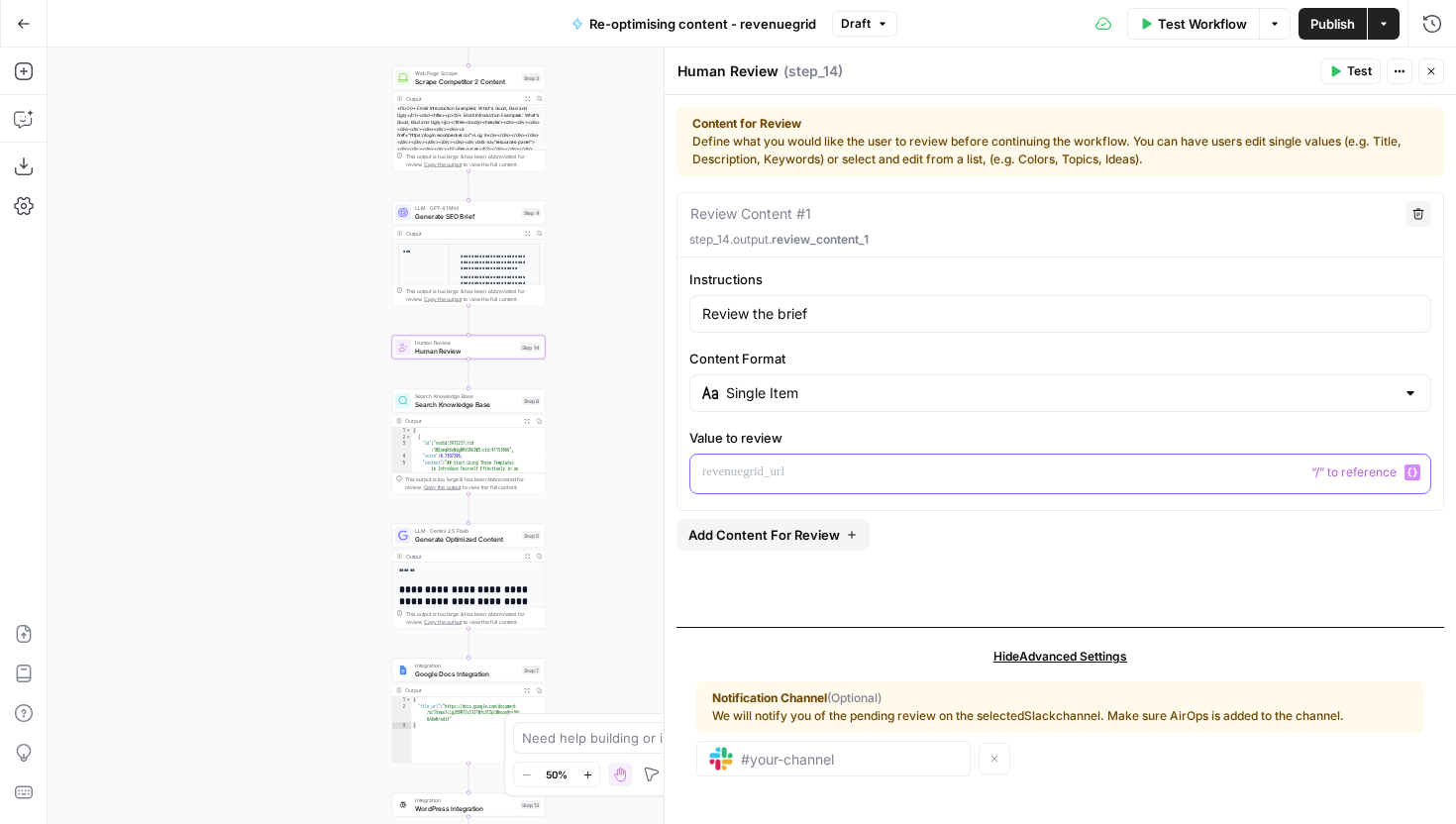 type 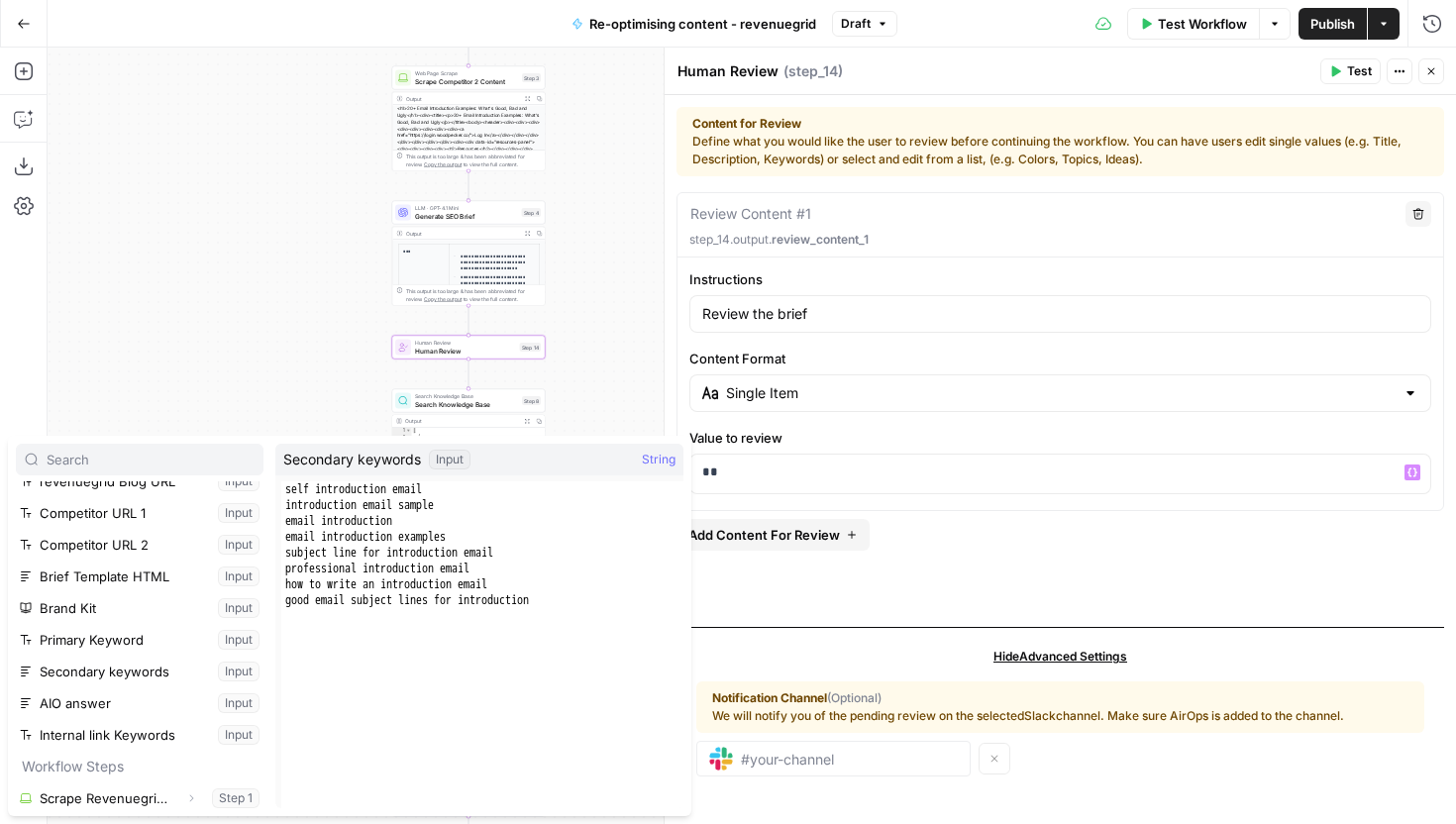 scroll, scrollTop: 149, scrollLeft: 0, axis: vertical 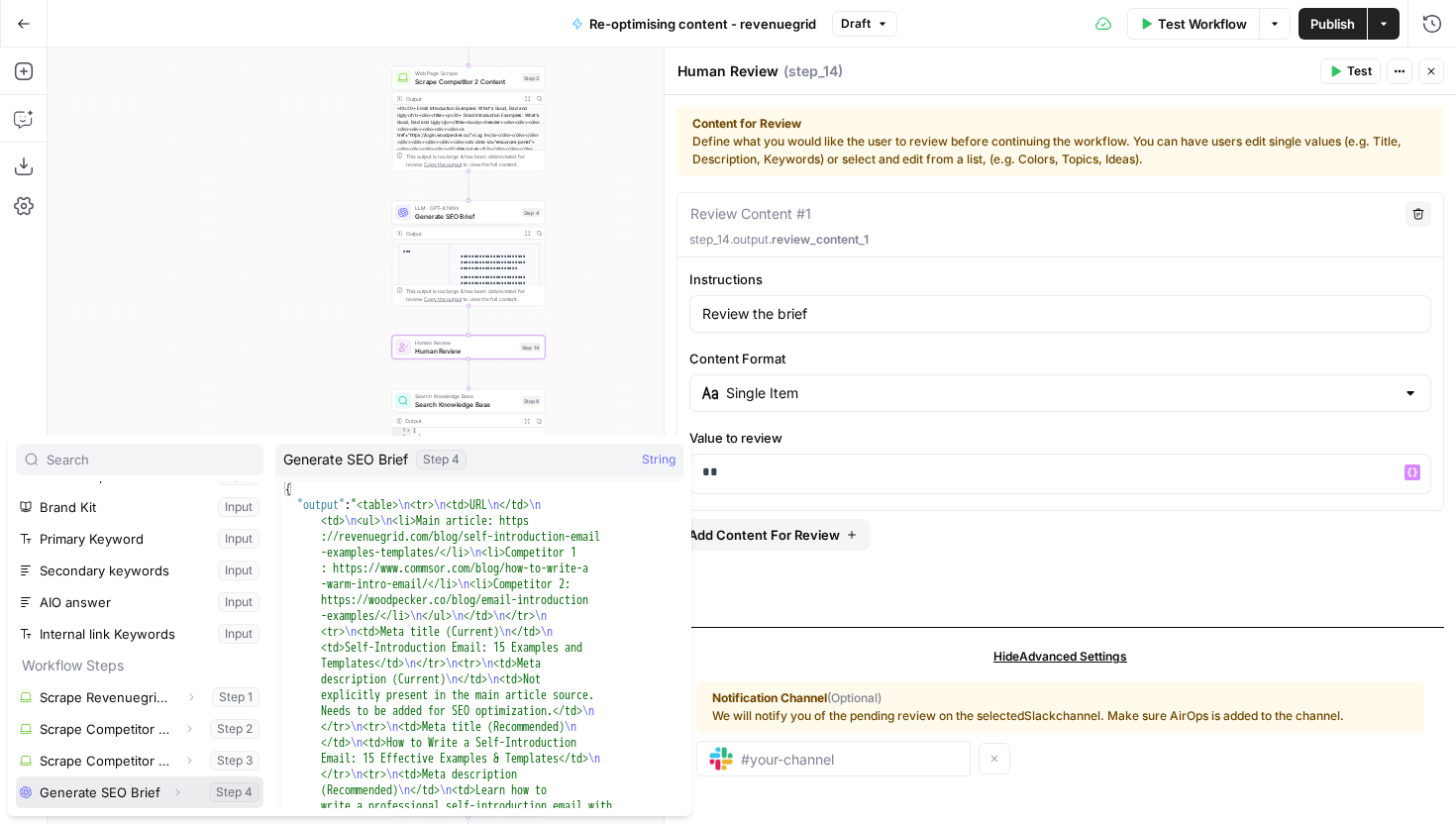 click at bounding box center [140, 792] 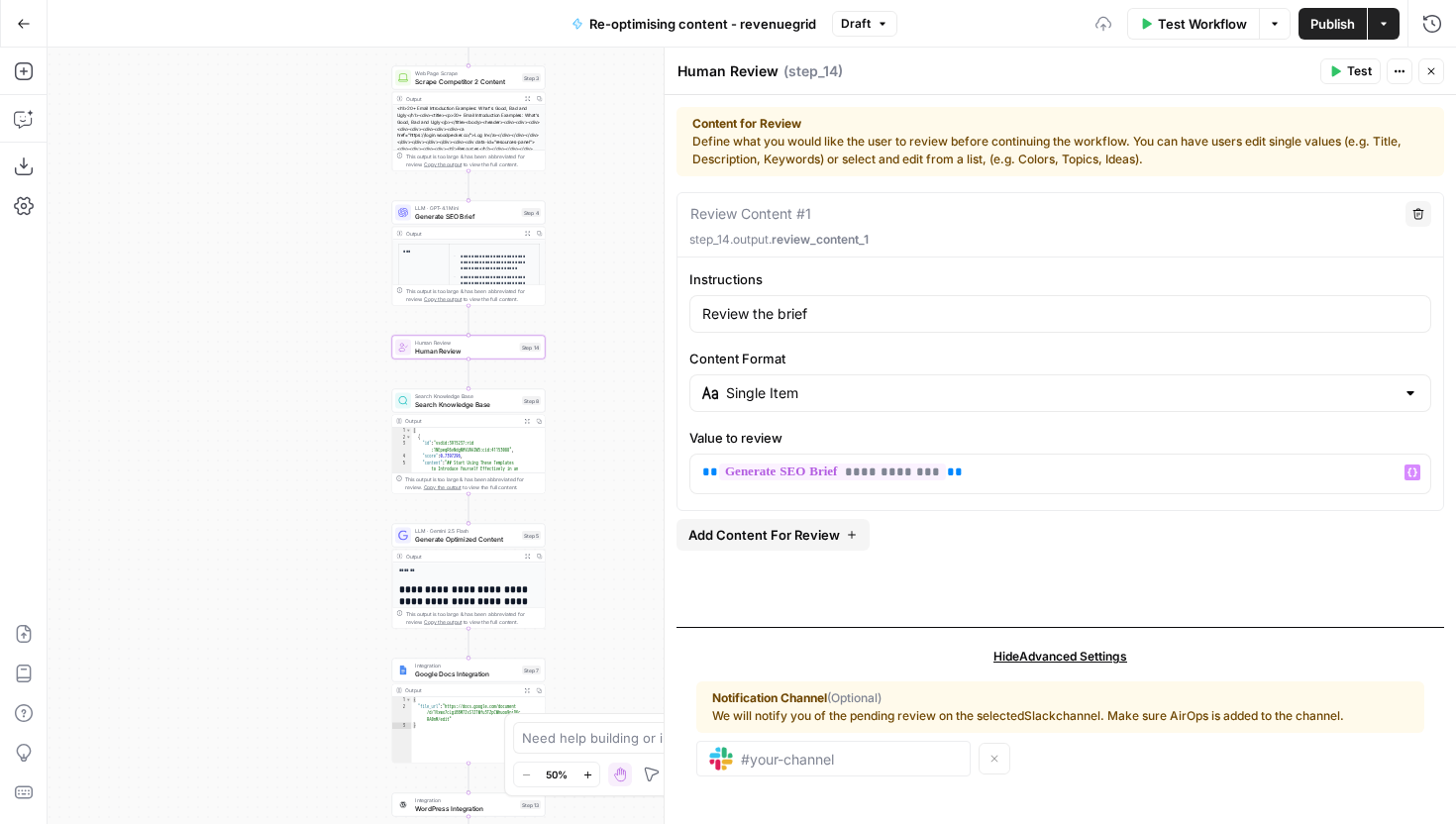 click on "**********" at bounding box center [1060, 401] 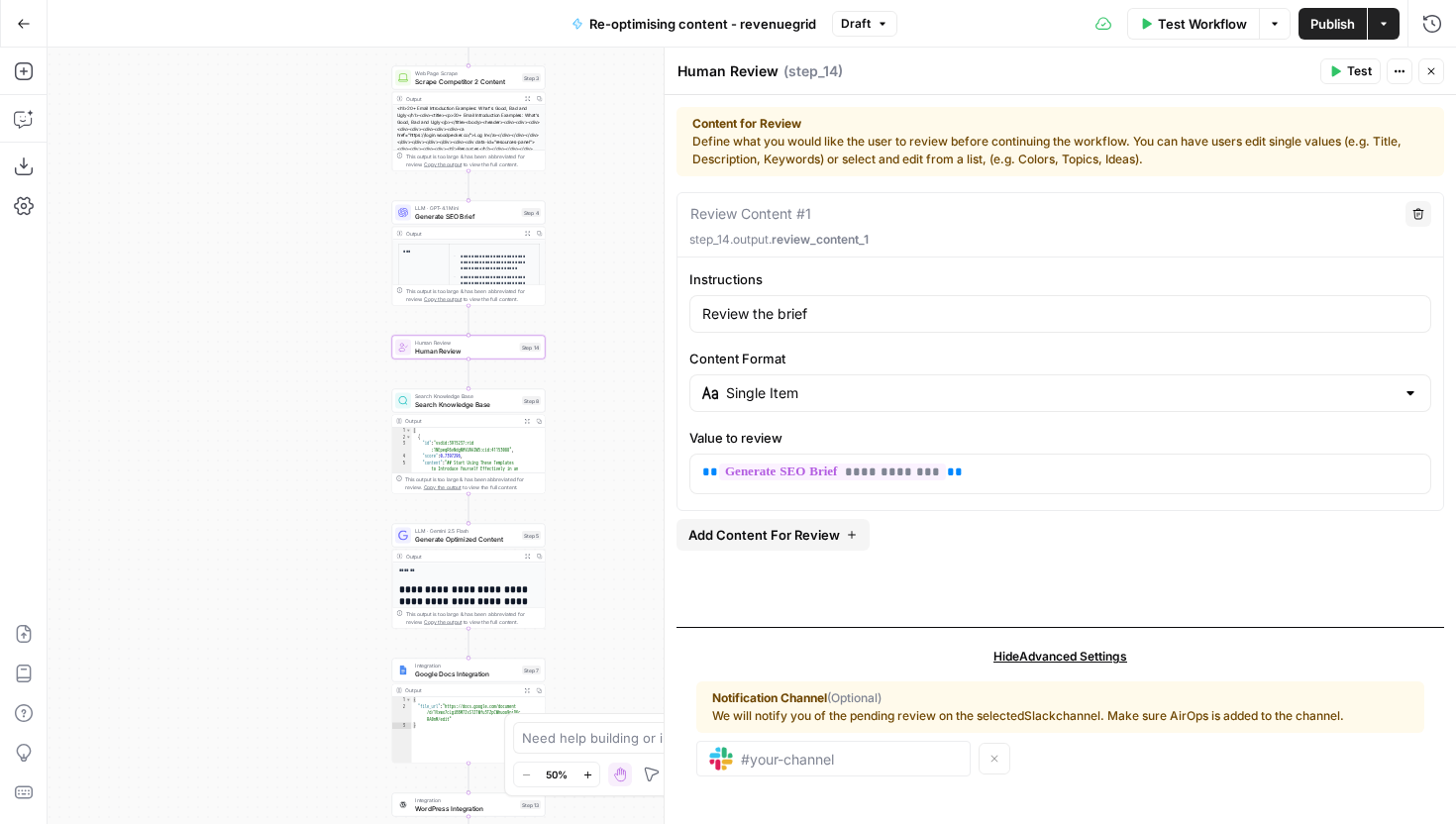 click on "Add Content For Review" at bounding box center [764, 535] 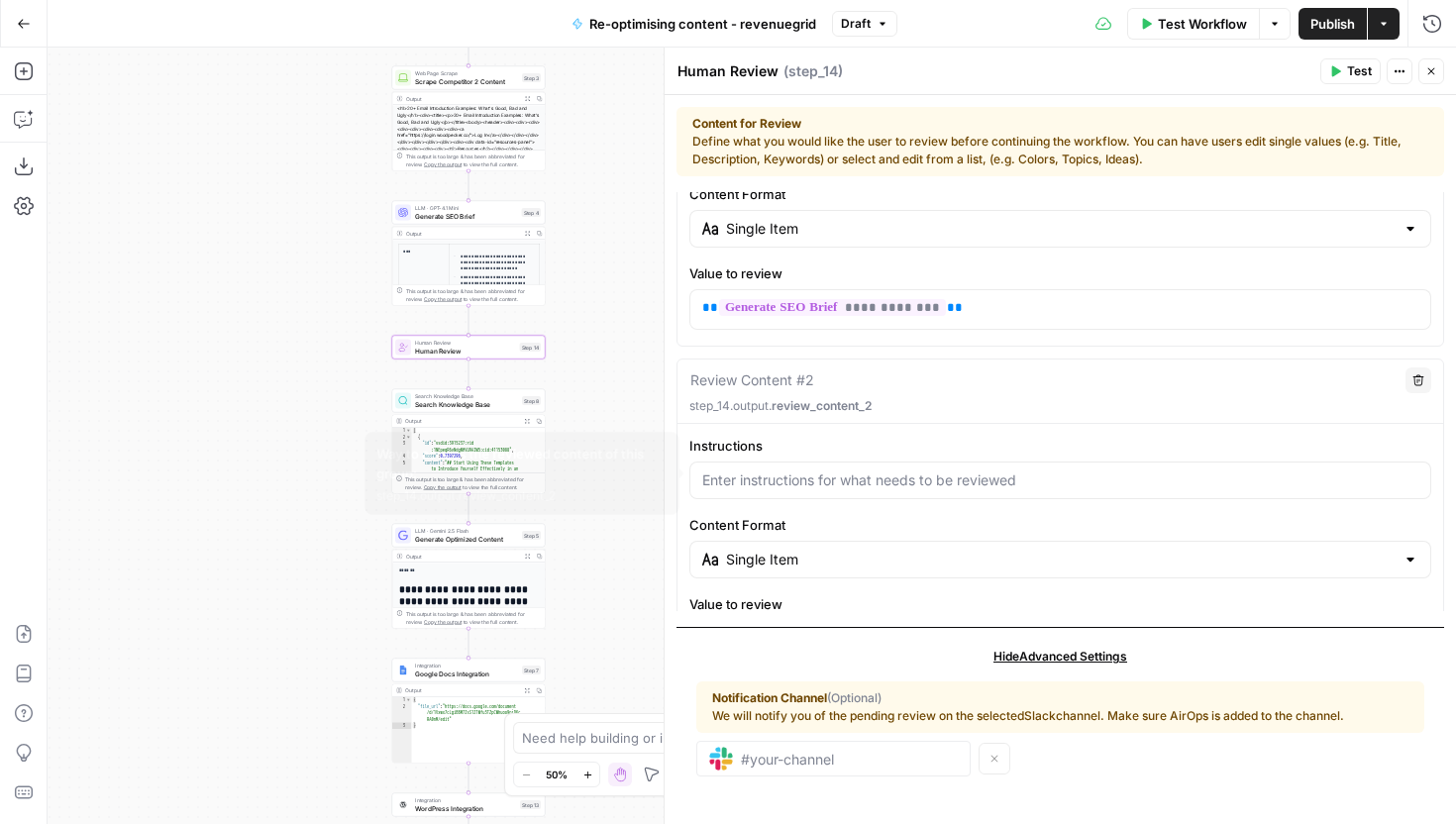 scroll, scrollTop: 269, scrollLeft: 0, axis: vertical 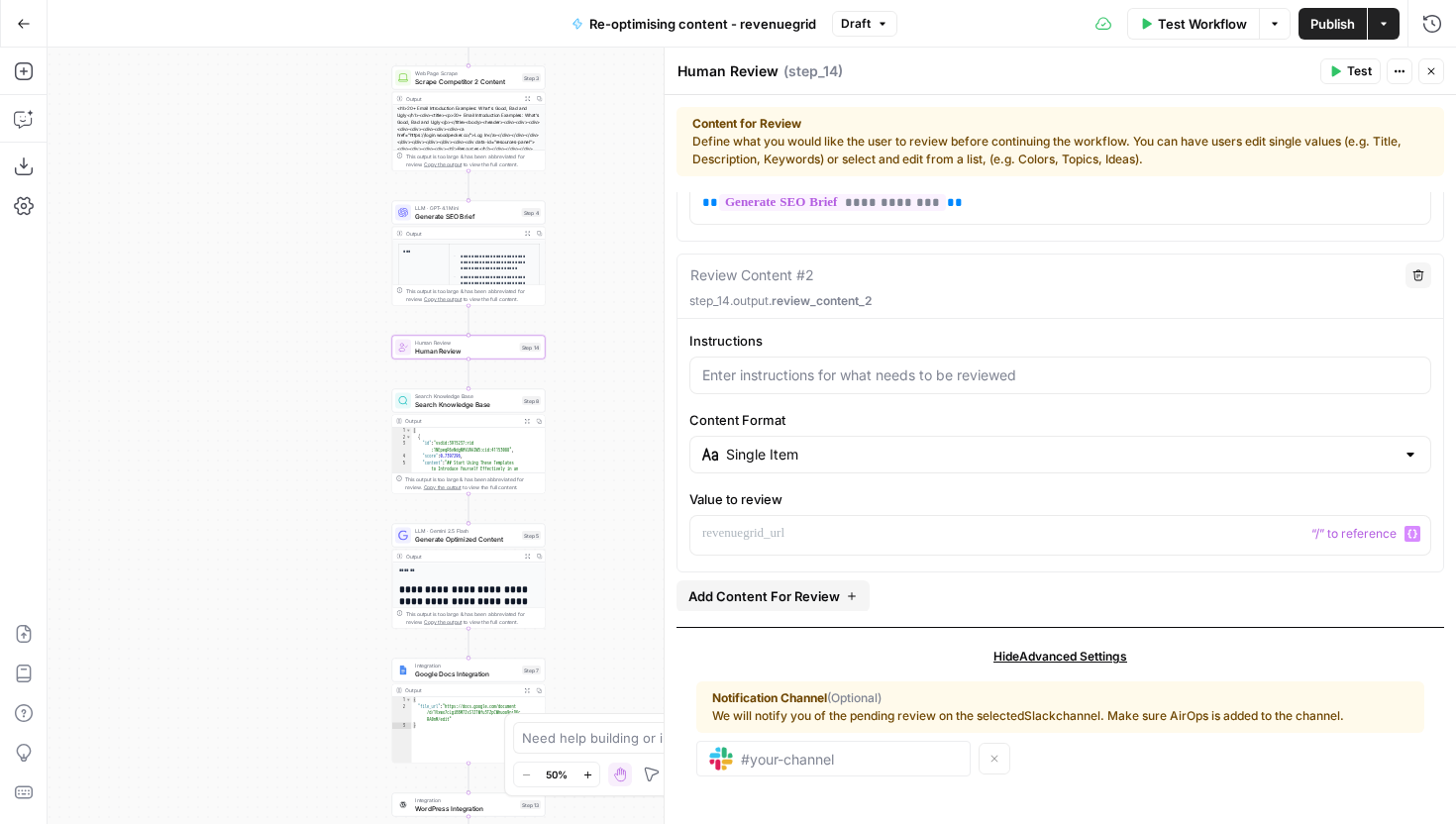 type 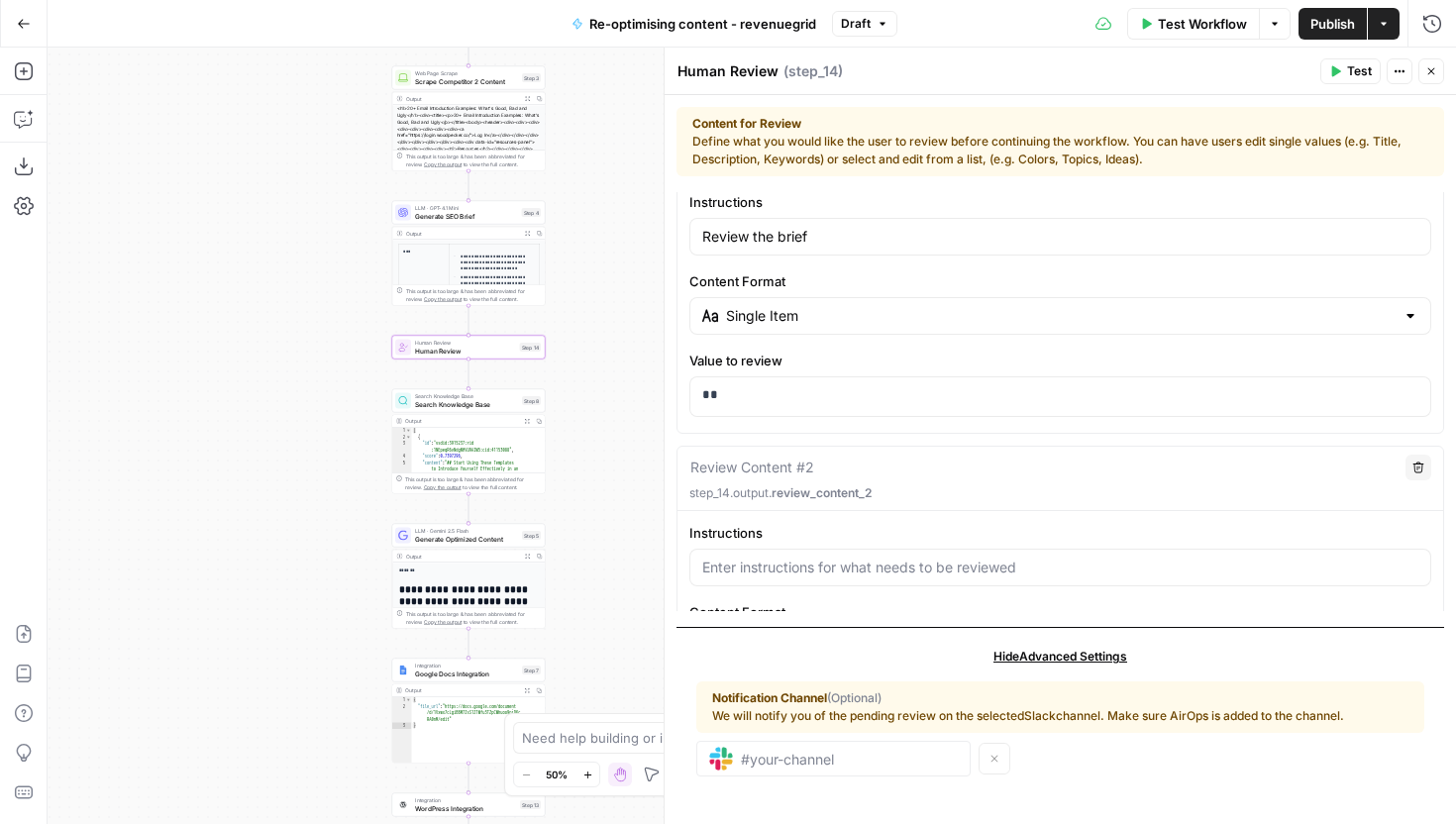 scroll, scrollTop: 46, scrollLeft: 0, axis: vertical 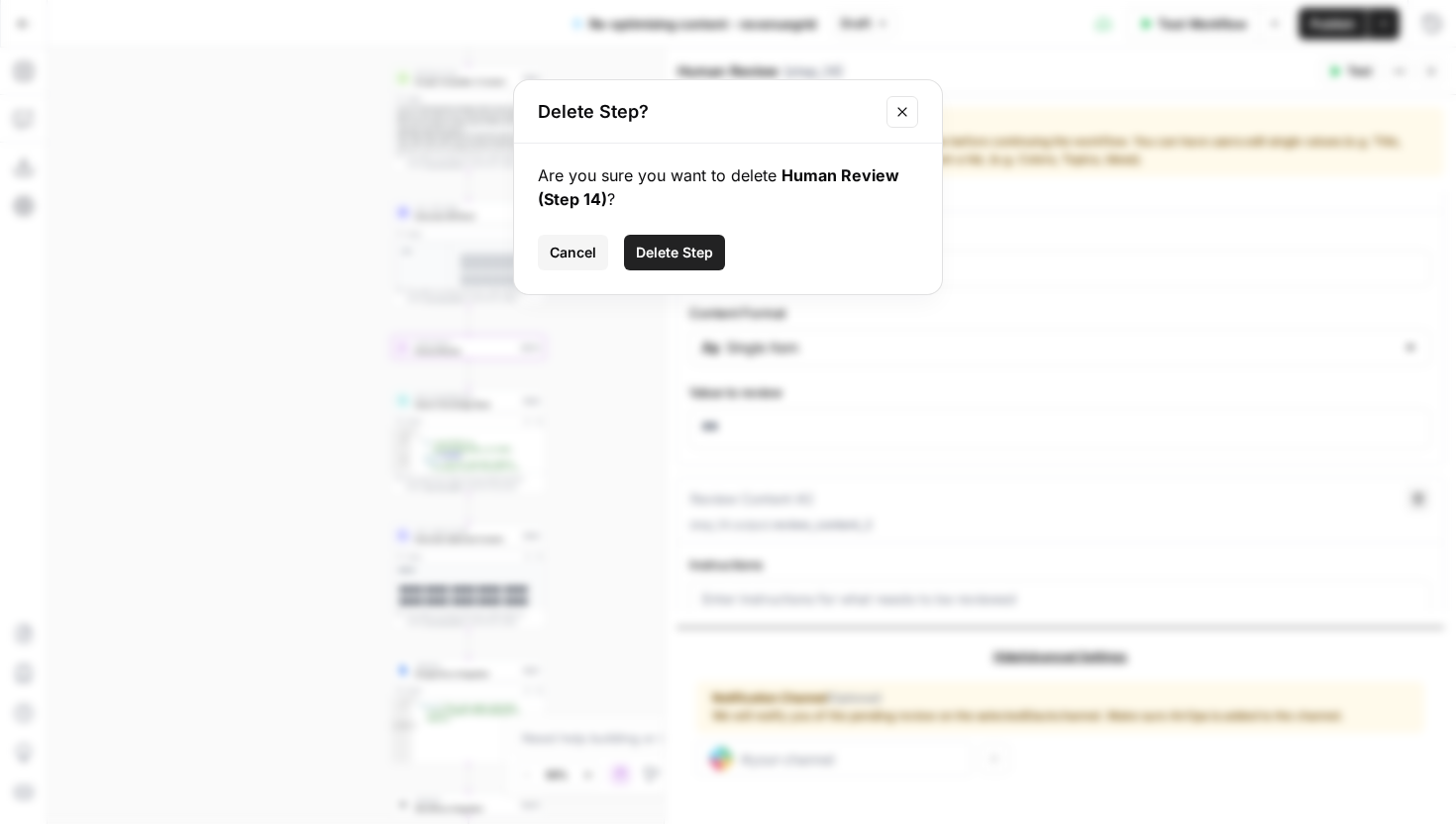 click on "Cancel" at bounding box center [572, 253] 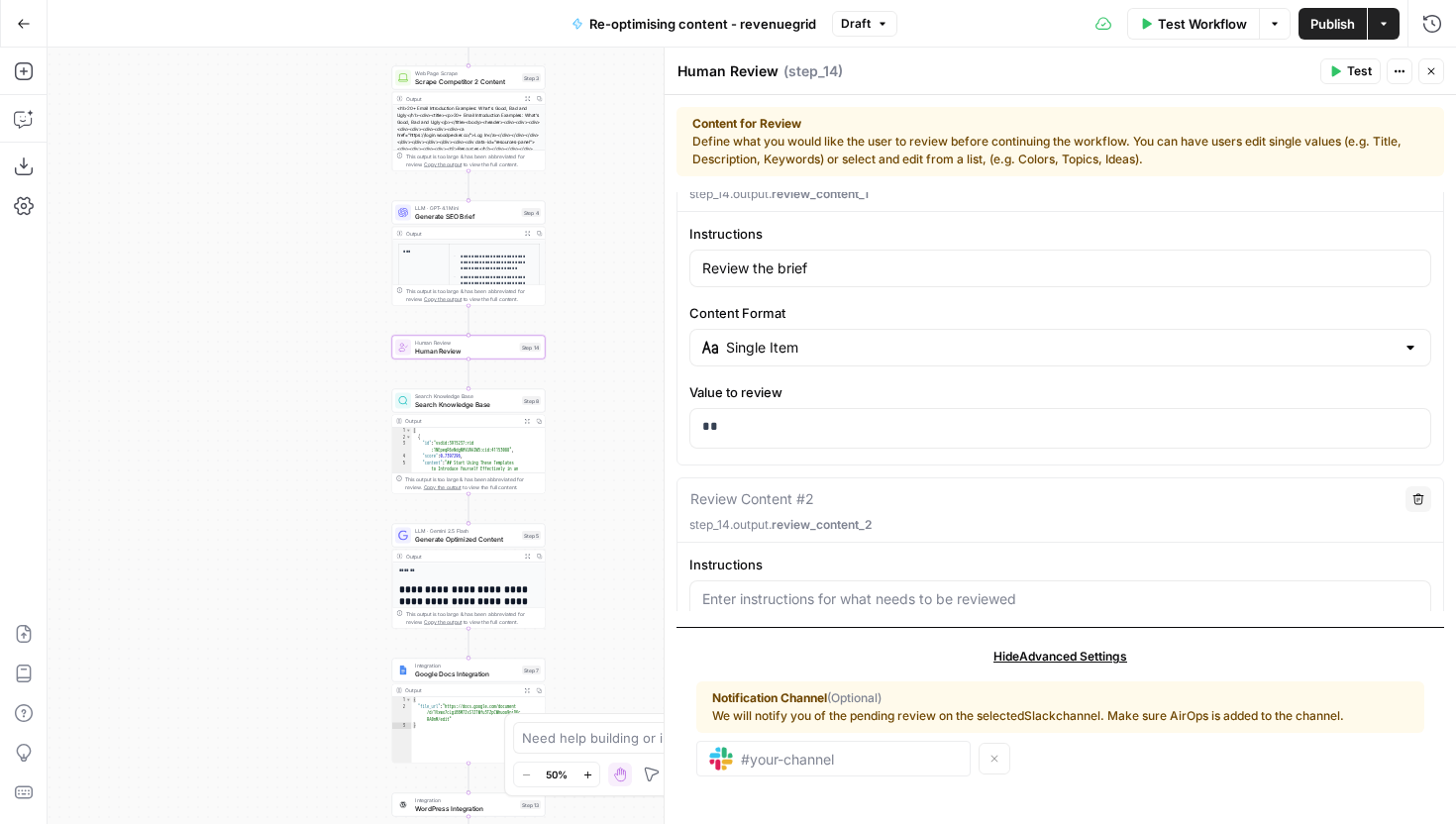 scroll, scrollTop: 269, scrollLeft: 0, axis: vertical 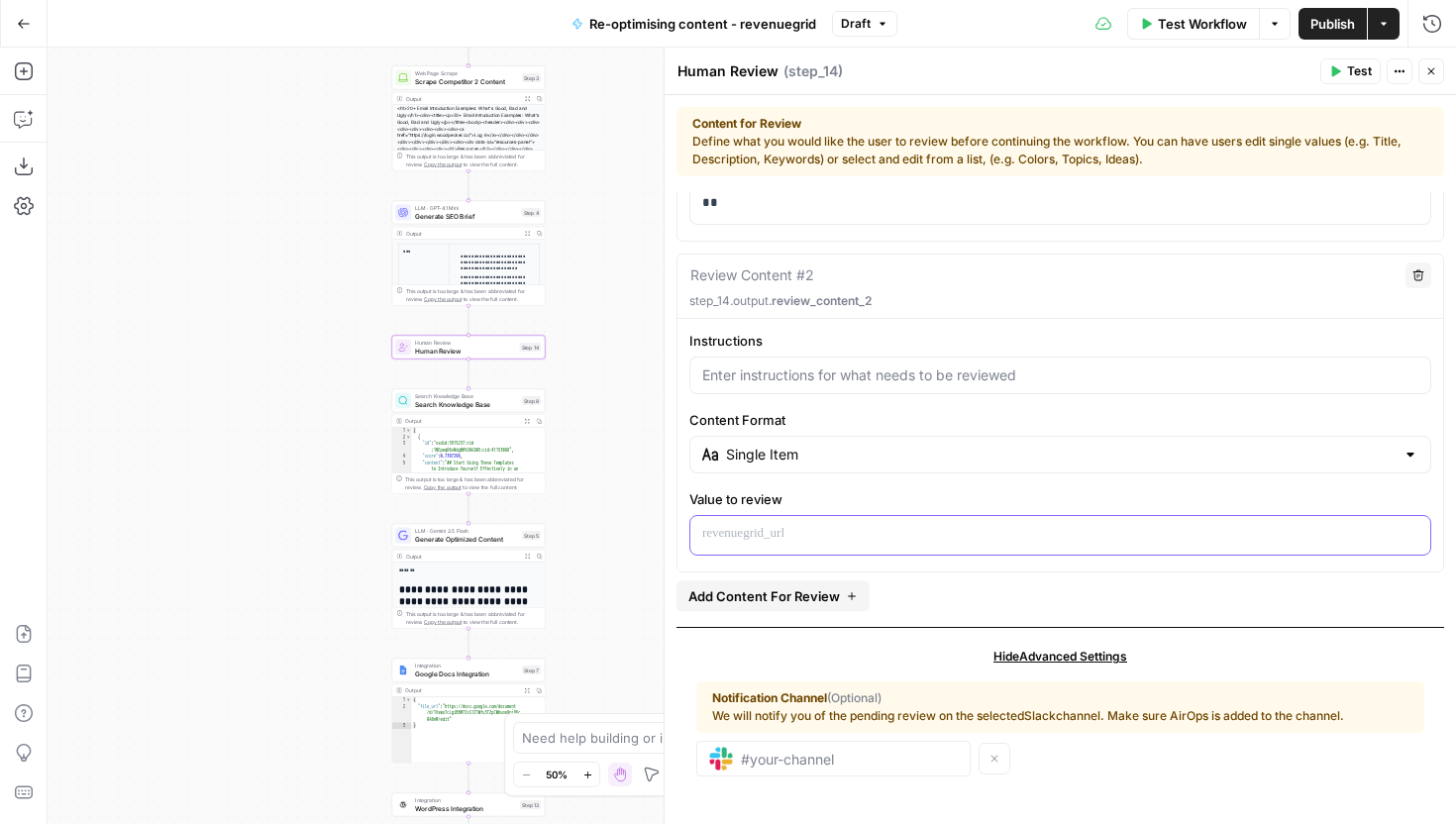 click at bounding box center (1060, 534) 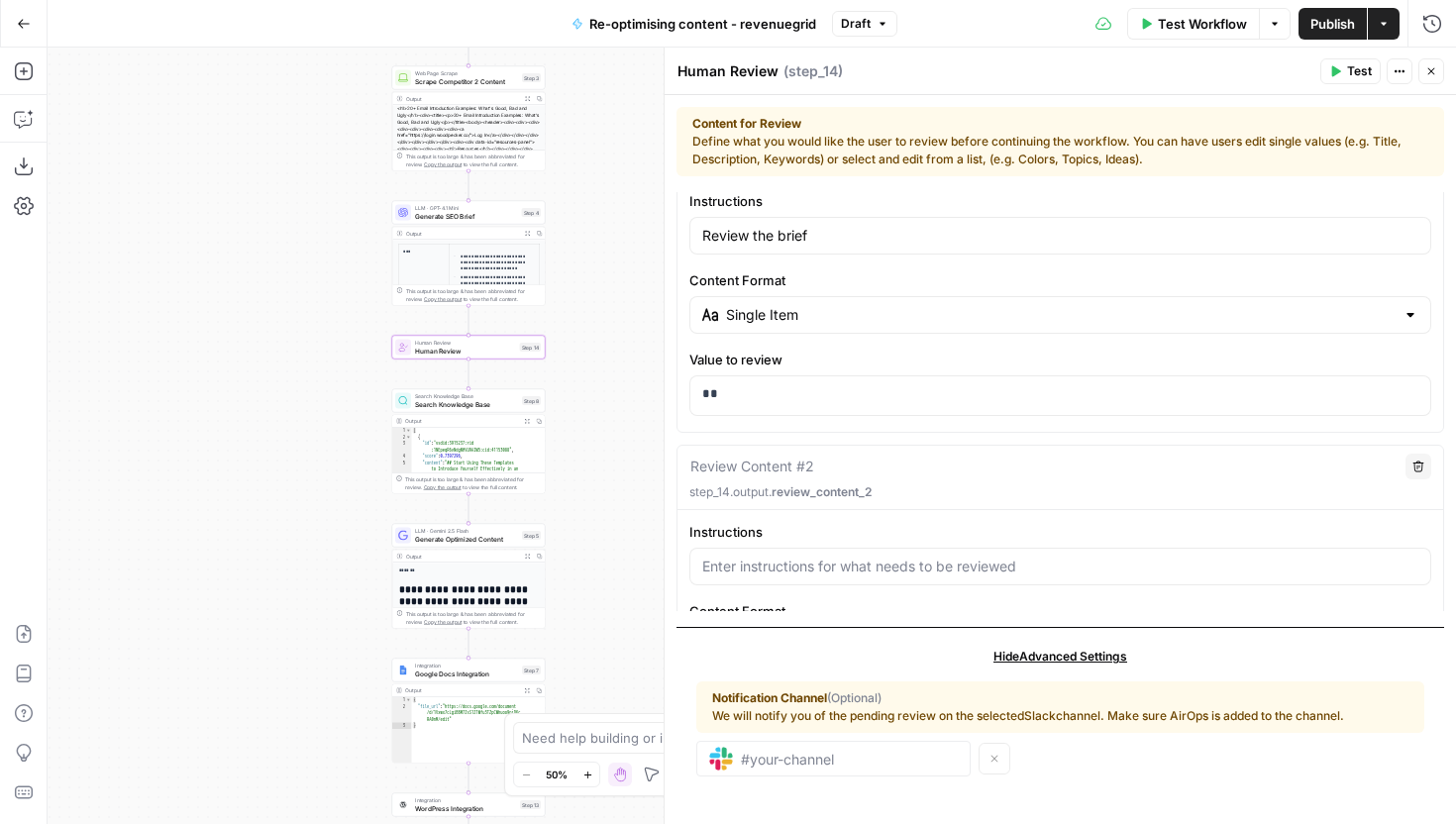 scroll, scrollTop: 13, scrollLeft: 0, axis: vertical 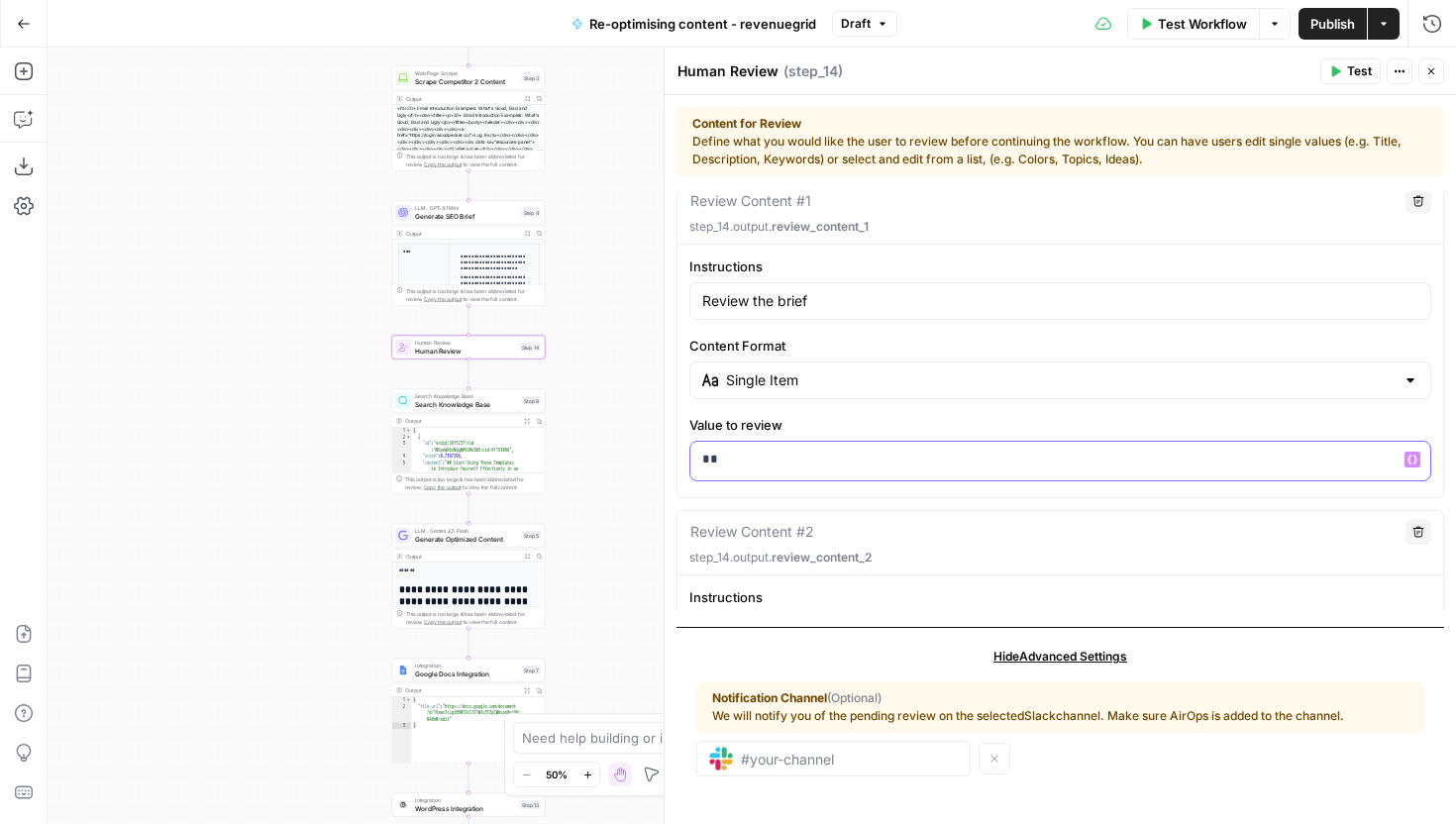 click on "**" at bounding box center [1060, 460] 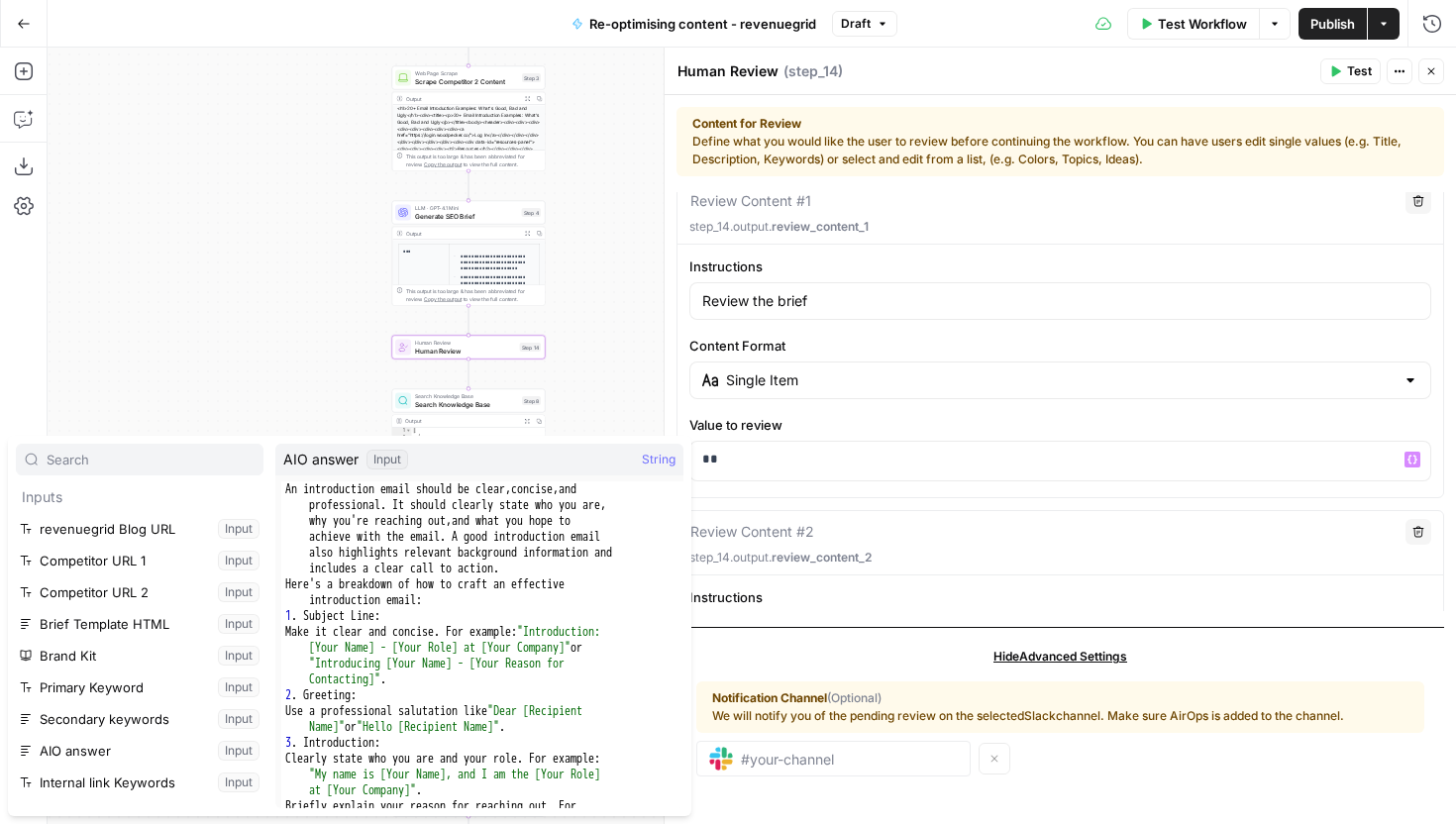 scroll, scrollTop: 149, scrollLeft: 0, axis: vertical 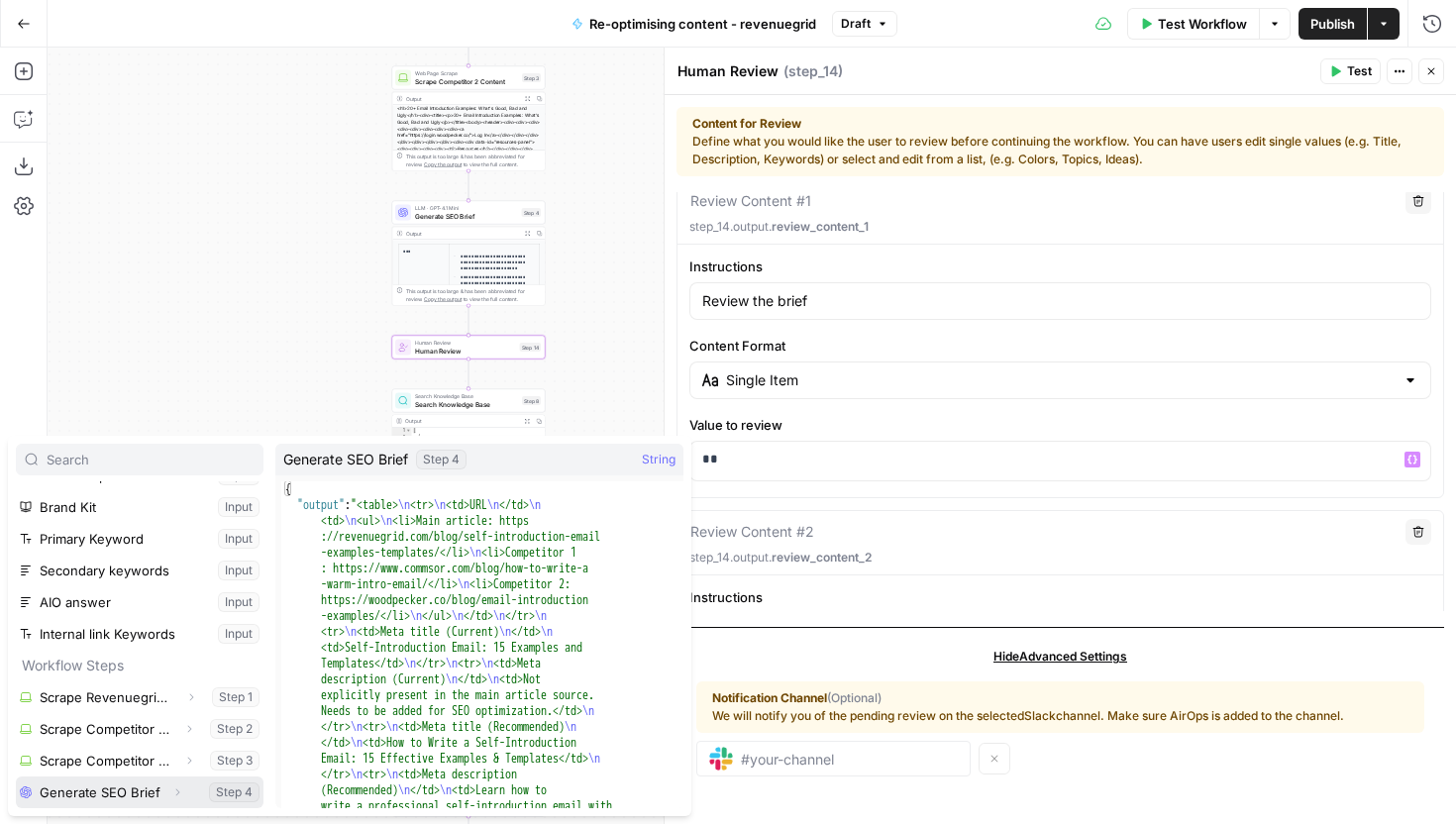 click at bounding box center [140, 792] 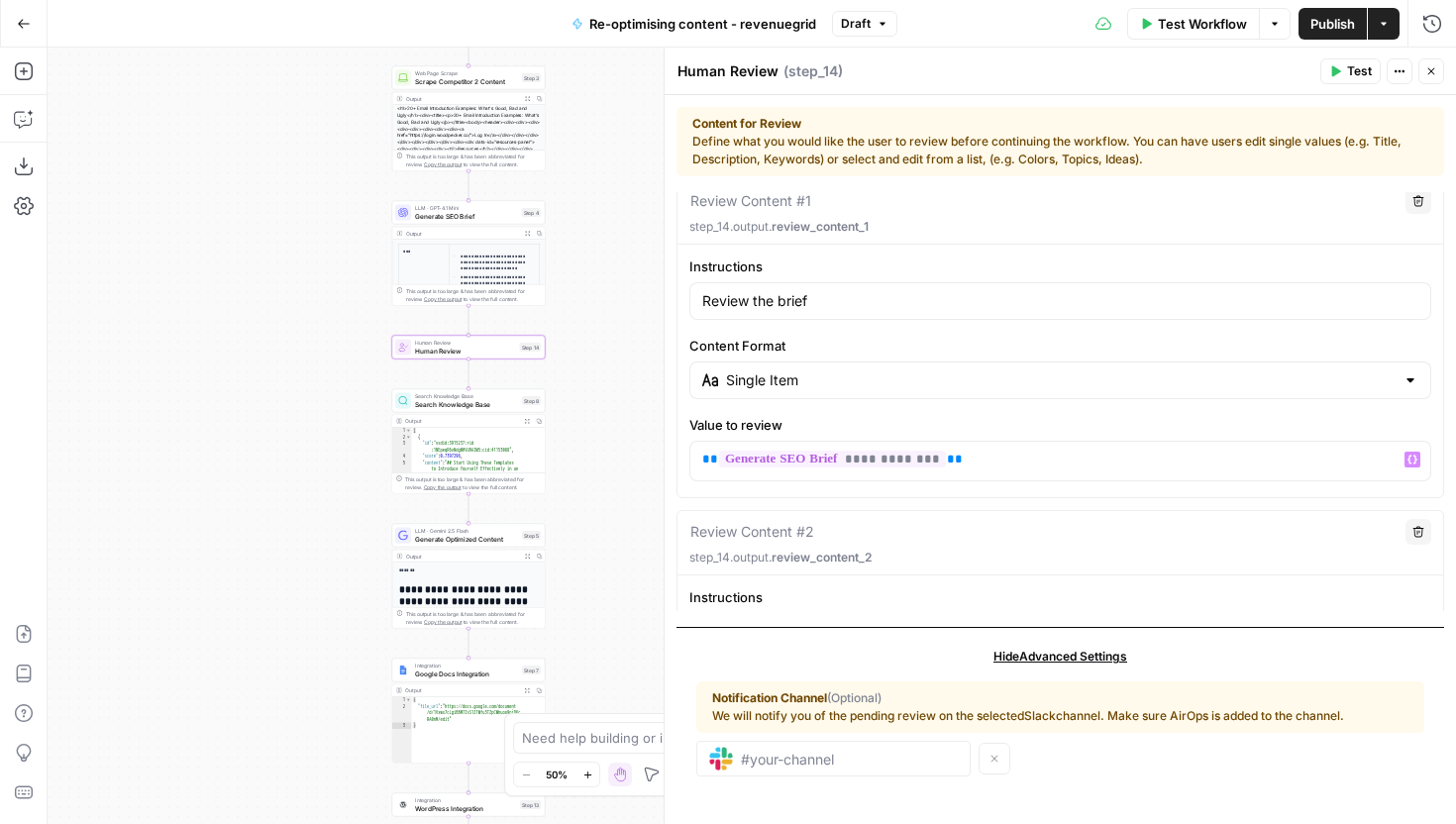 click on "Delete" at bounding box center [1418, 532] 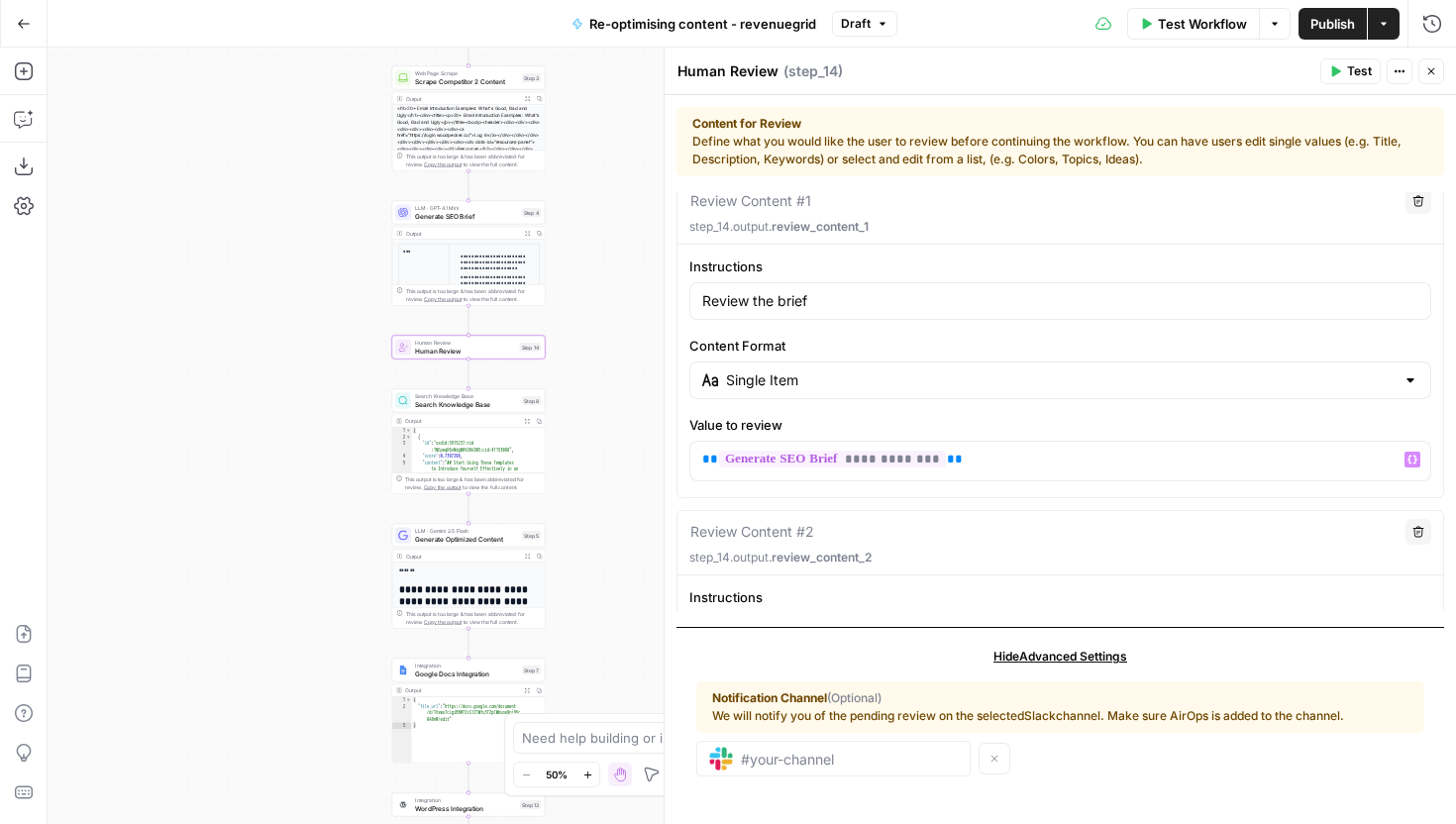scroll, scrollTop: 0, scrollLeft: 0, axis: both 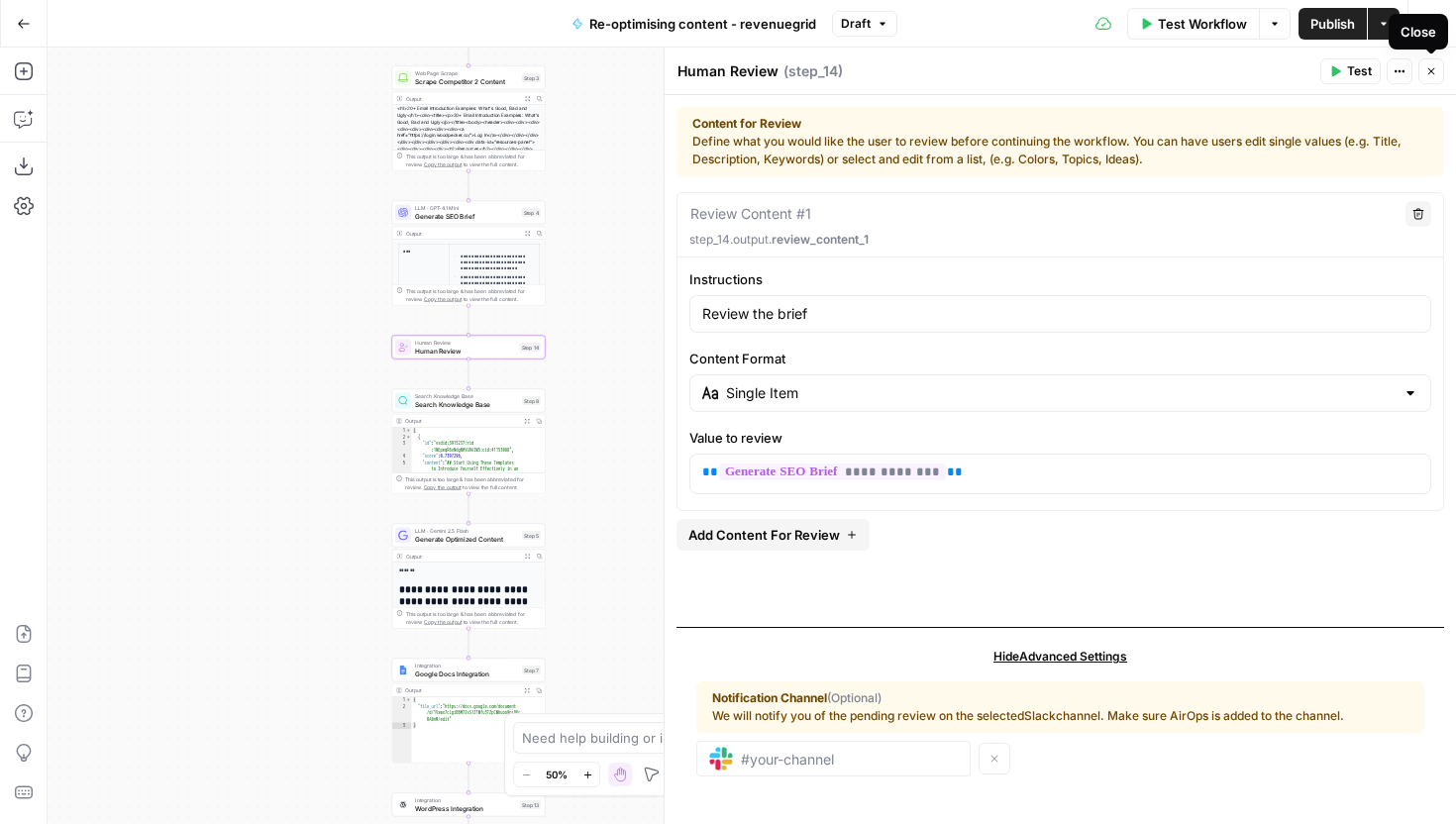 click on "Close" at bounding box center [1431, 71] 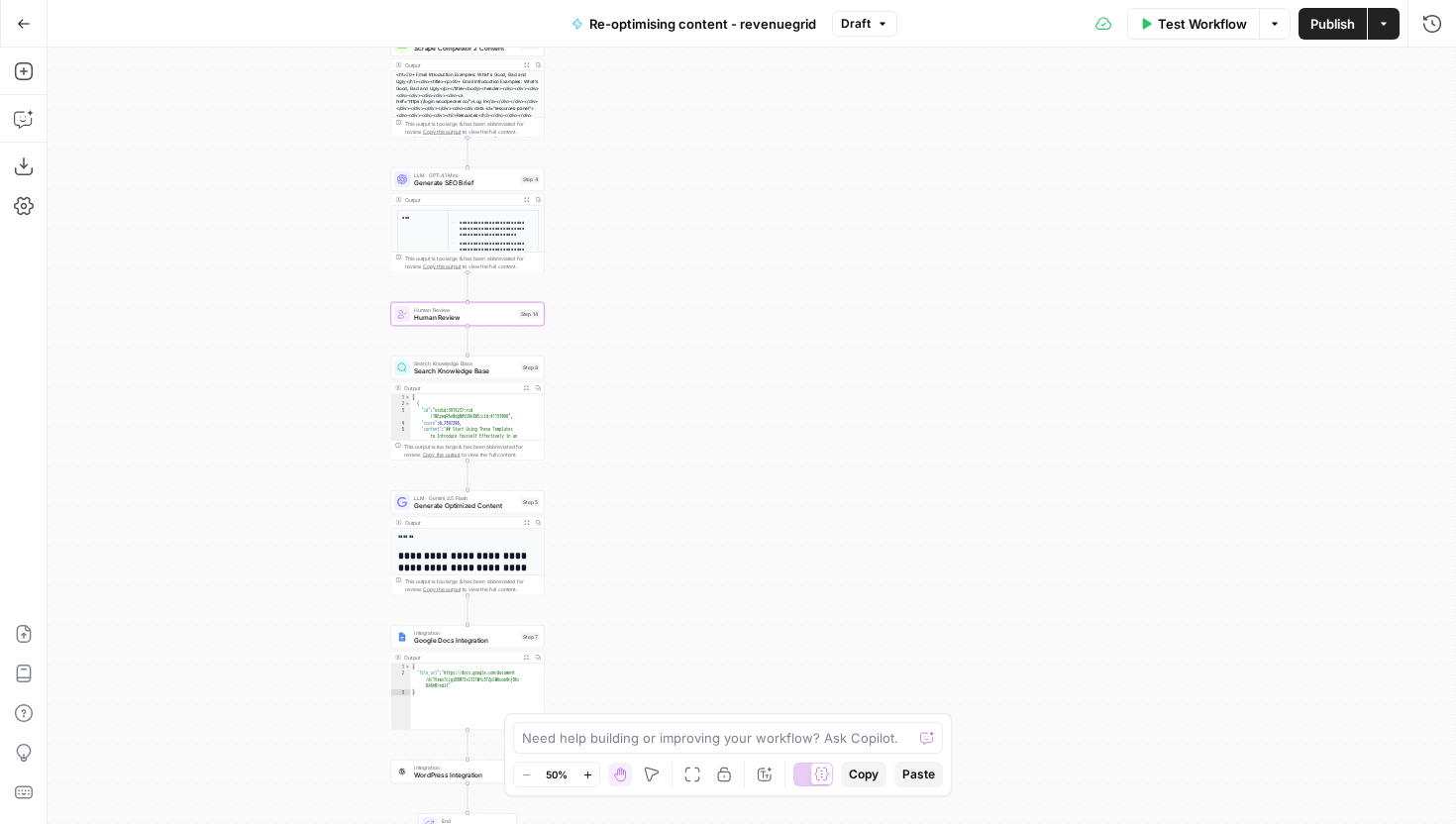 click on "Generate Optimized Content" at bounding box center (466, 506) 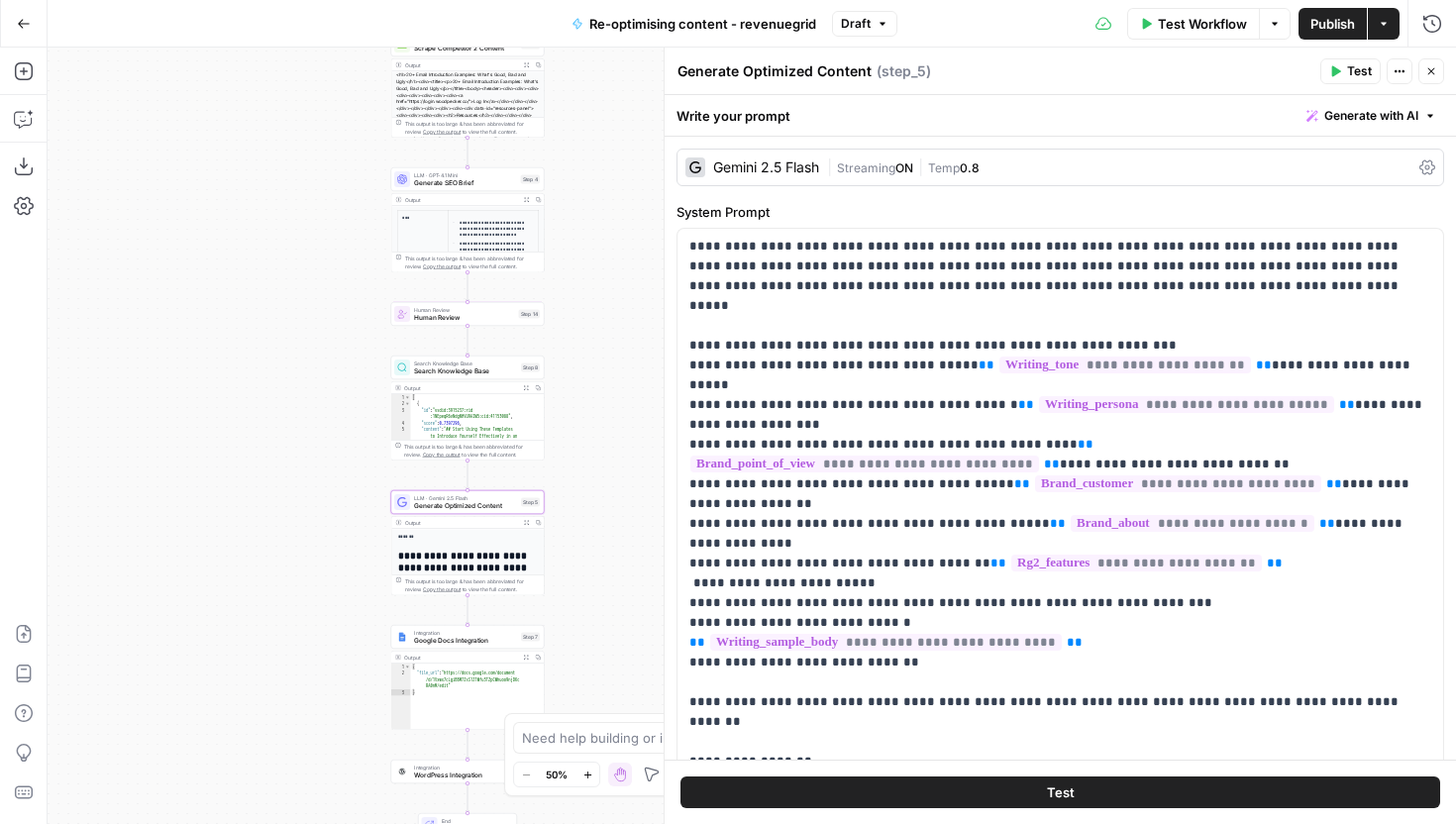 click on "Gemini 2.5 Flash   |   Streaming  ON   |   Temp  0.8" at bounding box center (1060, 167) 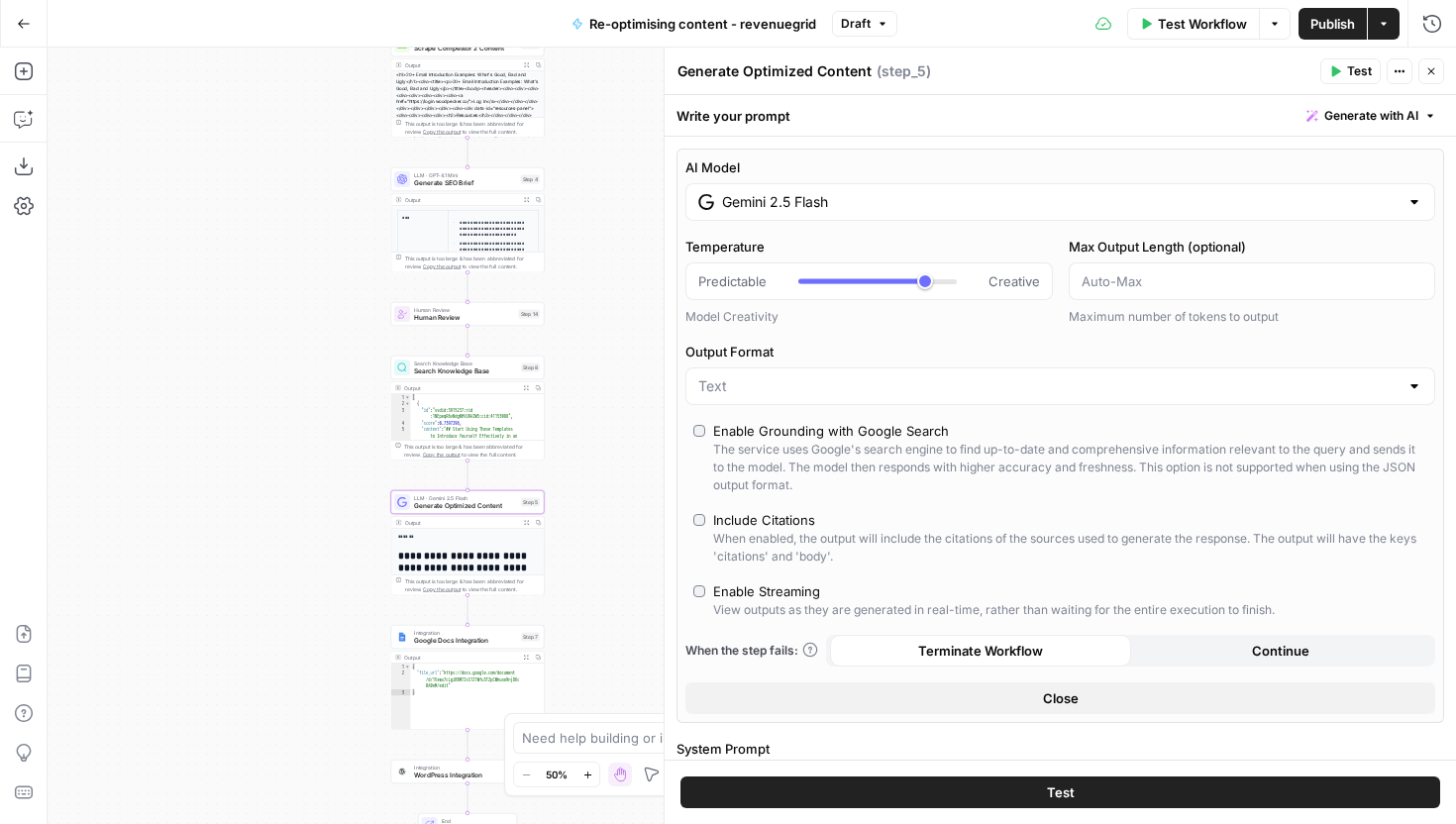 click on "Gemini 2.5 Flash" at bounding box center [1060, 202] 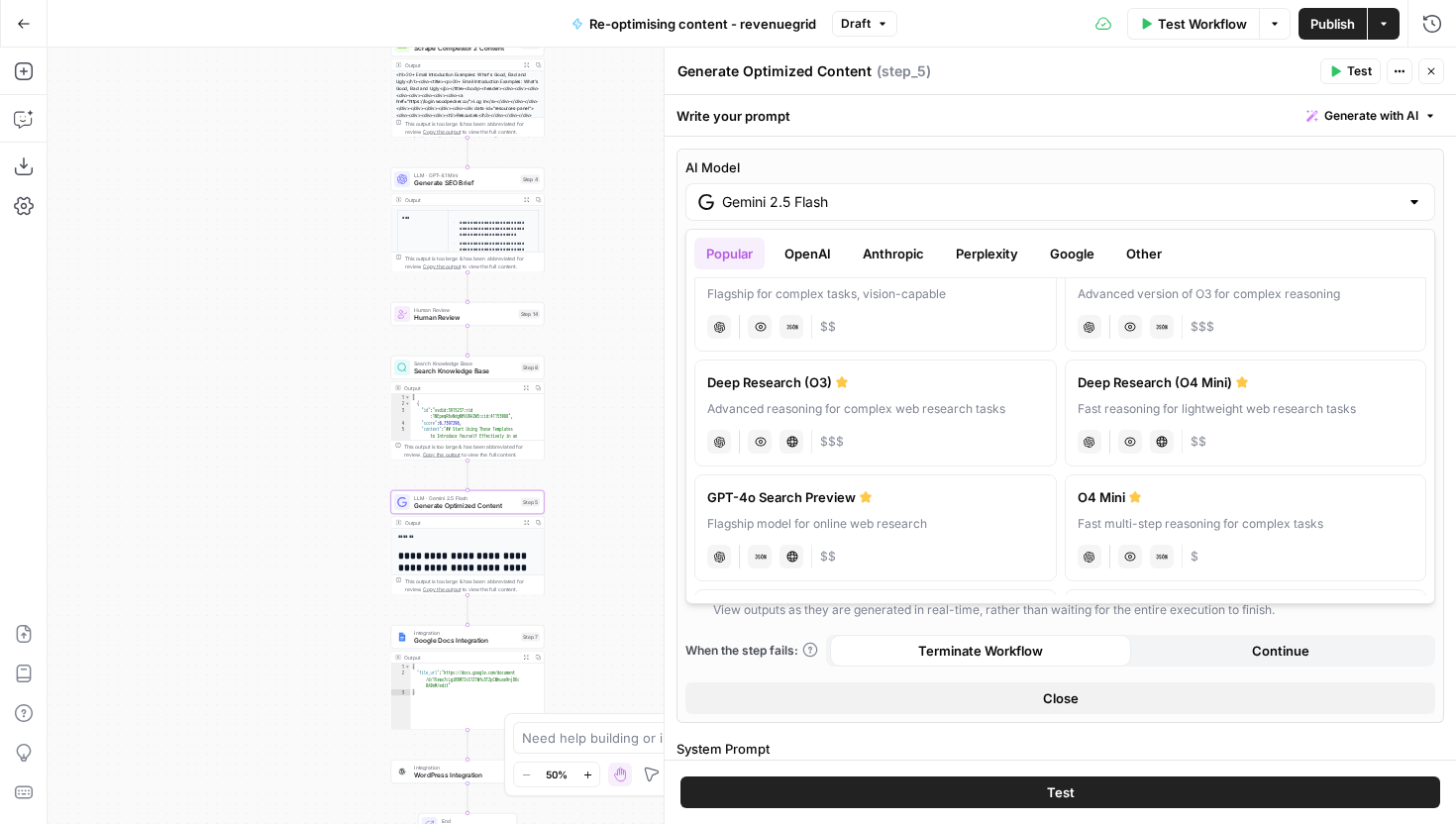 scroll, scrollTop: 0, scrollLeft: 0, axis: both 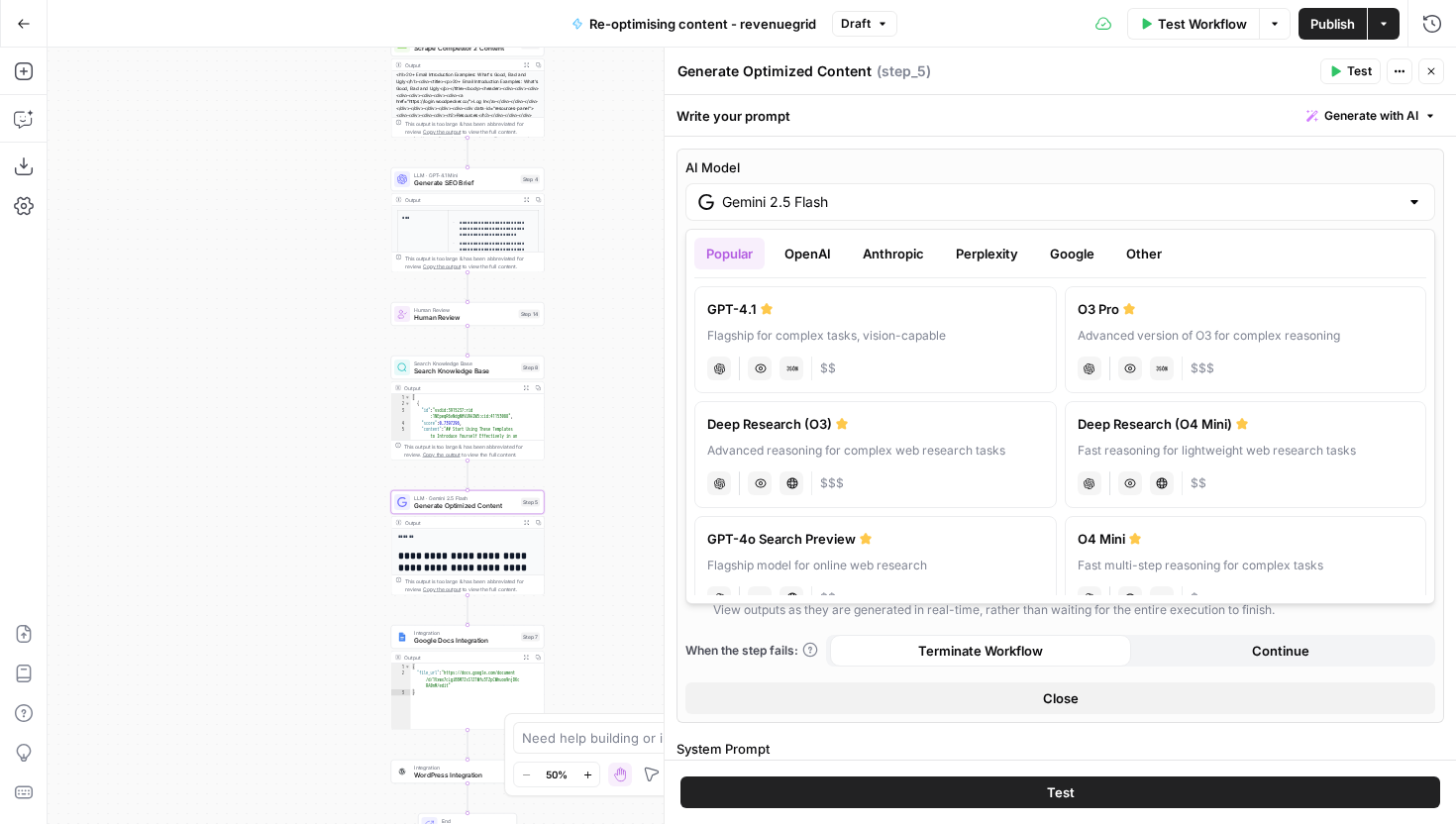 click on "OpenAI" at bounding box center (807, 254) 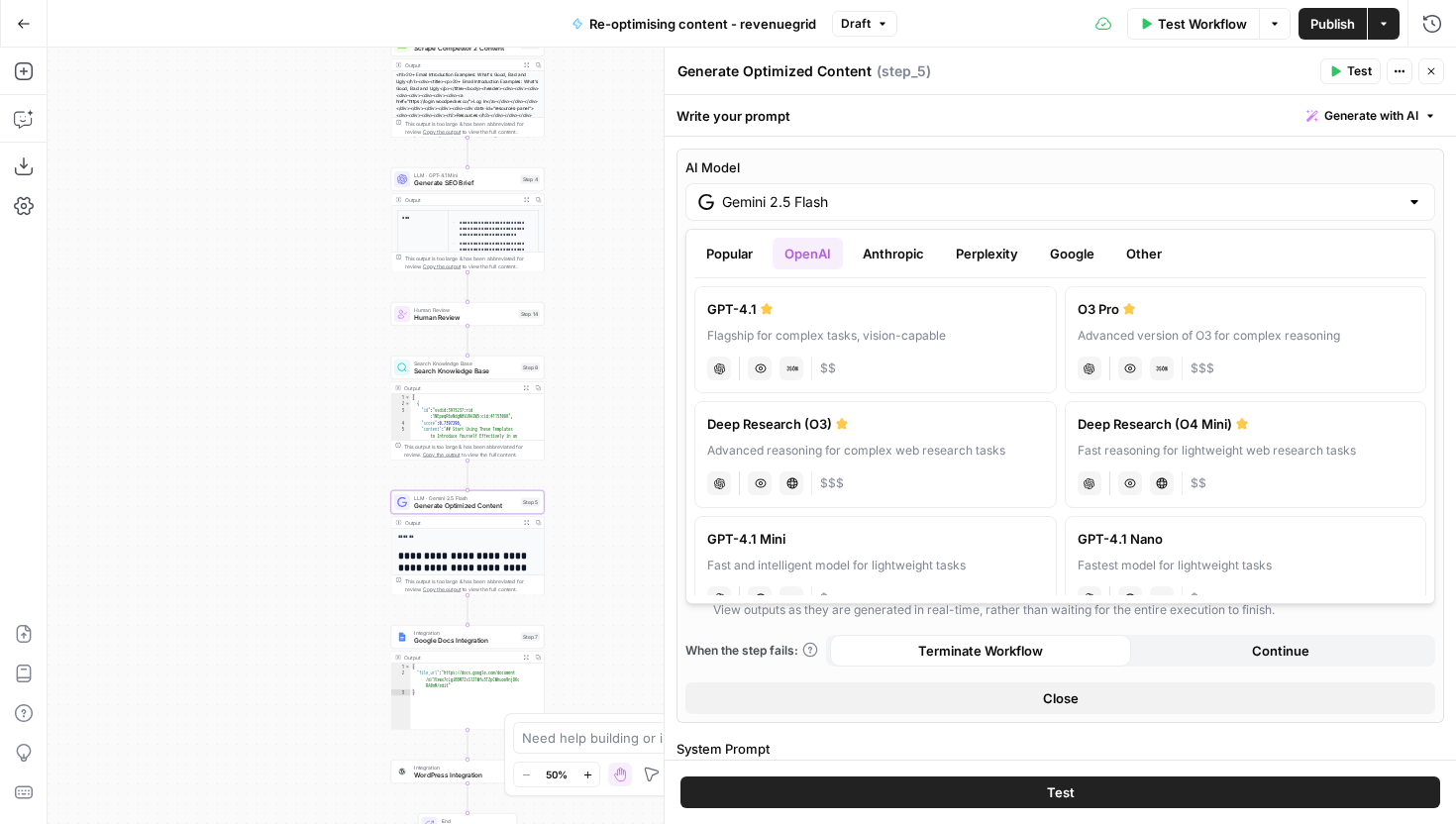 click on "Anthropic" at bounding box center [893, 254] 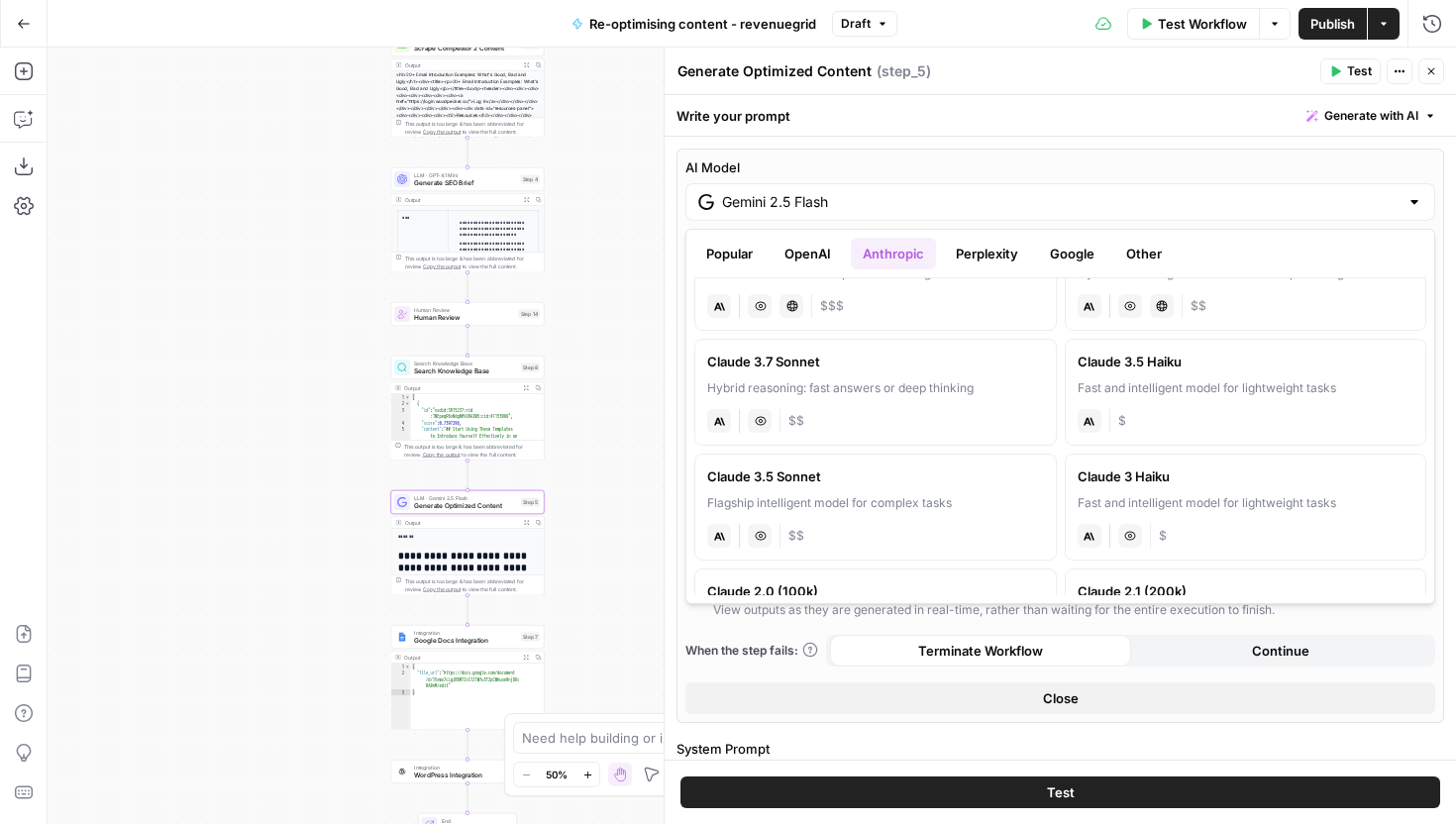 scroll, scrollTop: 76, scrollLeft: 0, axis: vertical 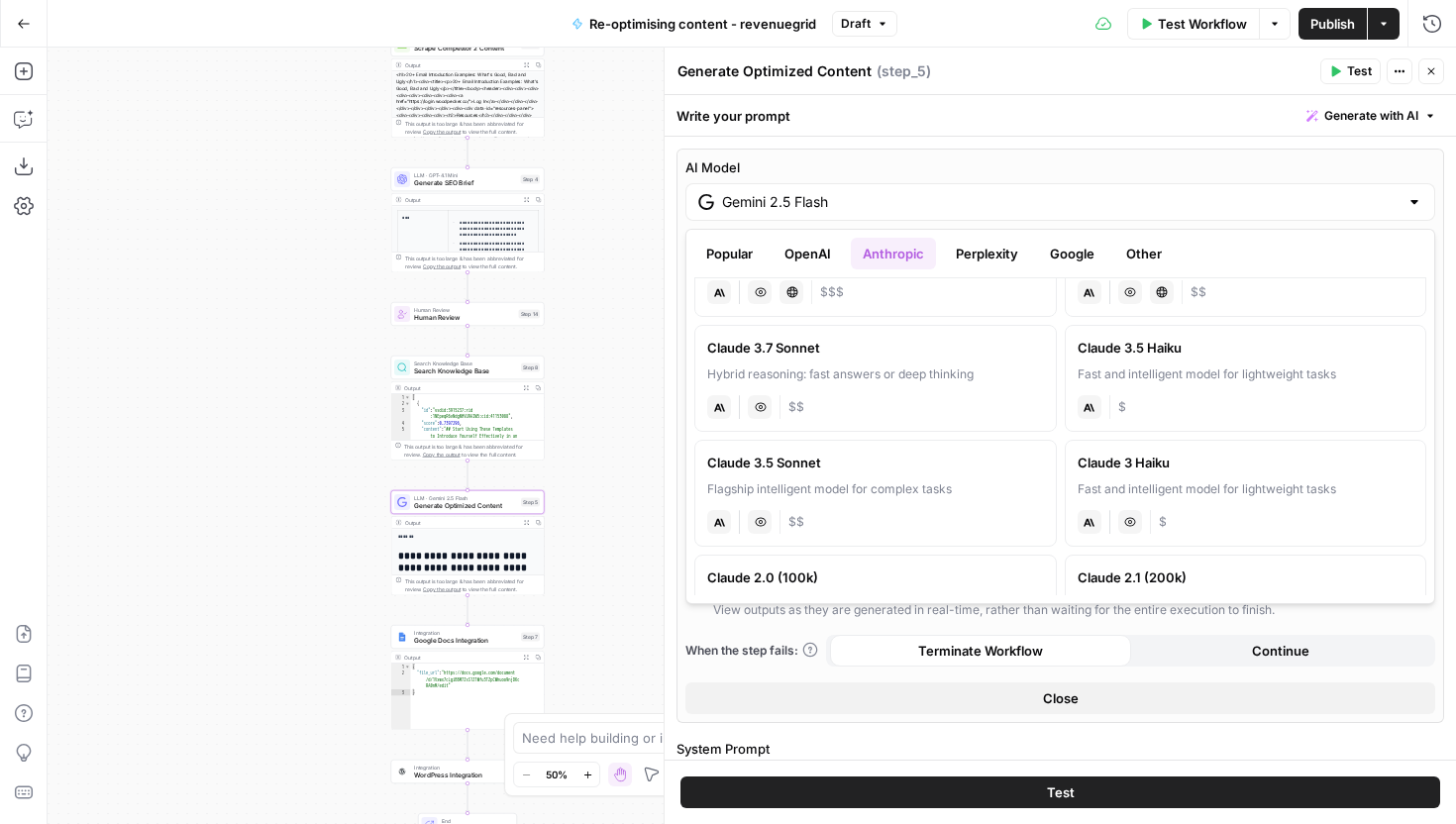 click on "Flagship intelligent model for complex tasks" at bounding box center (876, 489) 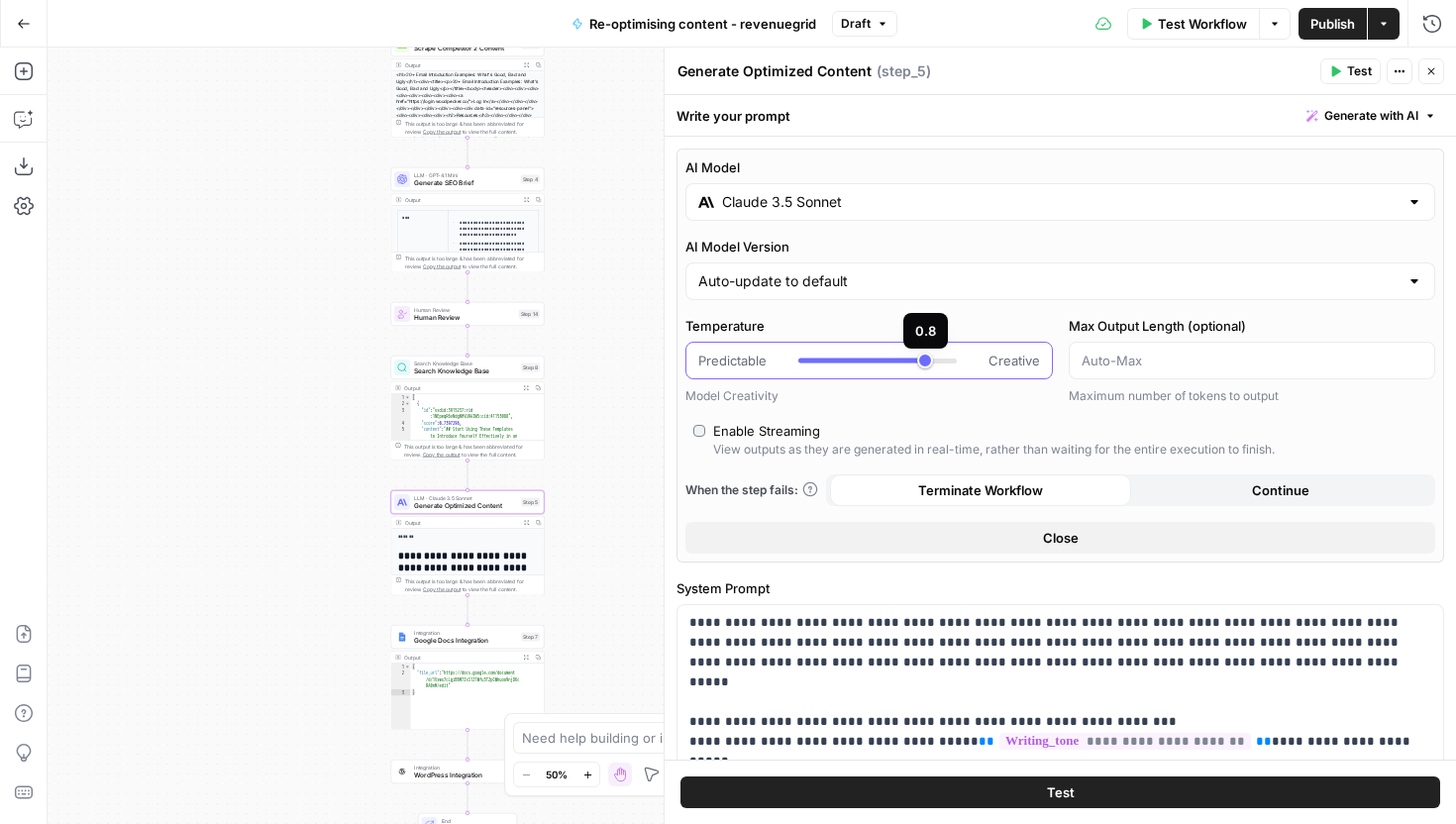 type on "***" 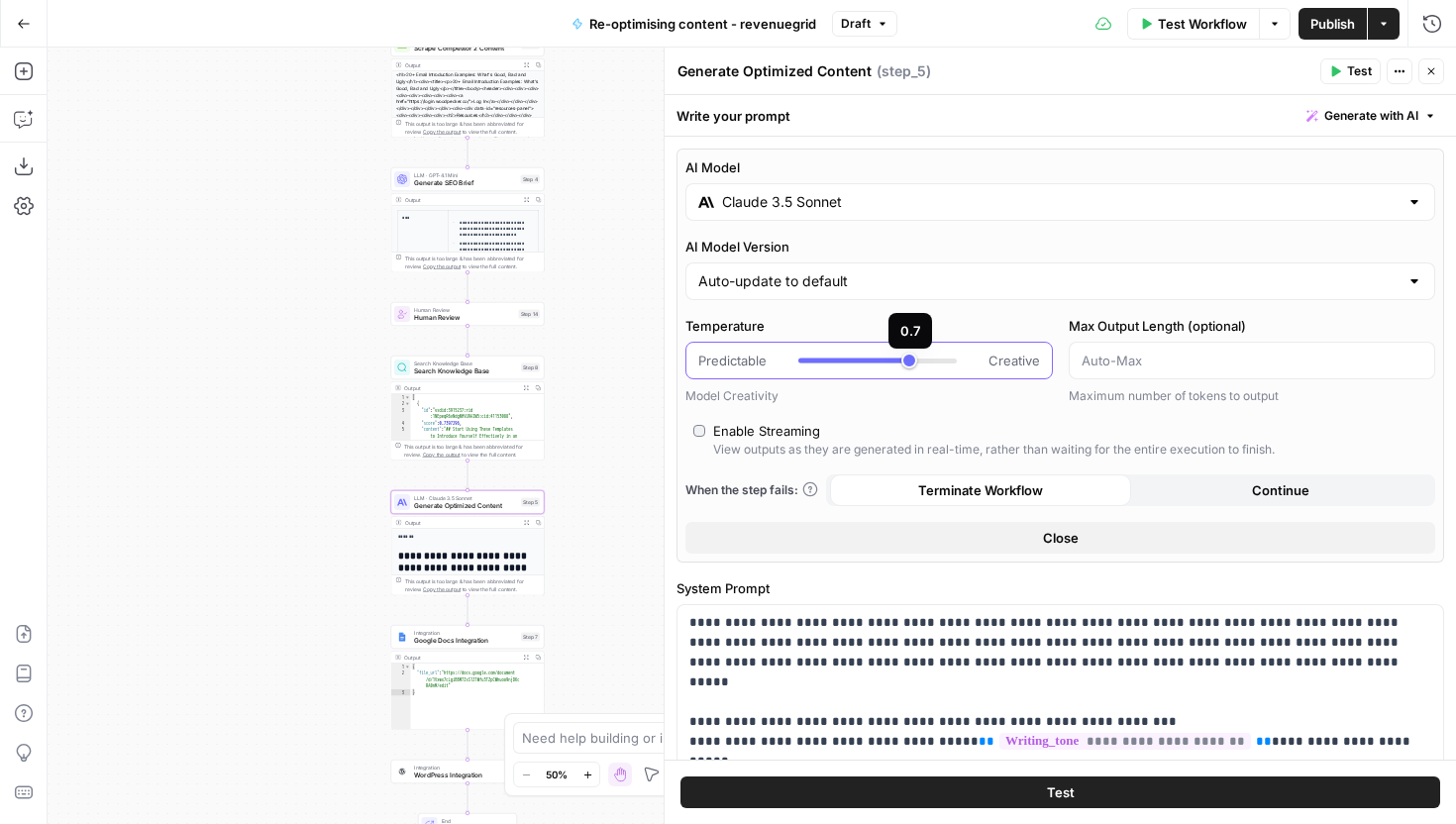 drag, startPoint x: 922, startPoint y: 359, endPoint x: 905, endPoint y: 359, distance: 17 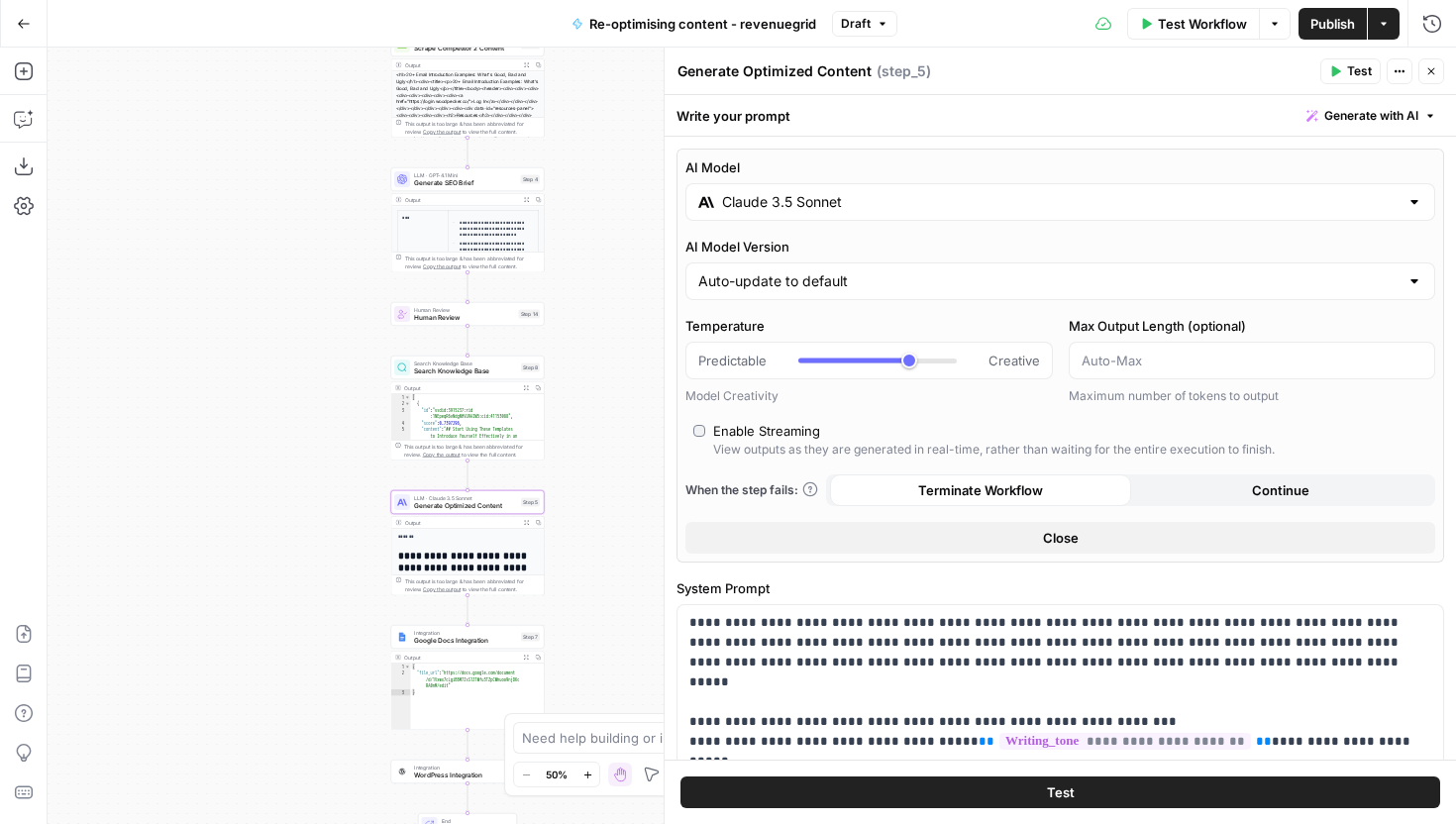 click on "AI Model Claude 3.5 Sonnet AI Model Version Auto-update to default Temperature Predictable Creative Model Creativity Max Output Length (optional) Maximum number of tokens to output Enable Streaming View outputs as they are generated in real-time, rather than waiting for the entire execution to finish. When the step fails: Terminate Workflow Continue Close" at bounding box center (1060, 356) 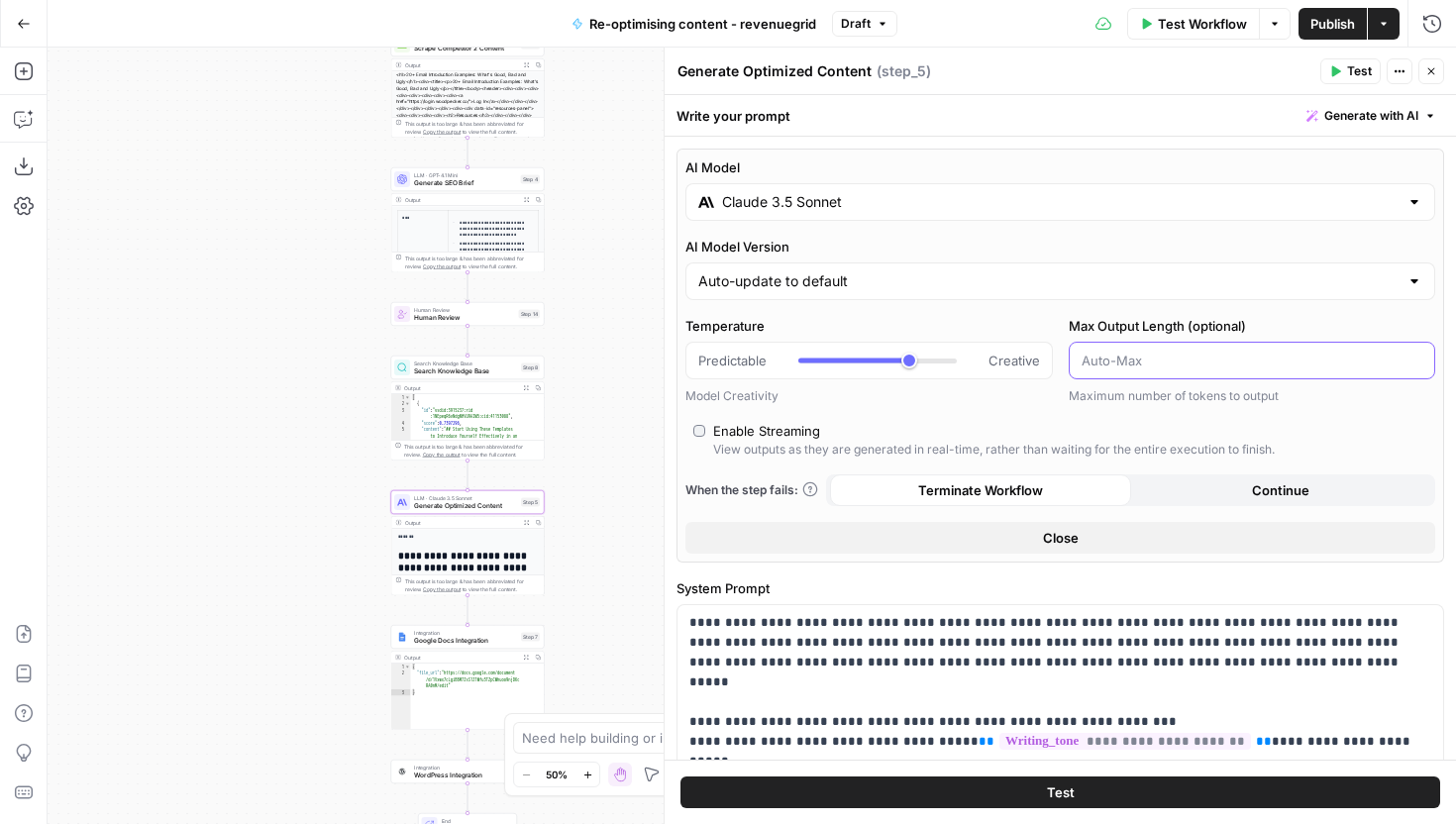 click on "Max Output Length (optional)" at bounding box center (1252, 360) 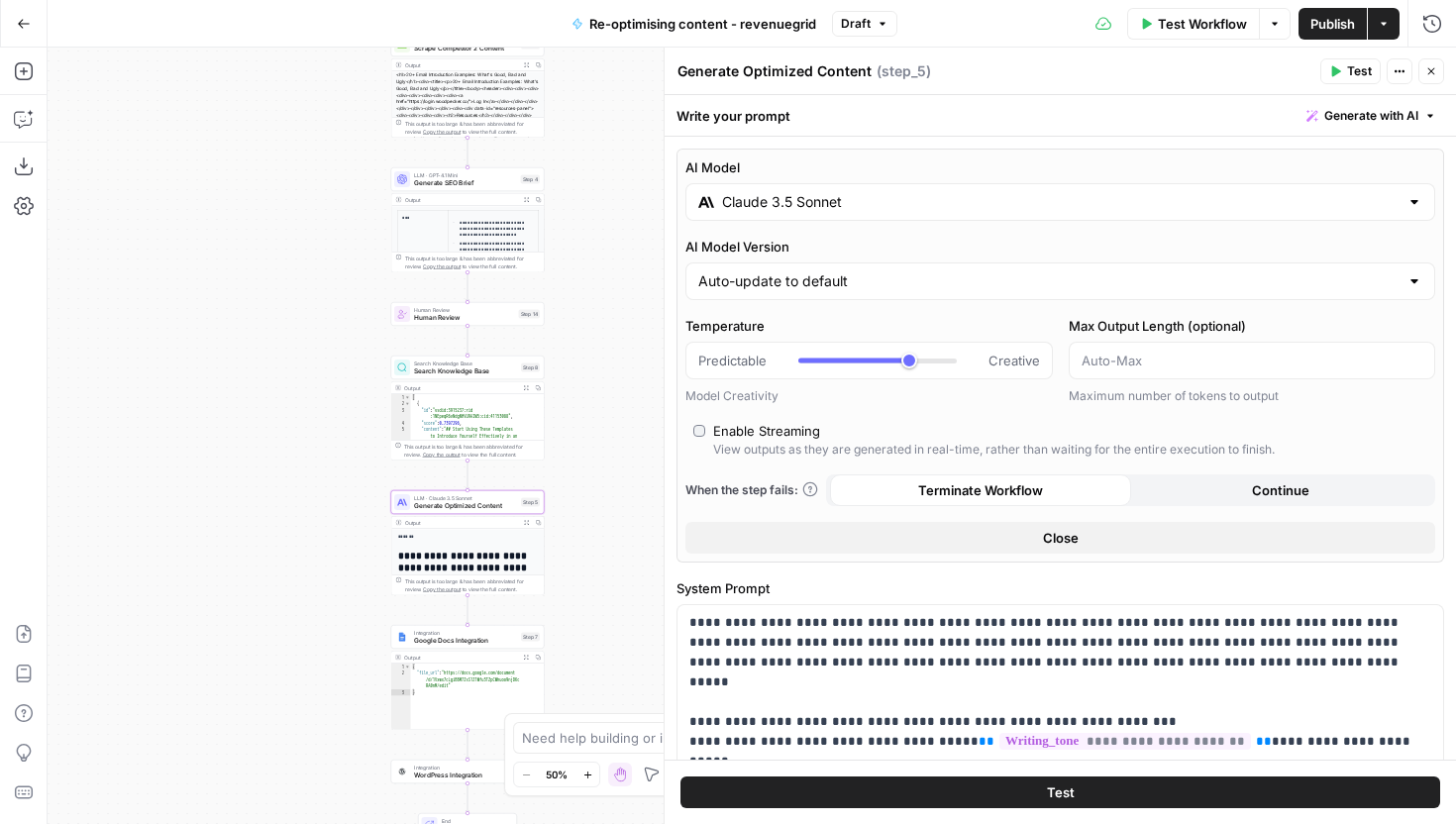 click on "Max Output Length (optional)" at bounding box center (1252, 326) 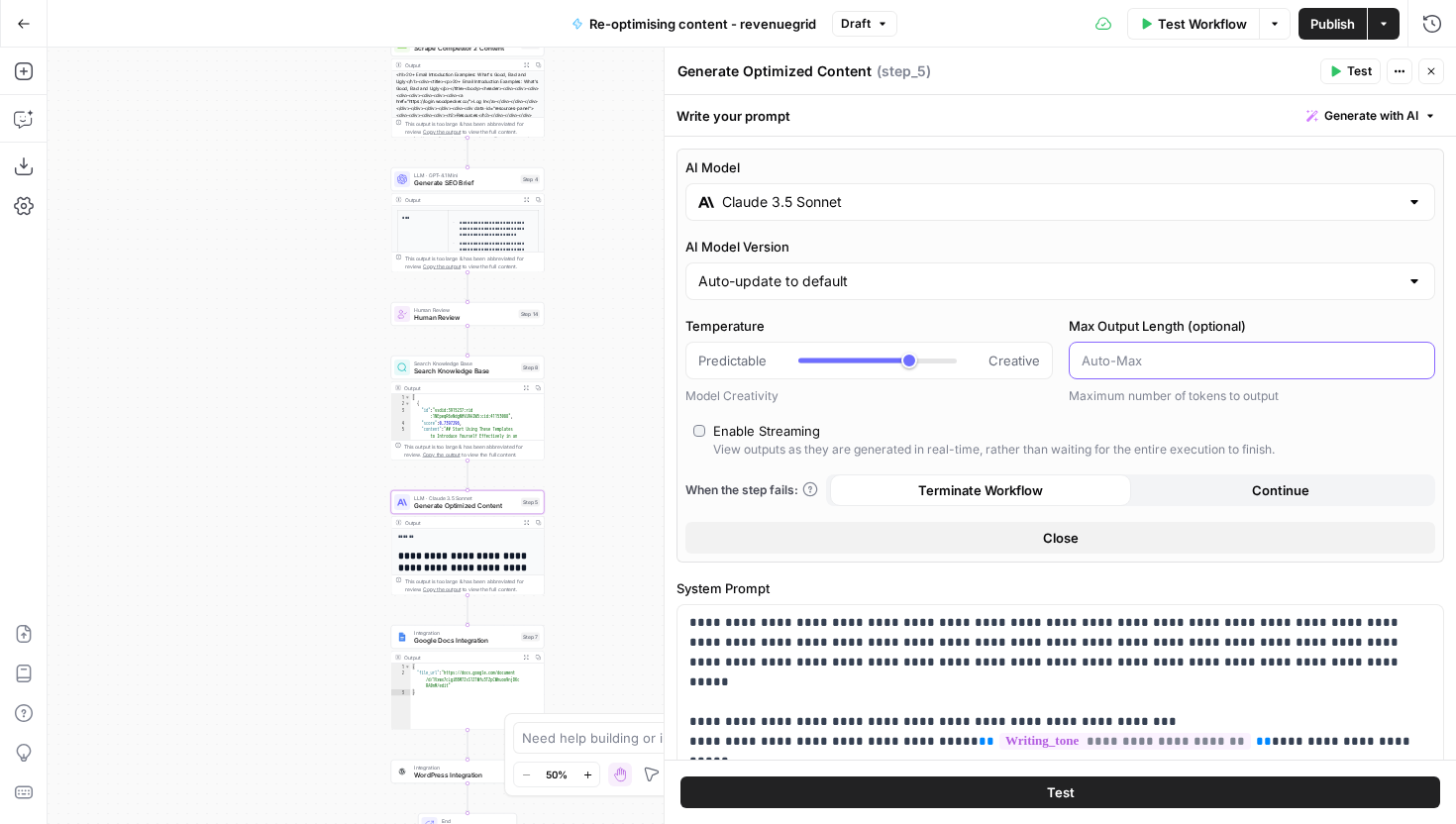 click on "Max Output Length (optional)" at bounding box center (1252, 360) 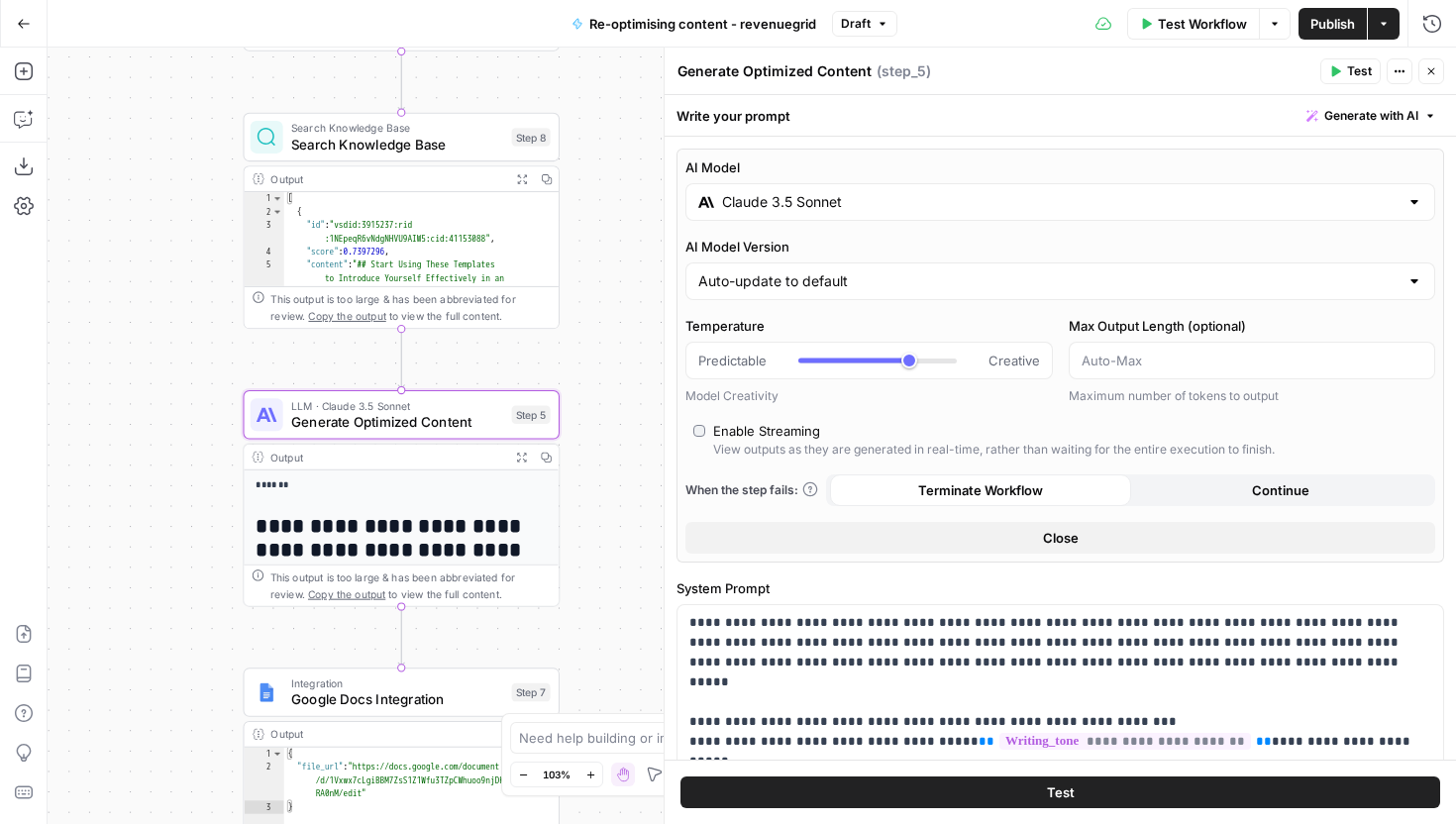 scroll, scrollTop: 0, scrollLeft: 0, axis: both 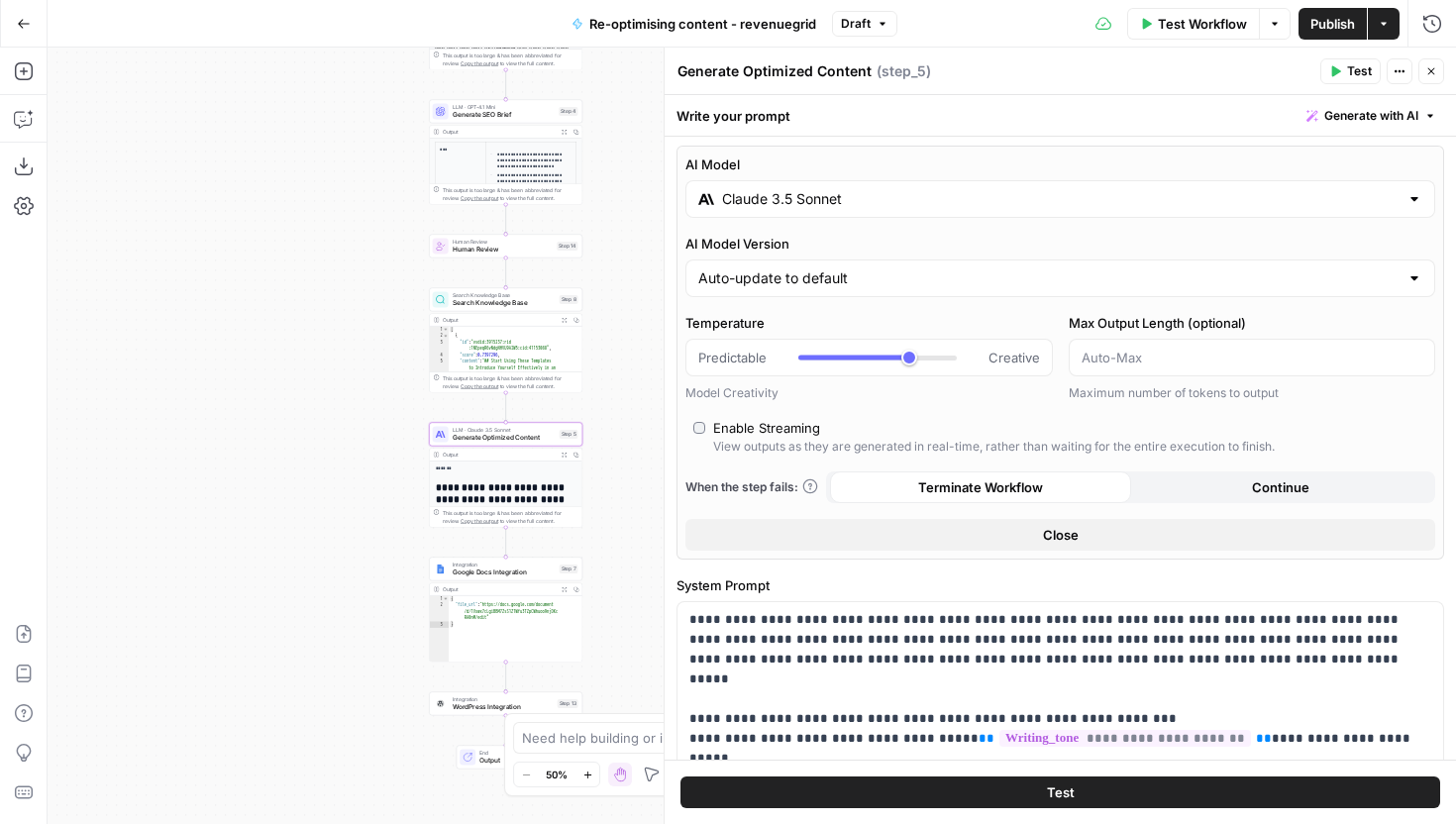 click on "Expand Output" at bounding box center [565, 132] 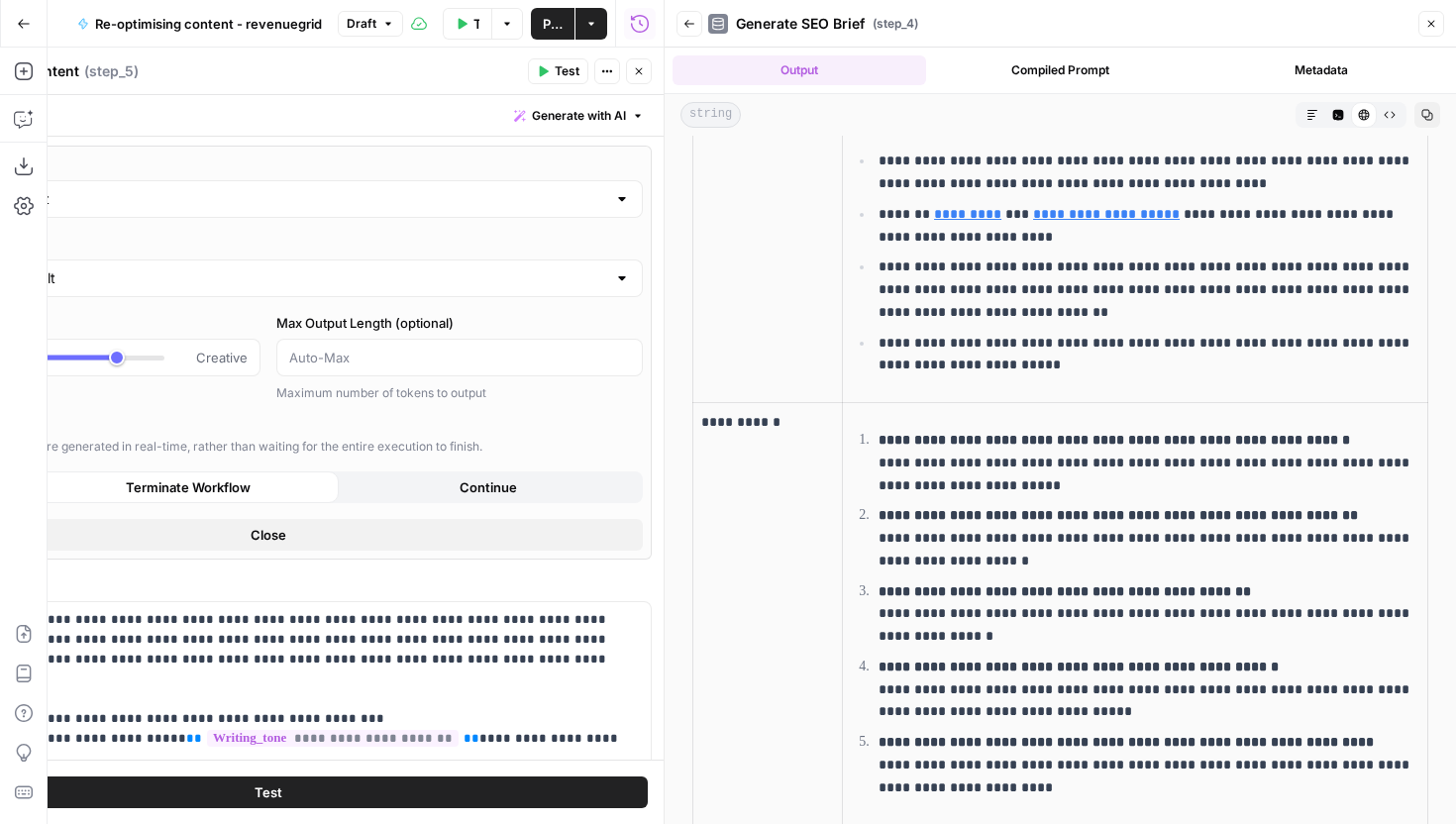 scroll, scrollTop: 2102, scrollLeft: 0, axis: vertical 